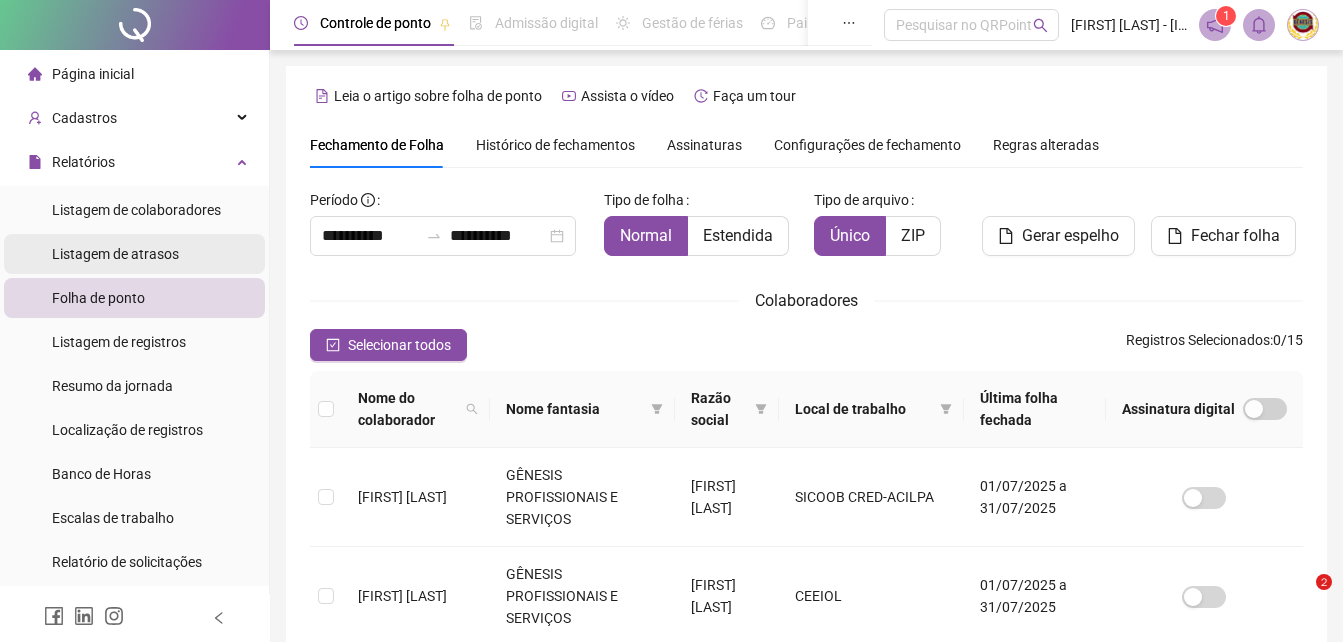 scroll, scrollTop: 89, scrollLeft: 0, axis: vertical 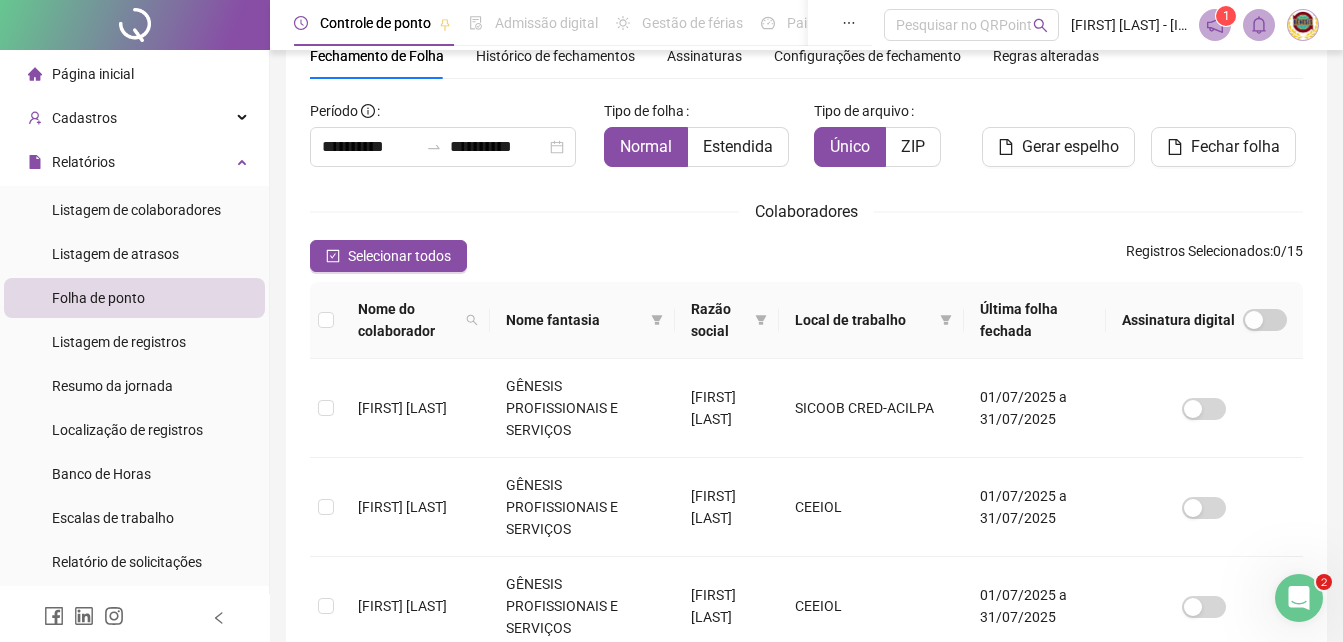click on "Página inicial" at bounding box center [93, 74] 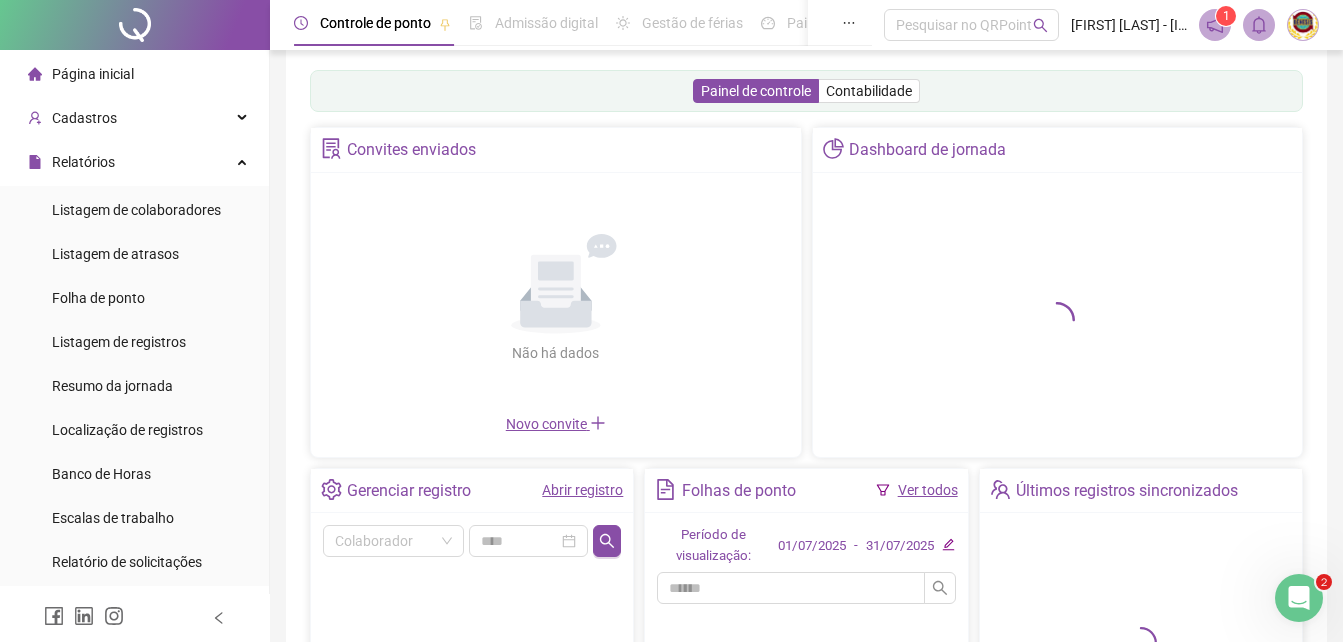 scroll, scrollTop: 0, scrollLeft: 0, axis: both 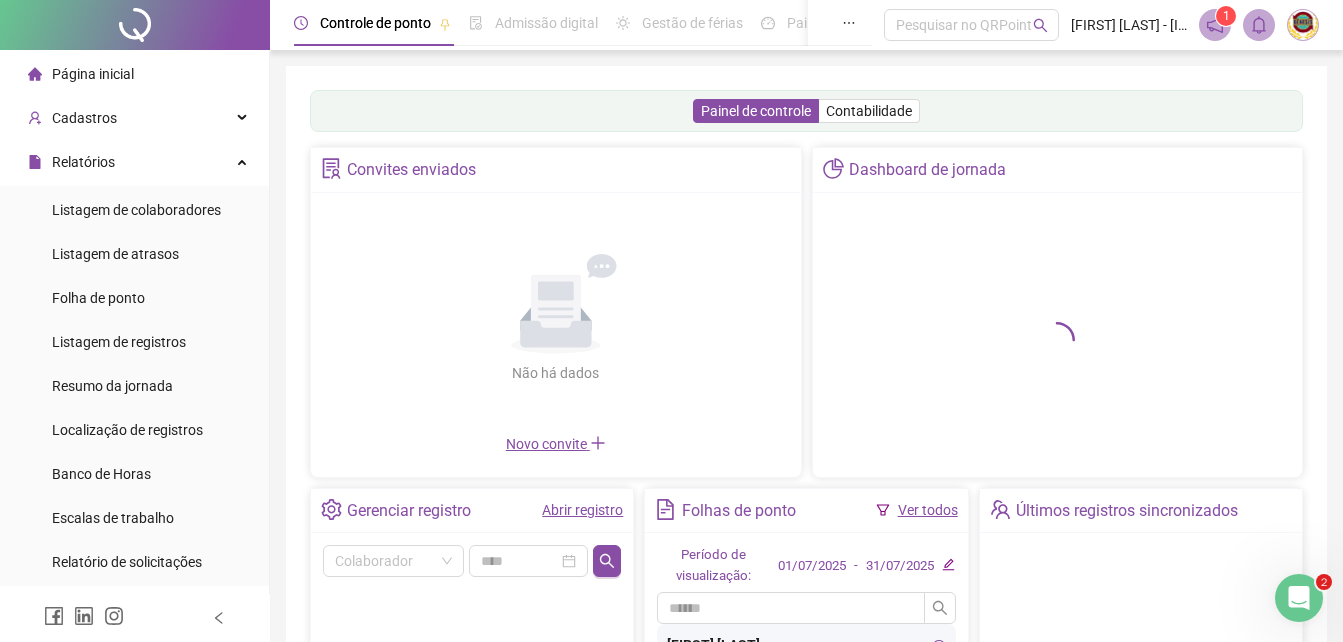 click on "Página inicial" at bounding box center (93, 74) 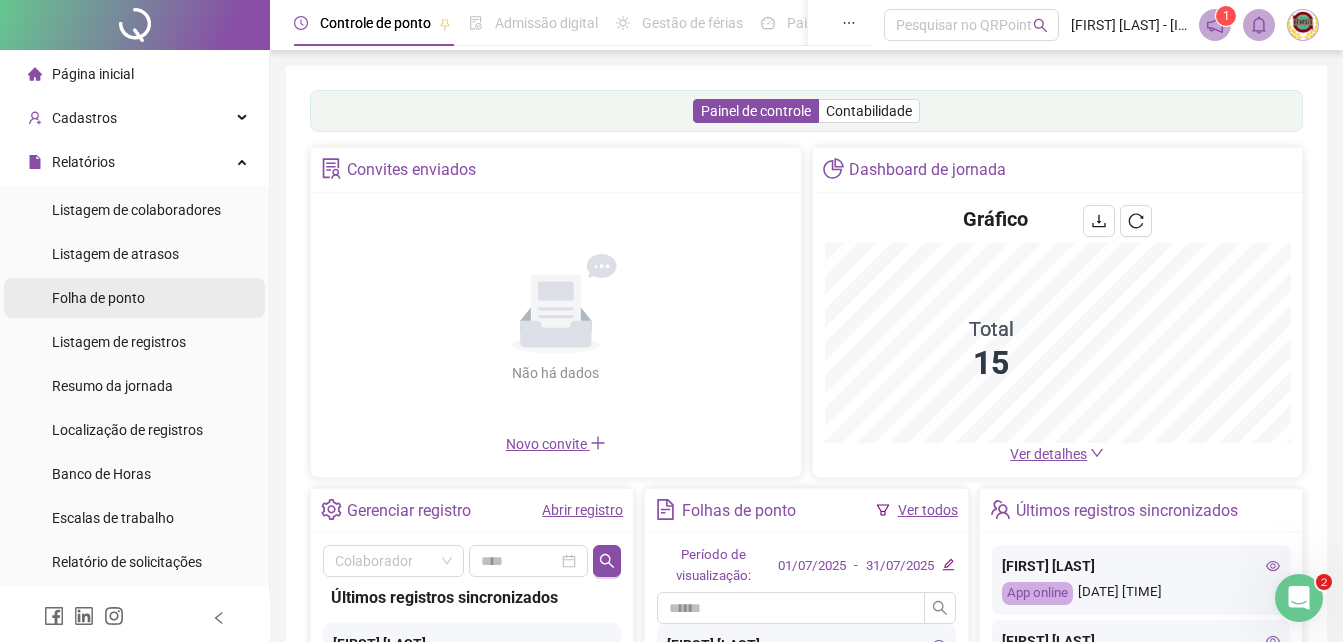 drag, startPoint x: 101, startPoint y: 287, endPoint x: 158, endPoint y: 286, distance: 57.00877 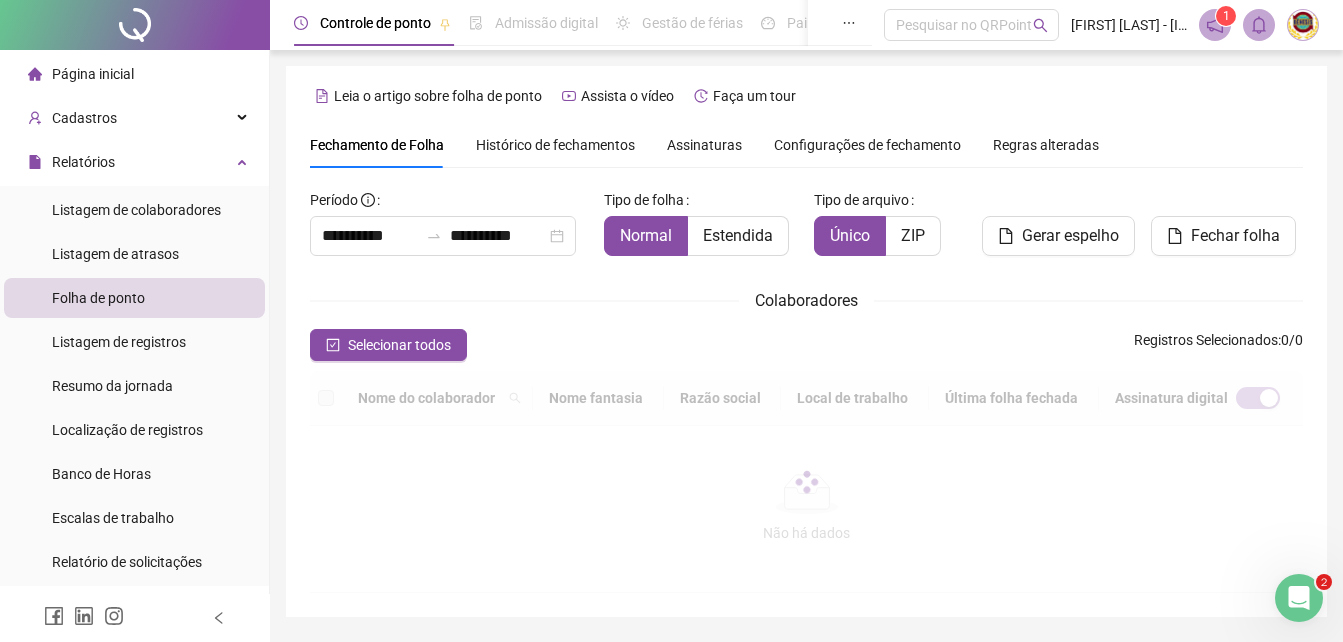 scroll, scrollTop: 89, scrollLeft: 0, axis: vertical 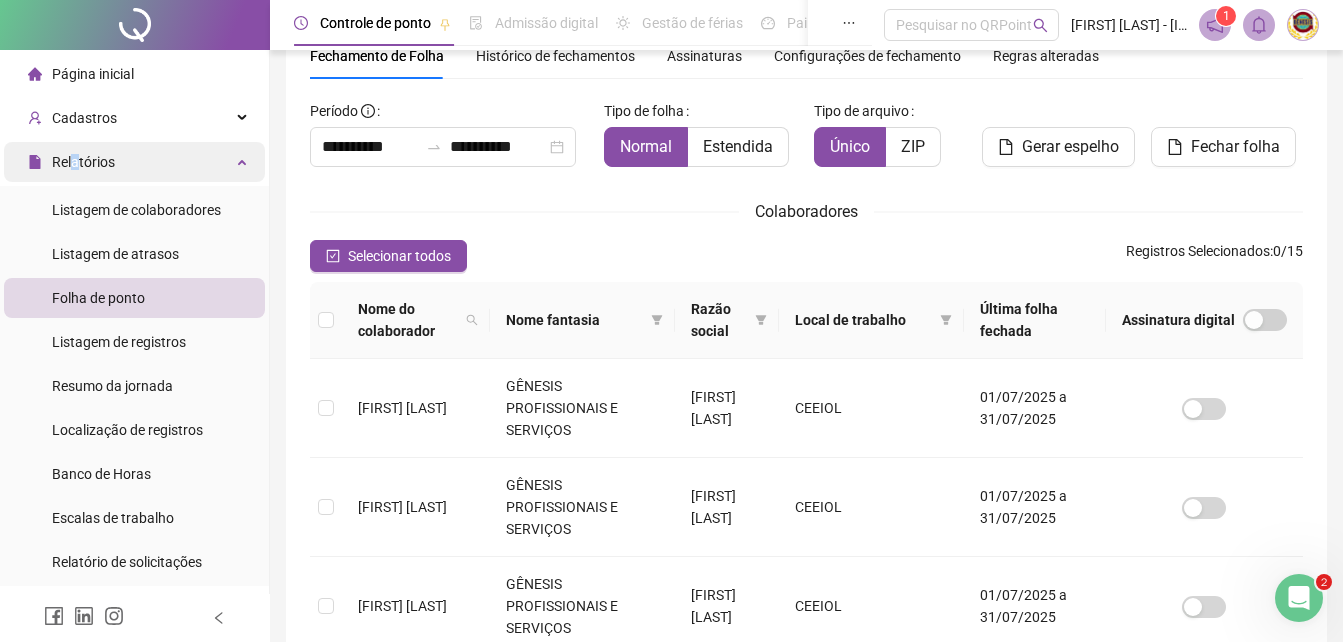 click on "Relatórios" at bounding box center [83, 162] 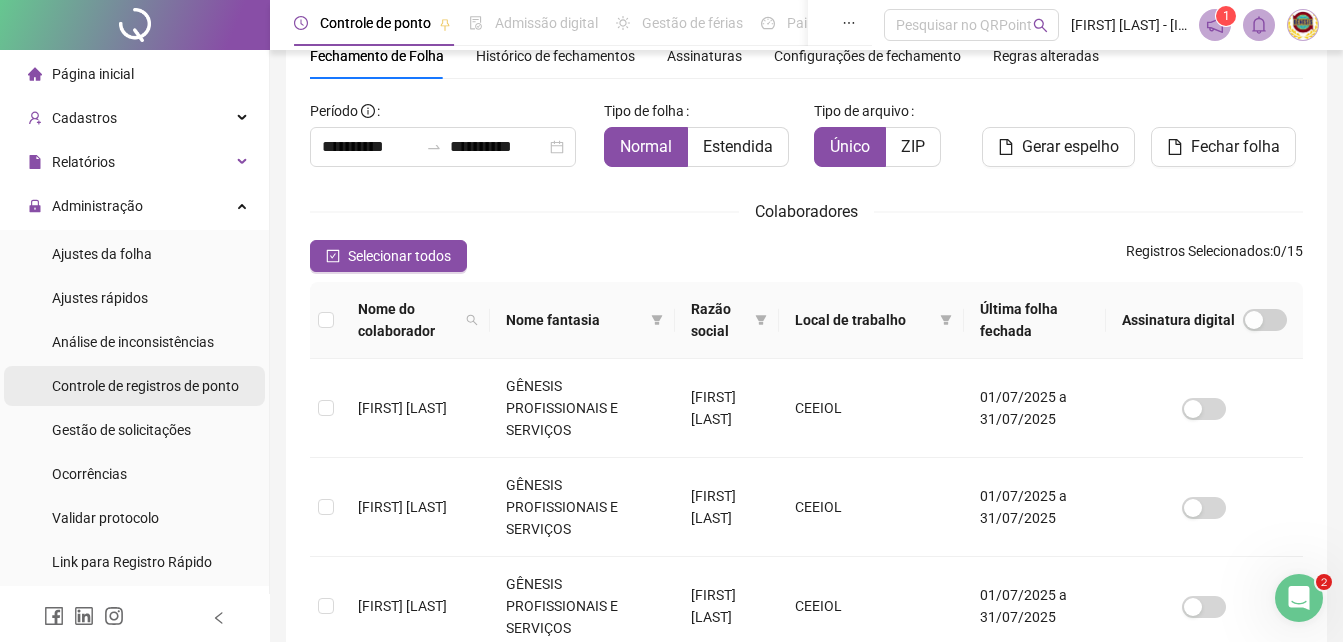 click on "Controle de registros de ponto" at bounding box center (145, 386) 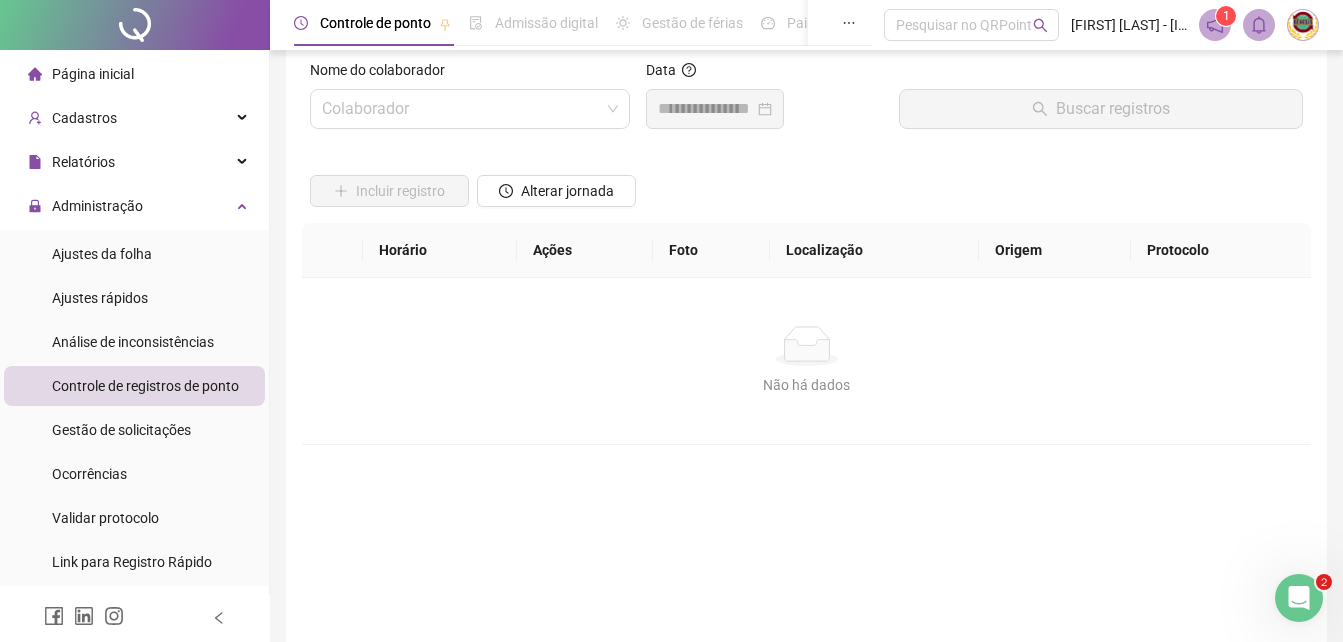 scroll, scrollTop: 0, scrollLeft: 0, axis: both 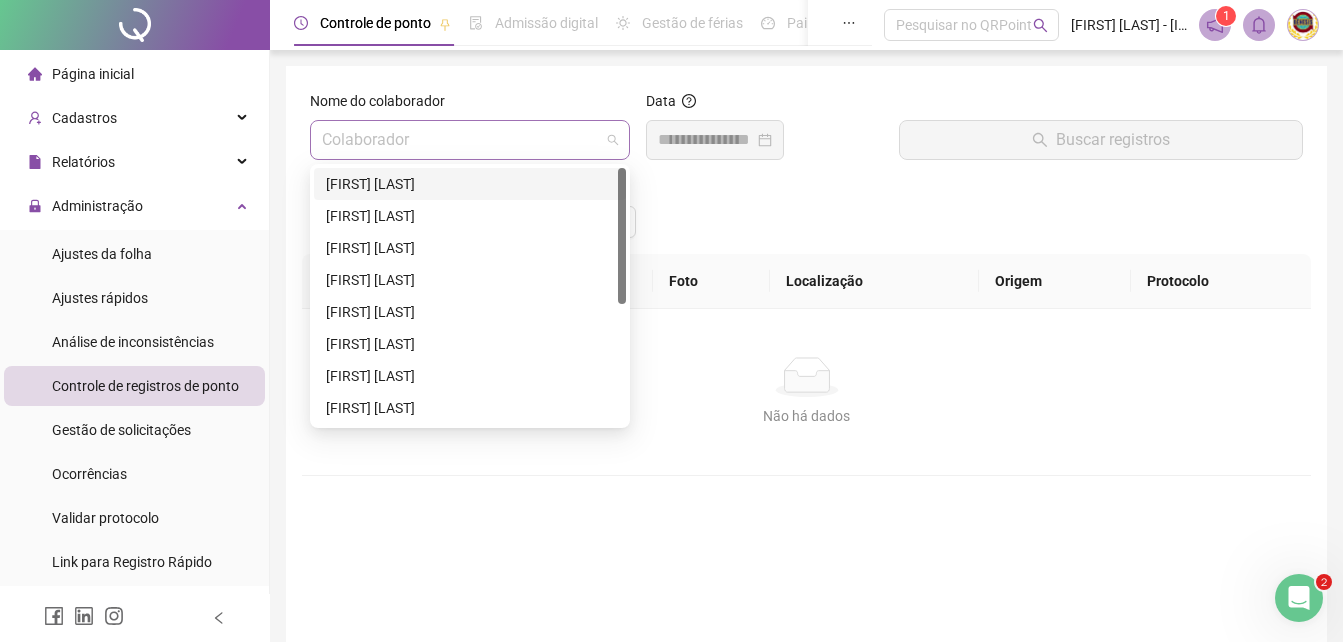 click at bounding box center (470, 140) 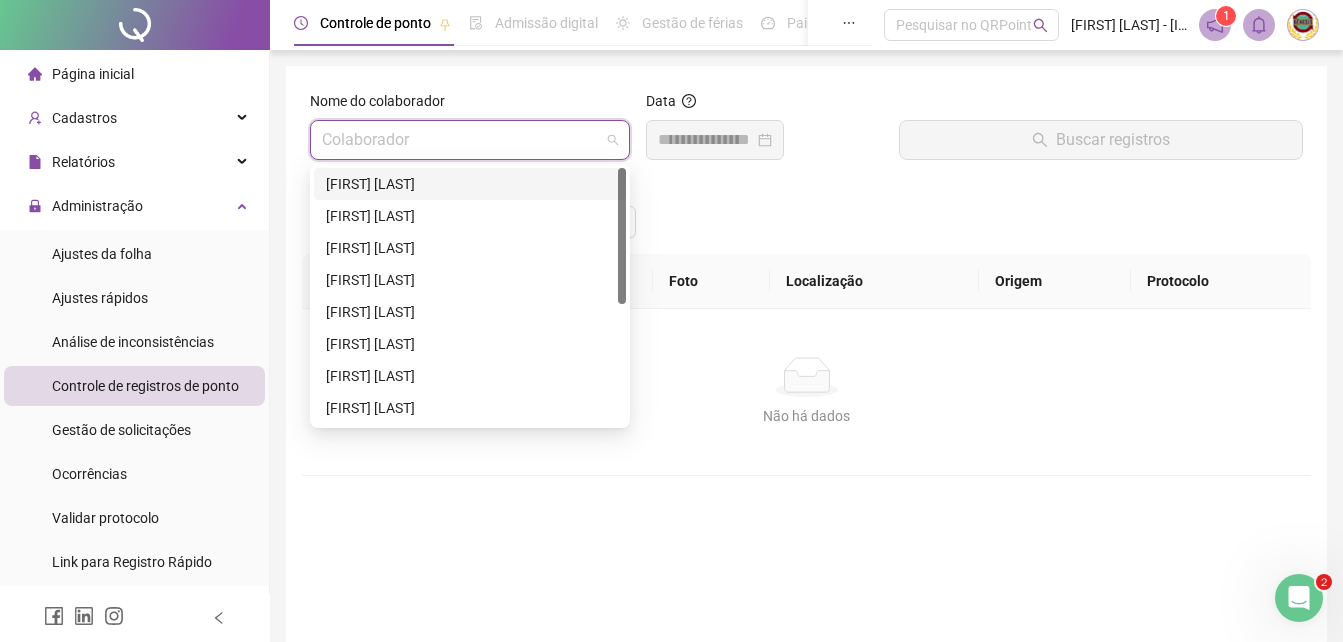 click on "[FIRST] [LAST]" at bounding box center [470, 184] 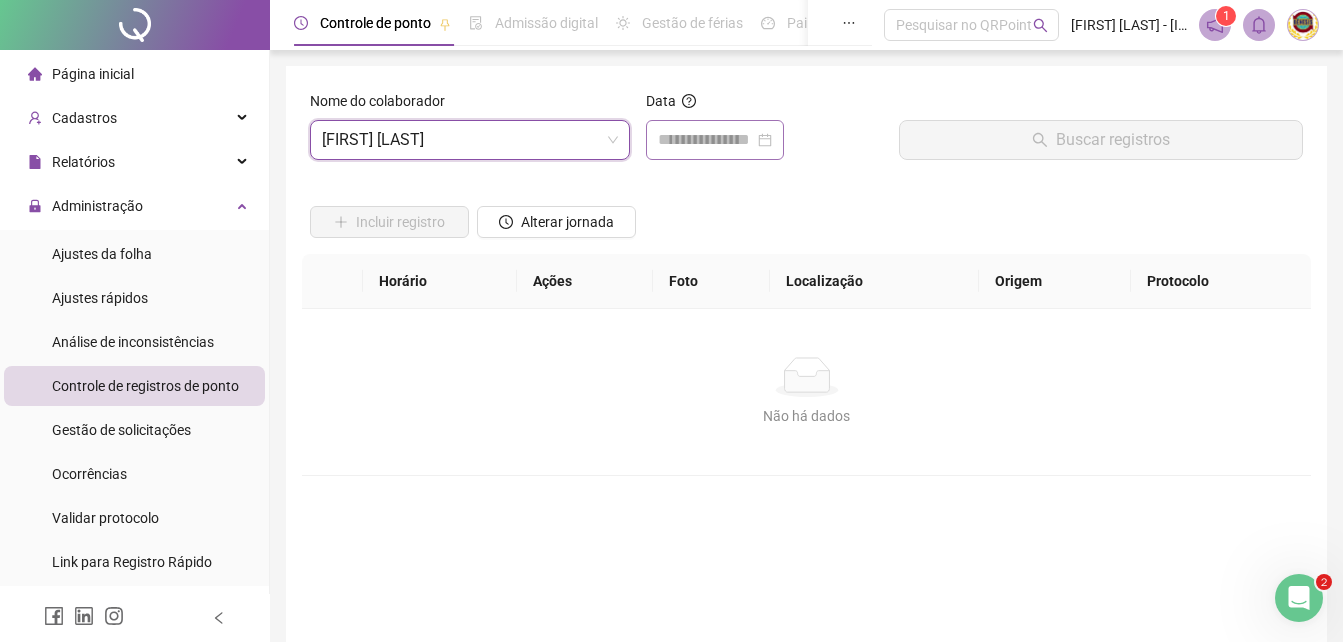 click at bounding box center (715, 140) 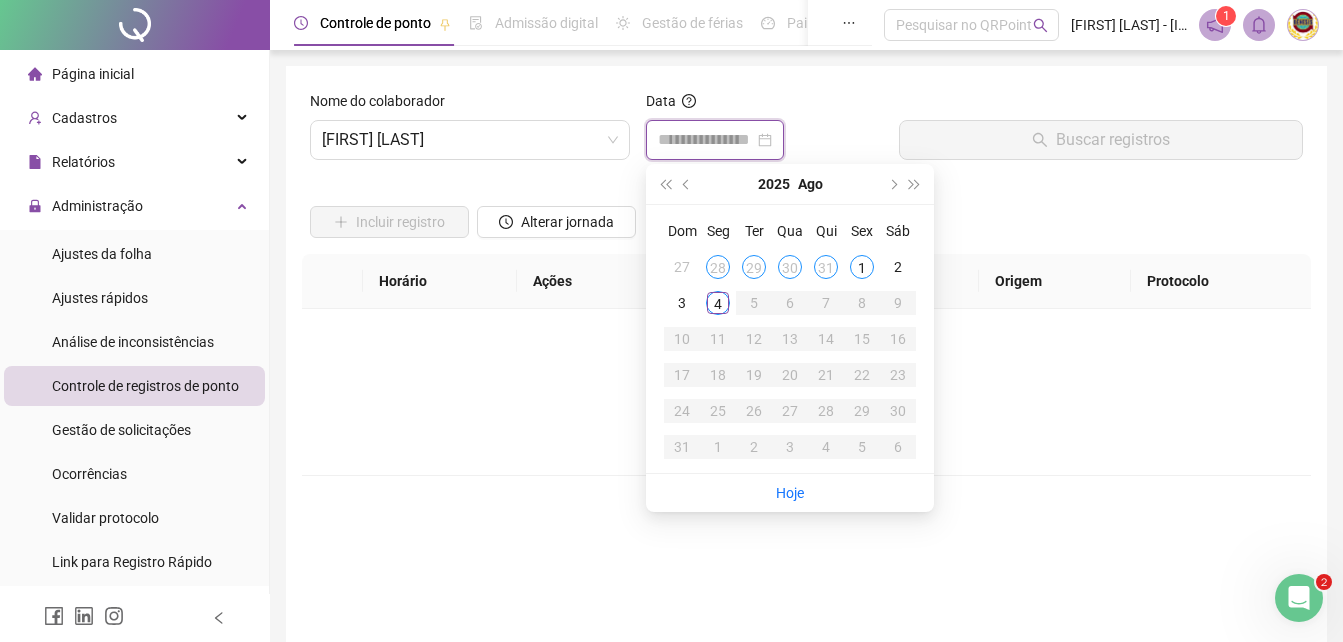 type on "**********" 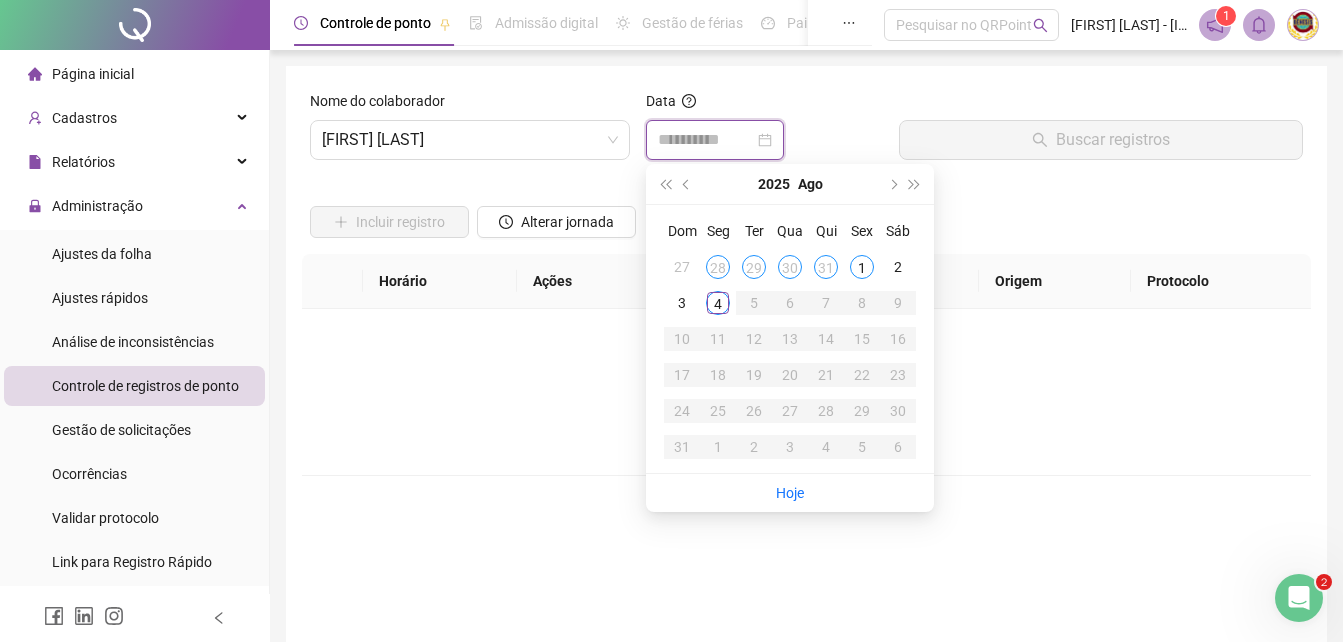 type on "**********" 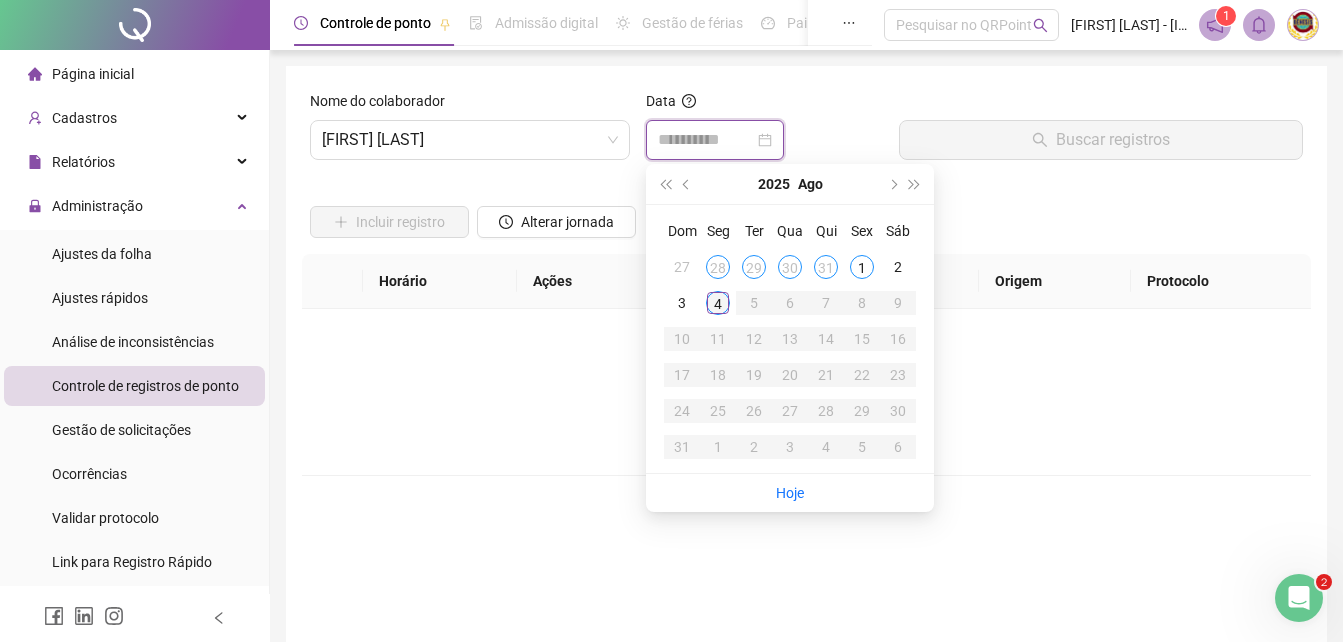 type on "**********" 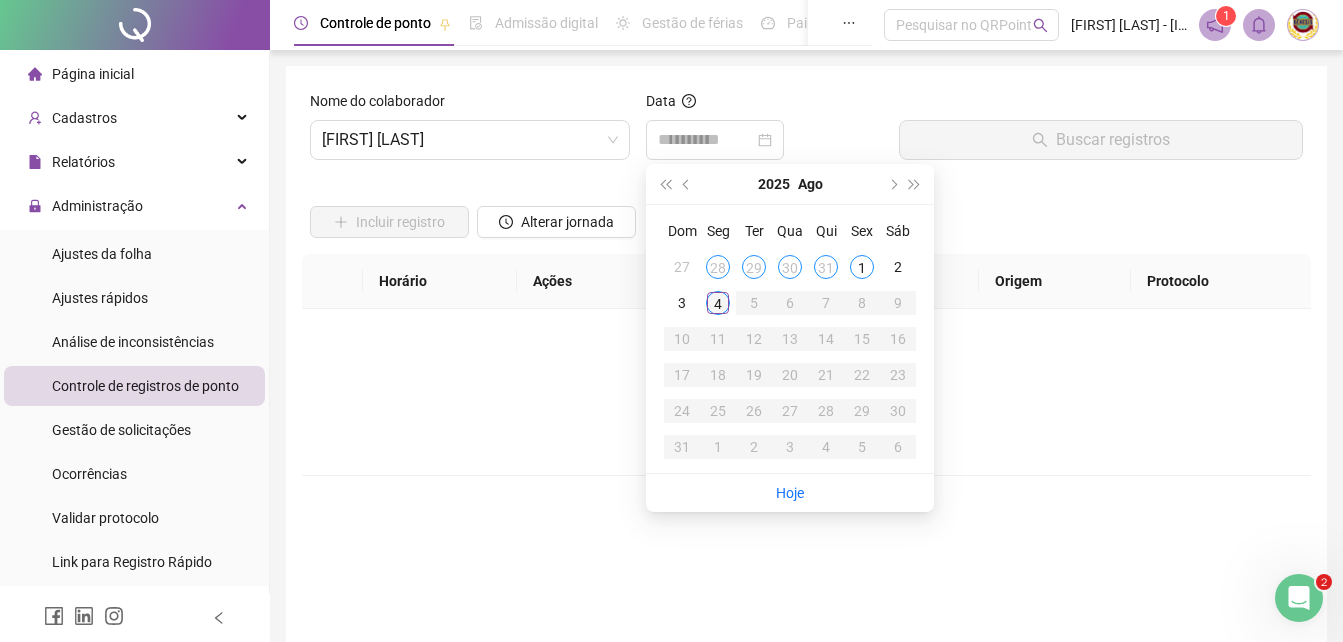 click on "4" at bounding box center (718, 303) 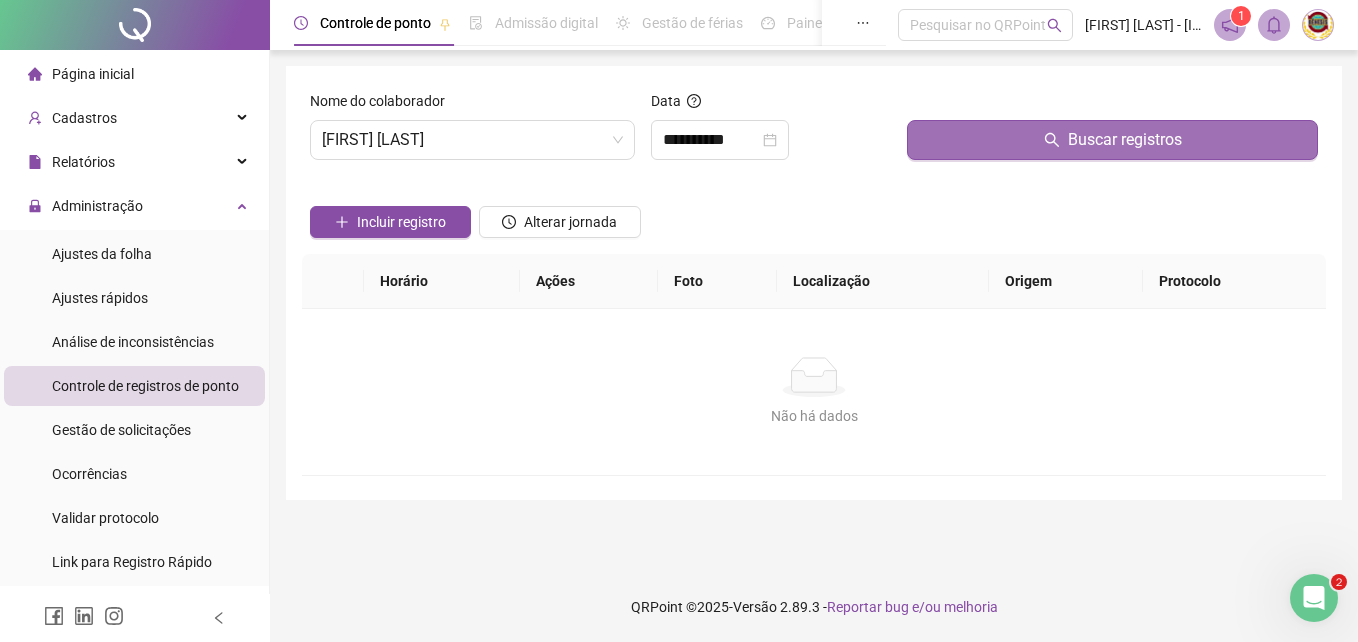 click on "Buscar registros" at bounding box center [1125, 140] 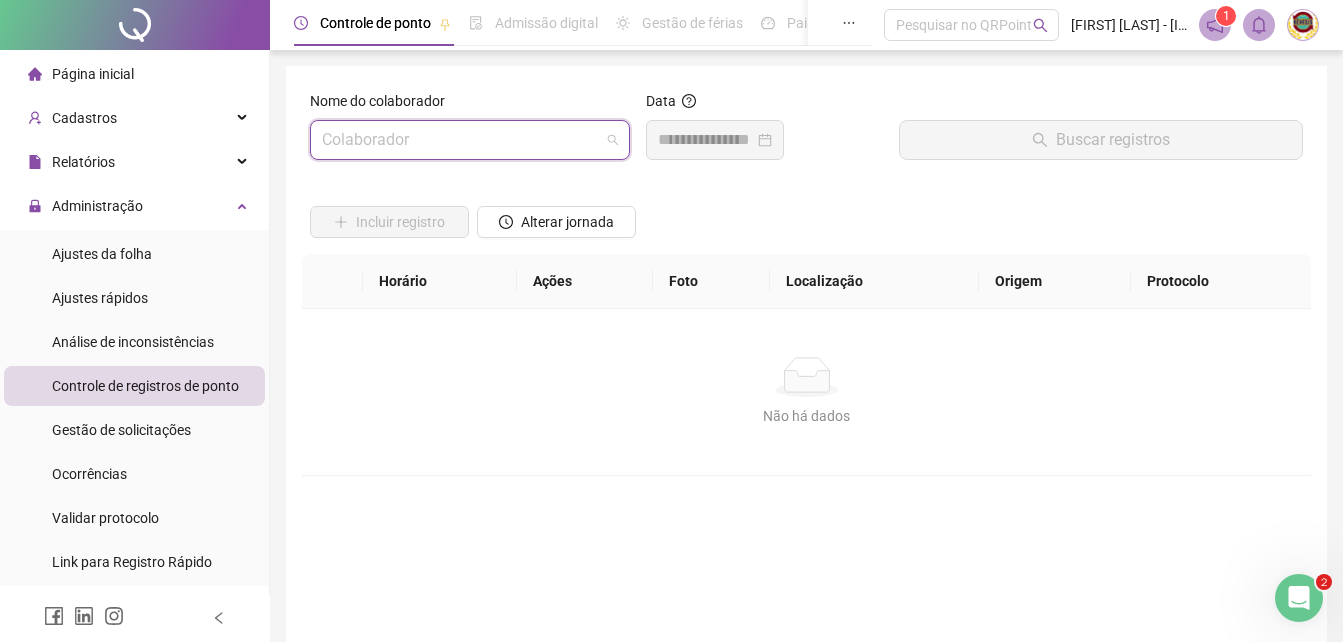 click at bounding box center [470, 140] 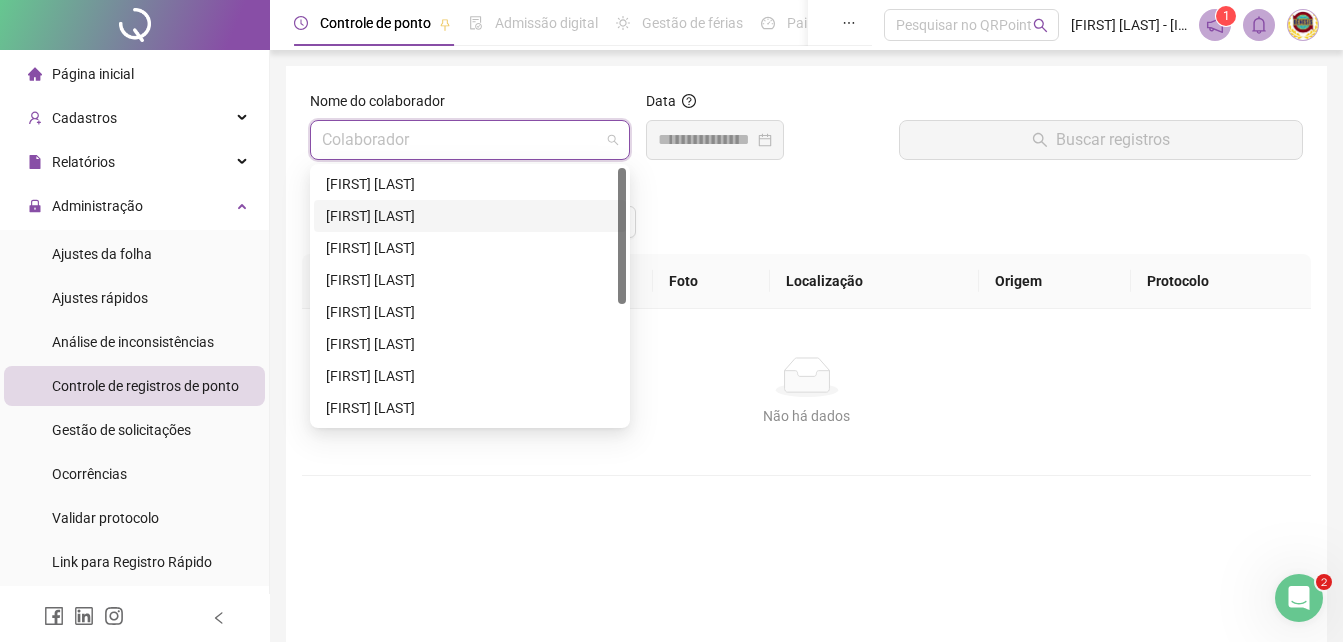 click on "[FIRST] [LAST]" at bounding box center [470, 216] 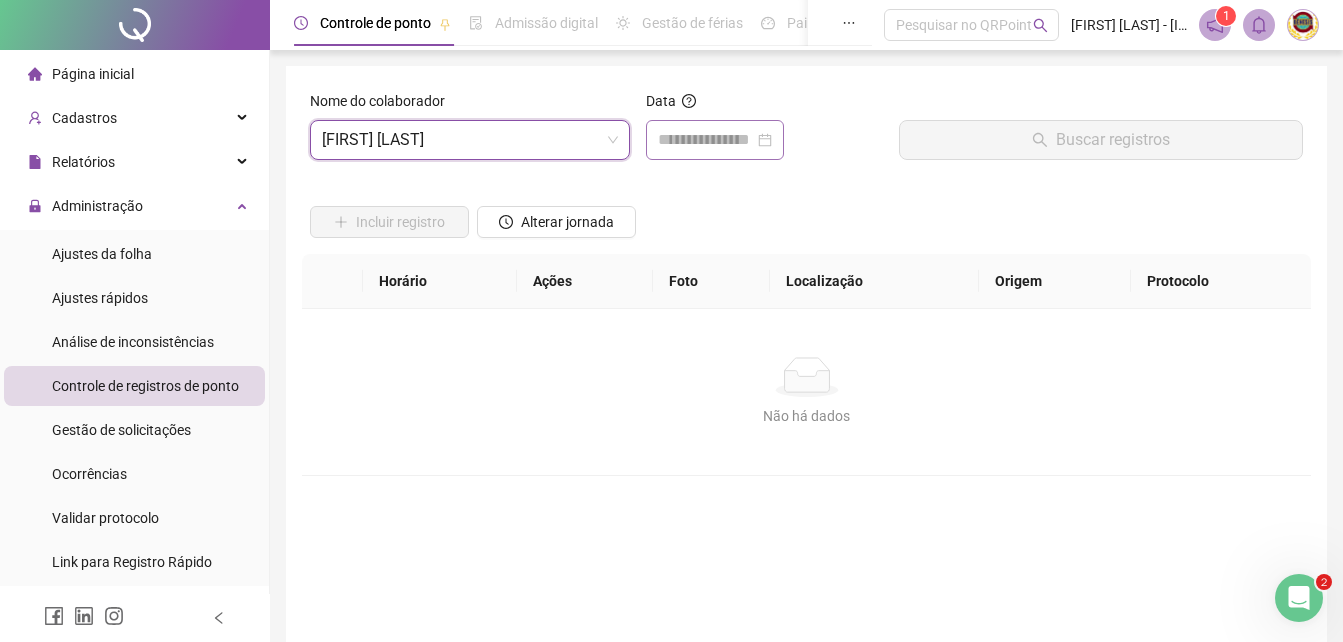click at bounding box center [715, 140] 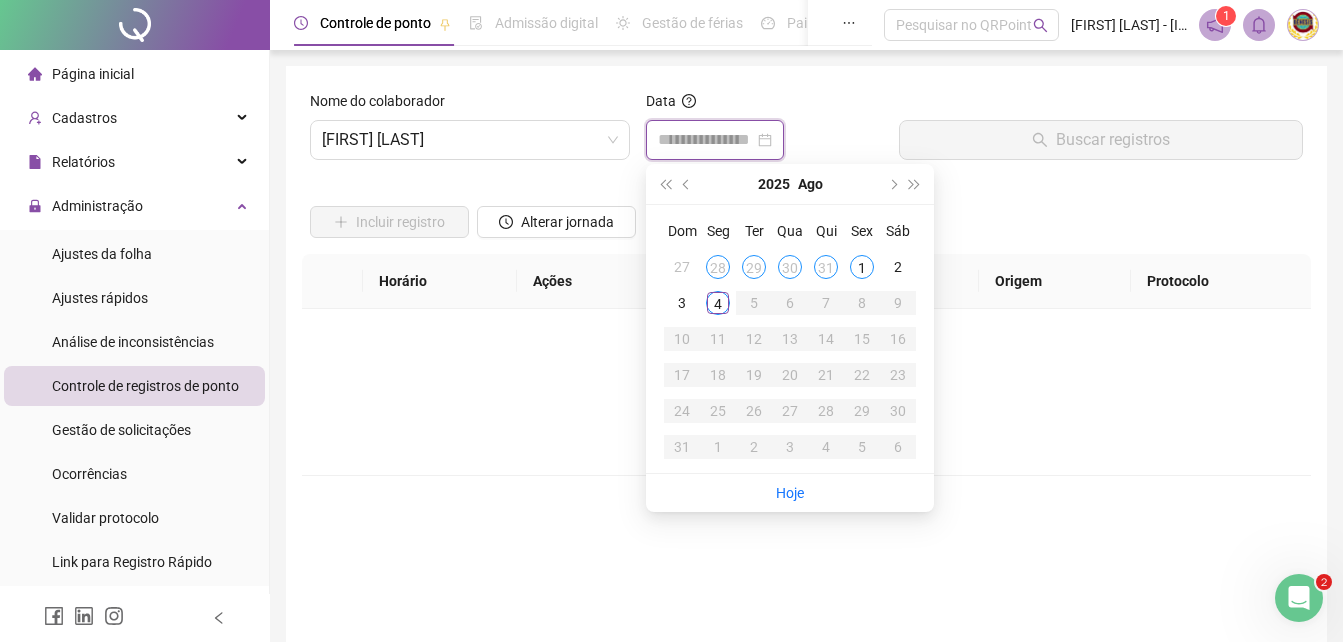 type on "**********" 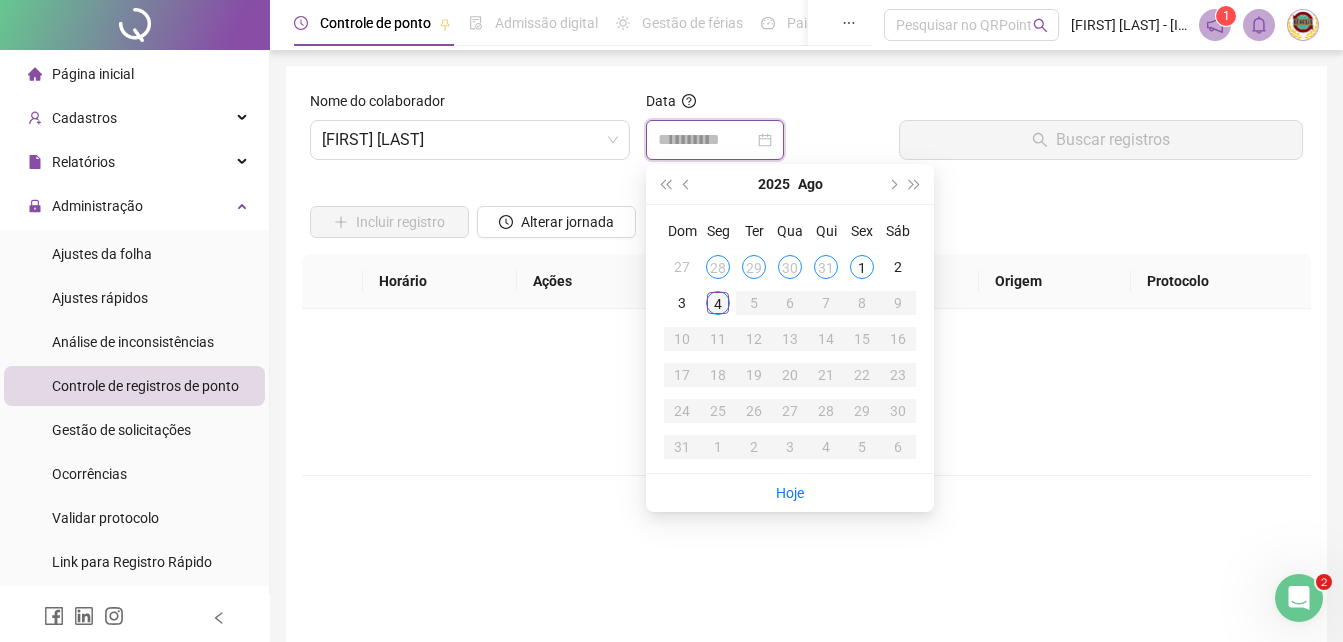 type on "**********" 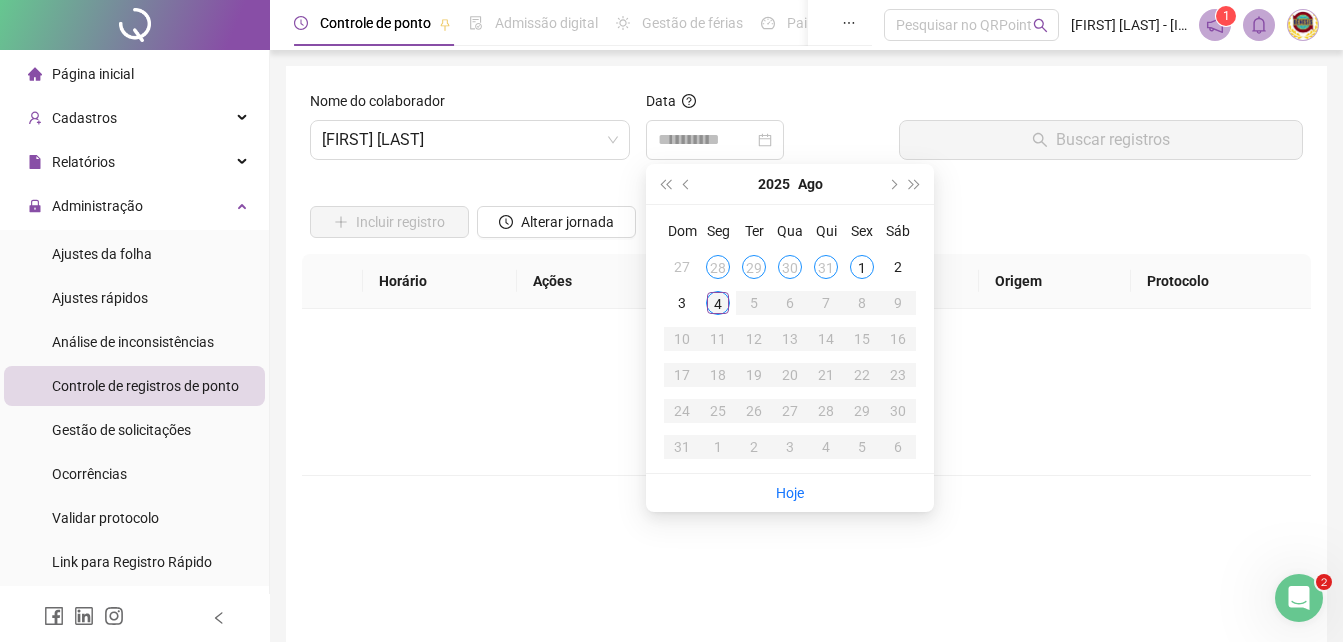 click on "4" at bounding box center (718, 303) 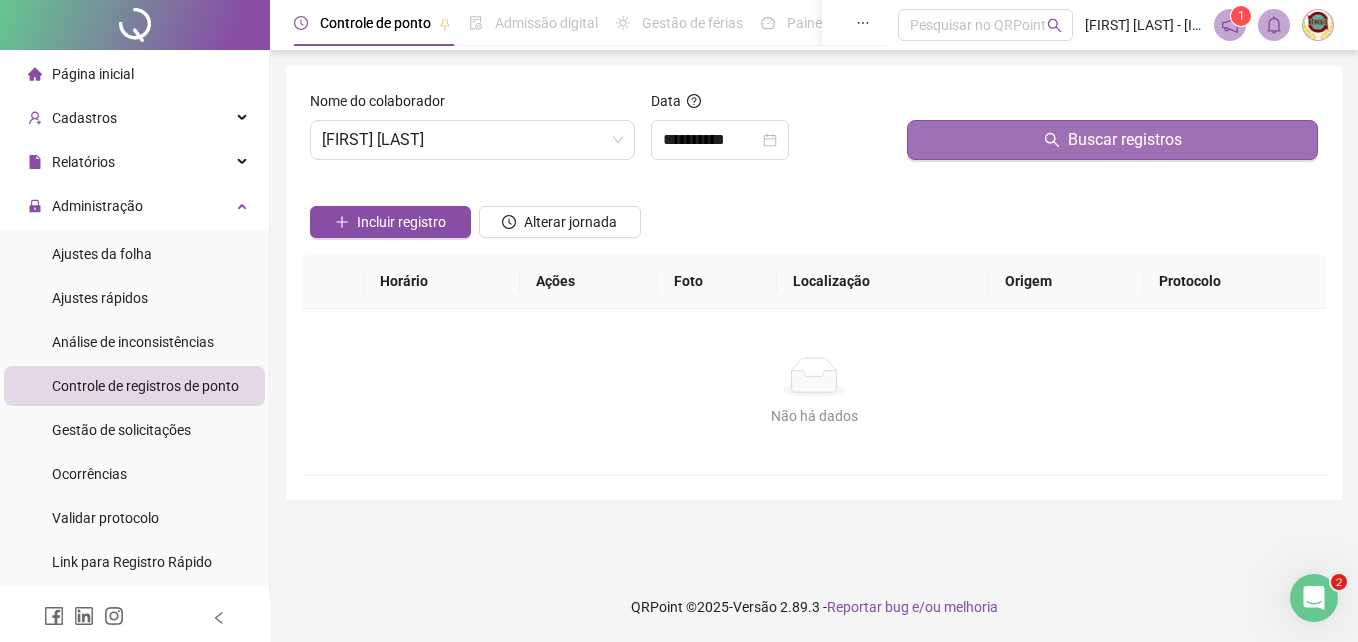 click on "Buscar registros" at bounding box center [1125, 140] 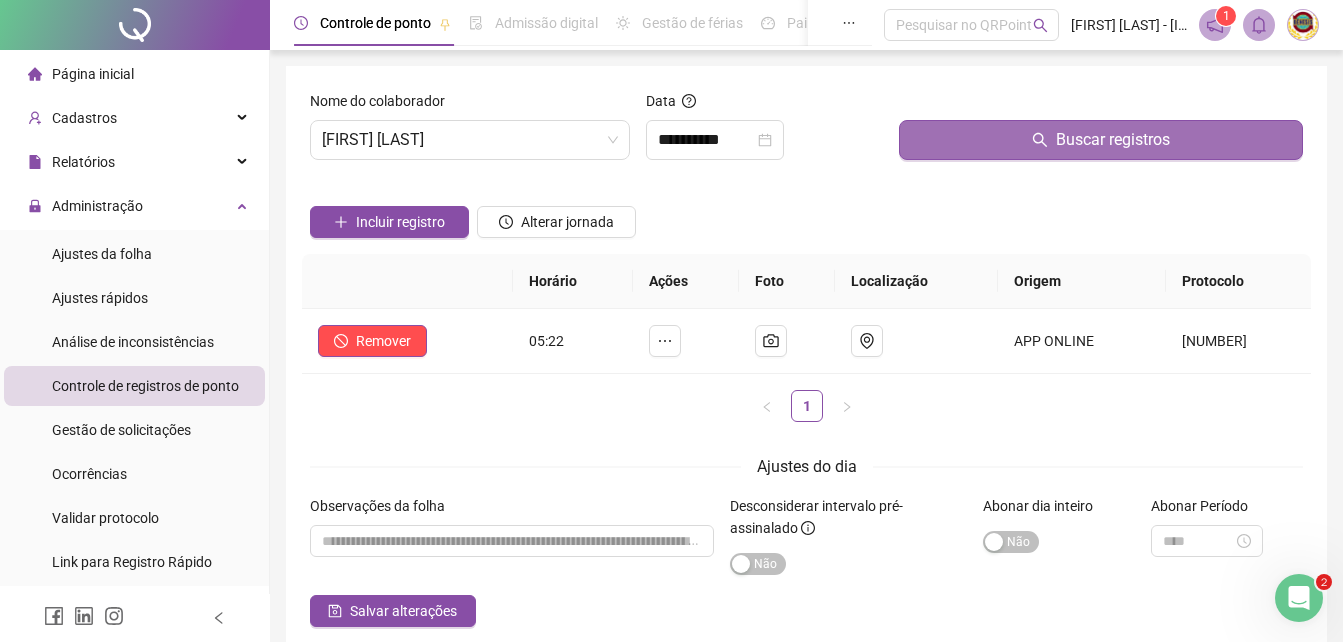 click on "Buscar registros" at bounding box center [1113, 140] 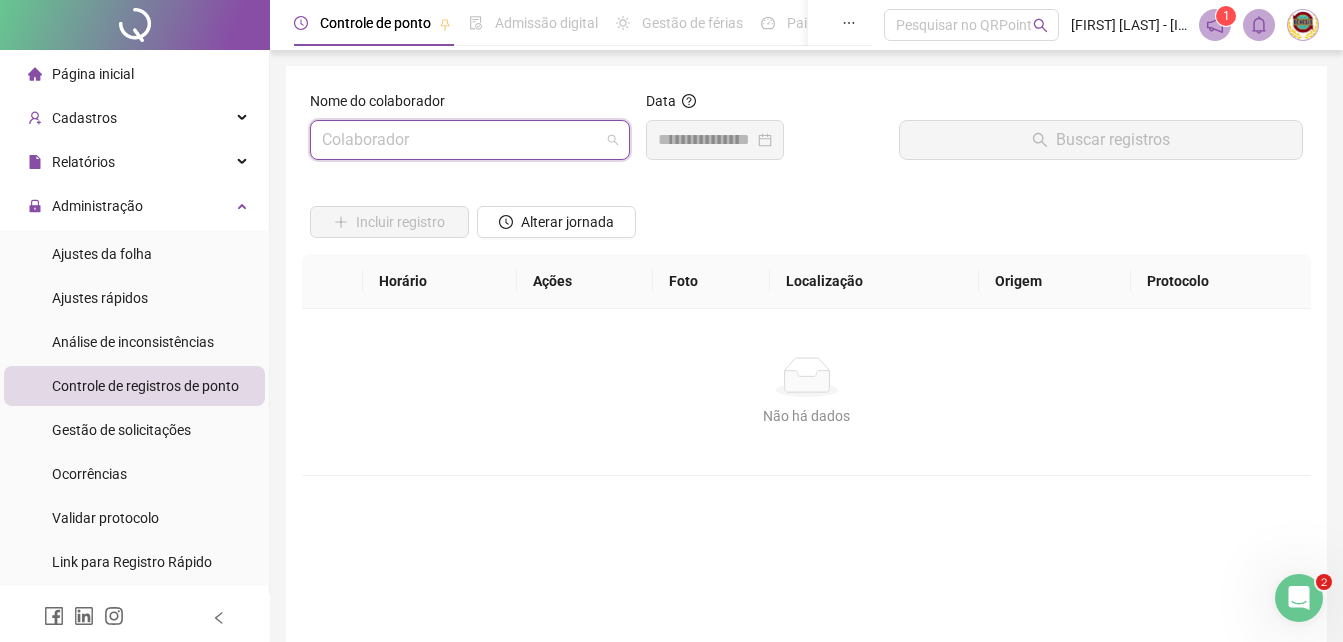 click at bounding box center (470, 140) 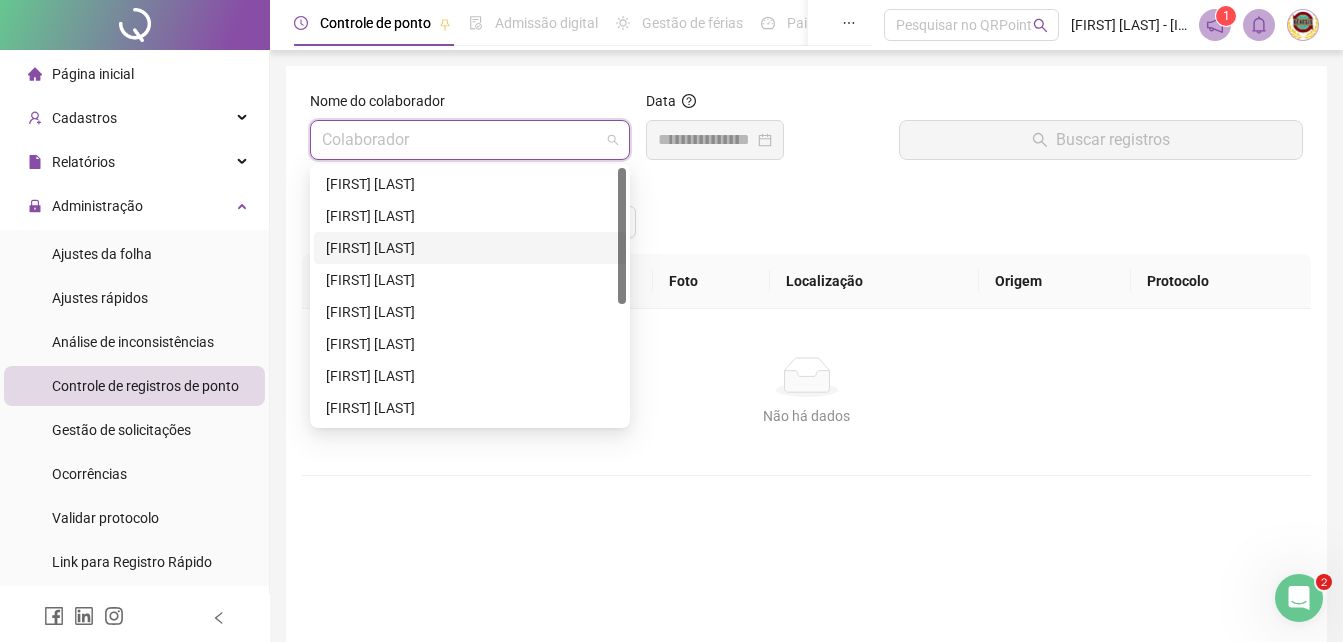 click on "[FIRST] [LAST]" at bounding box center (470, 248) 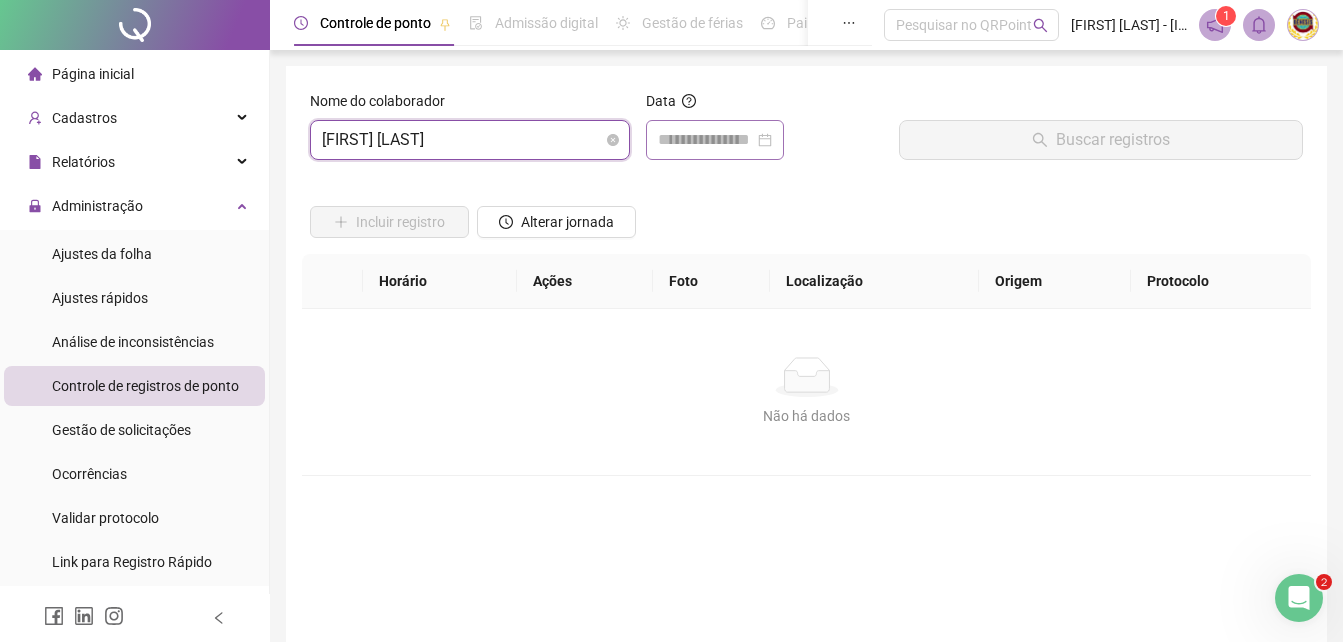 click at bounding box center (715, 140) 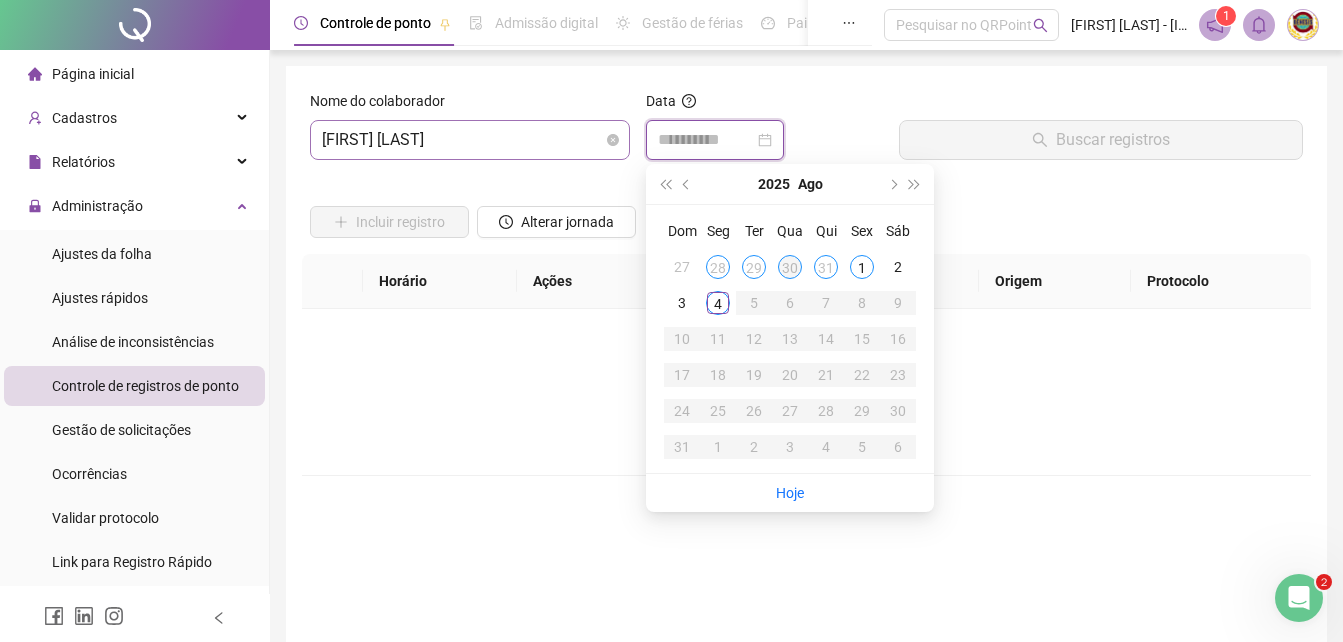 type on "**********" 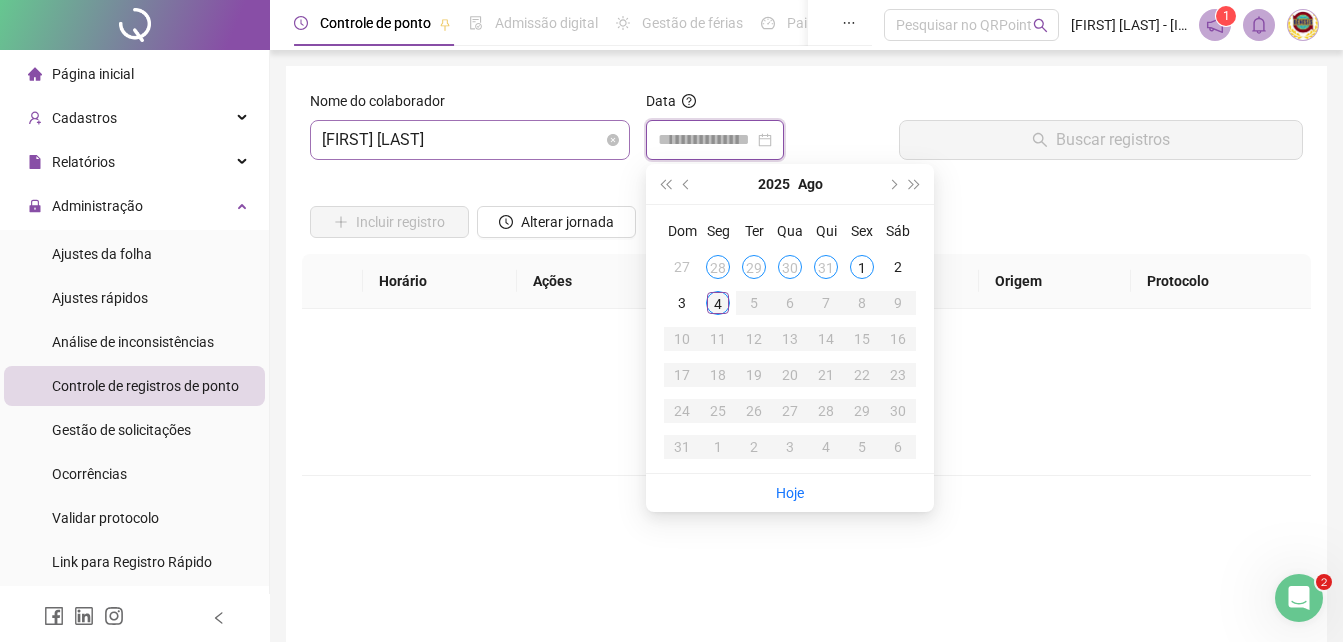 type on "**********" 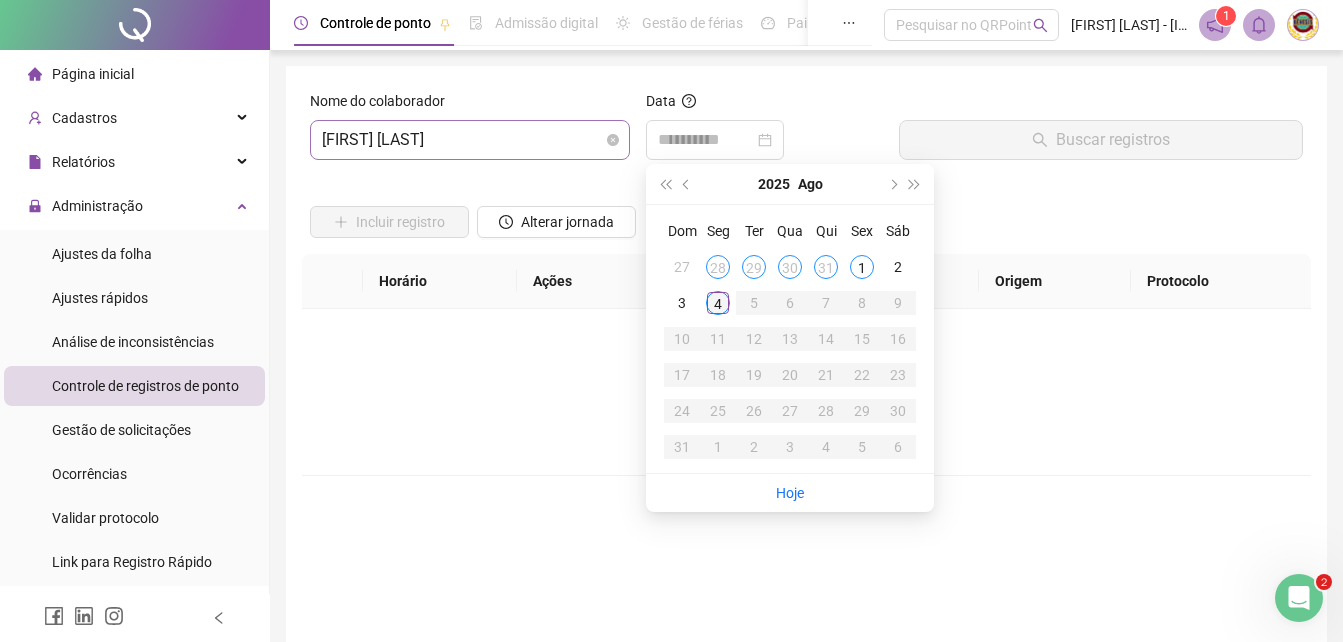 click on "4" at bounding box center (718, 303) 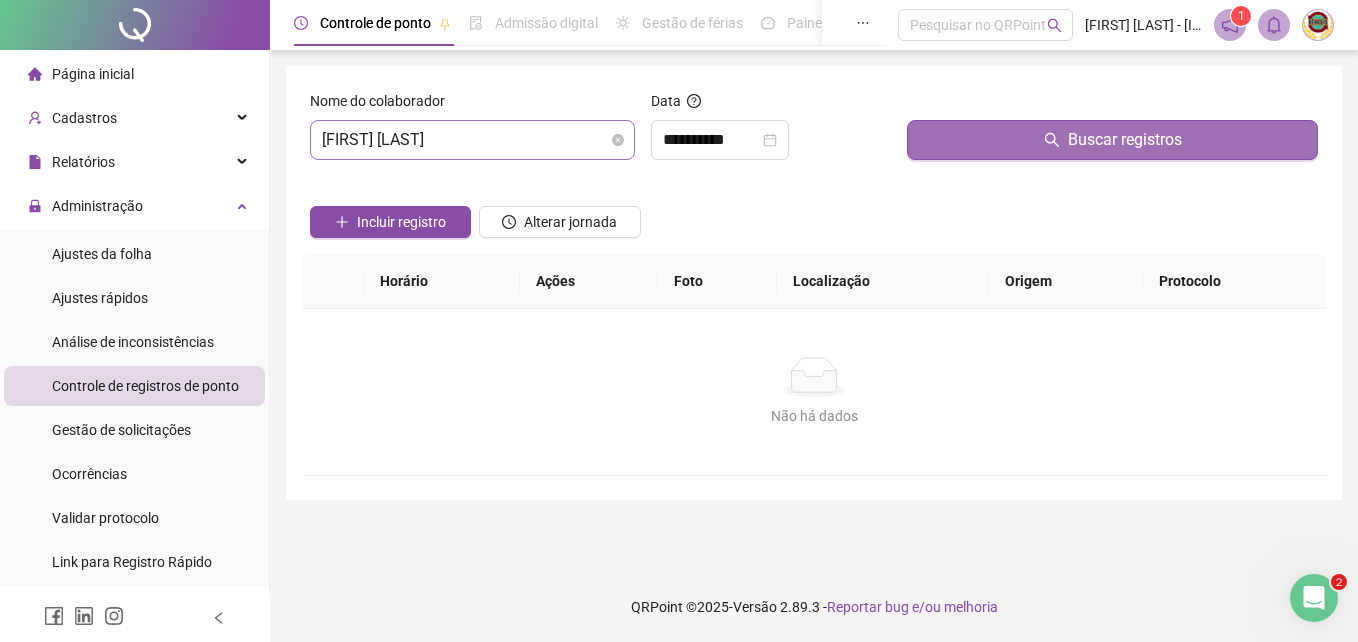 click on "Buscar registros" at bounding box center [1125, 140] 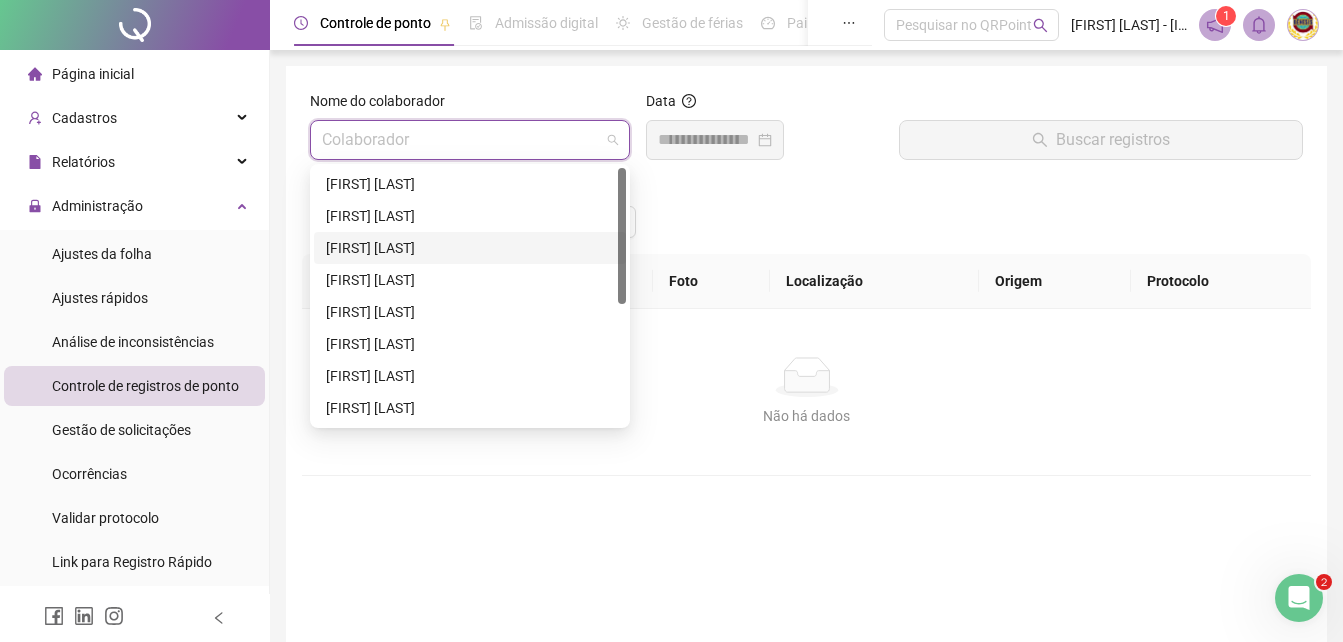 click at bounding box center [470, 140] 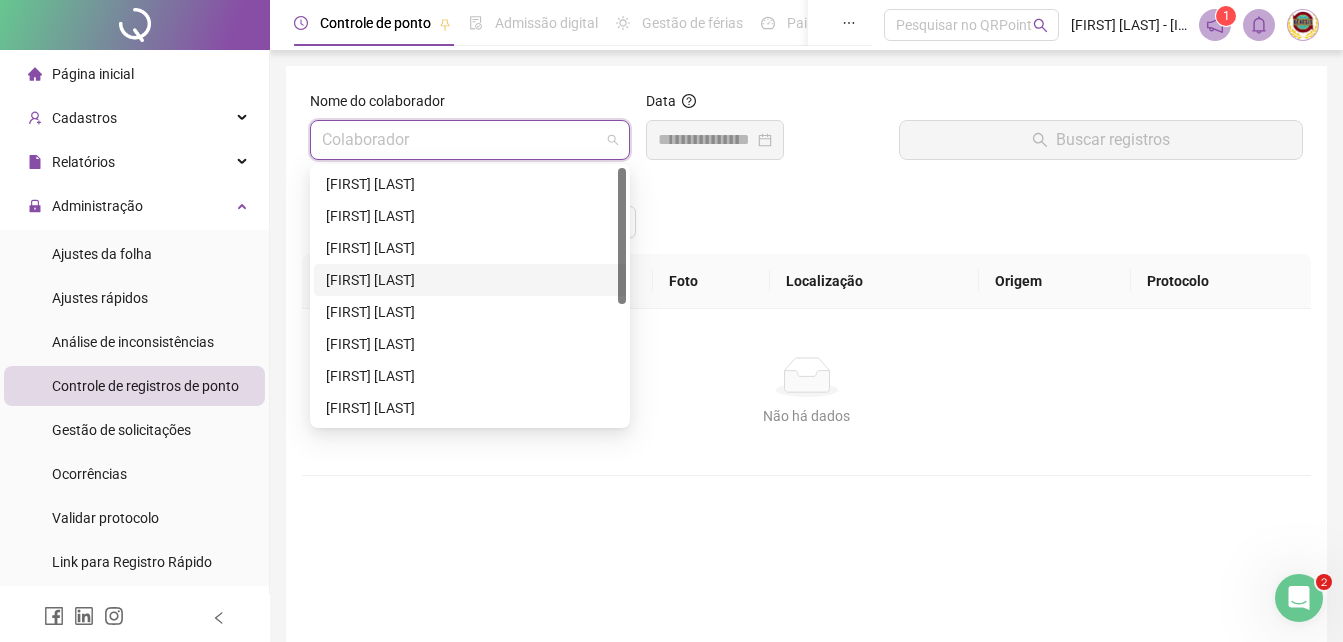 click on "[FIRST] [LAST]" at bounding box center (470, 280) 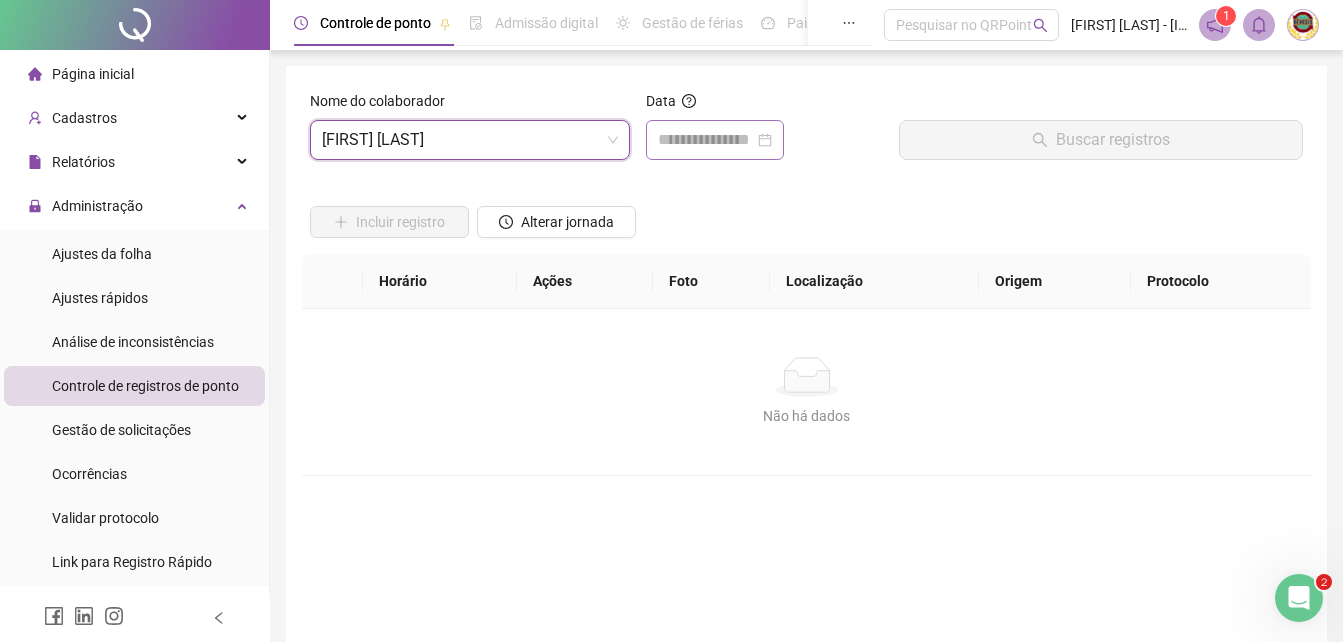 click at bounding box center [715, 140] 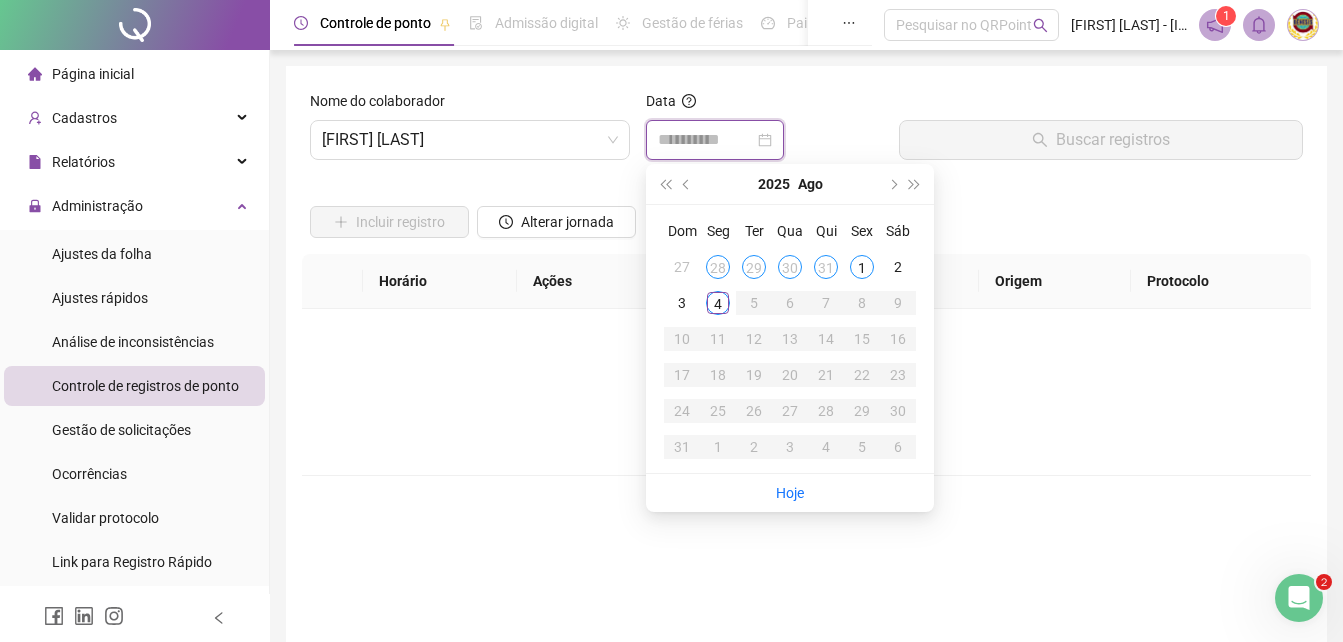 type on "**********" 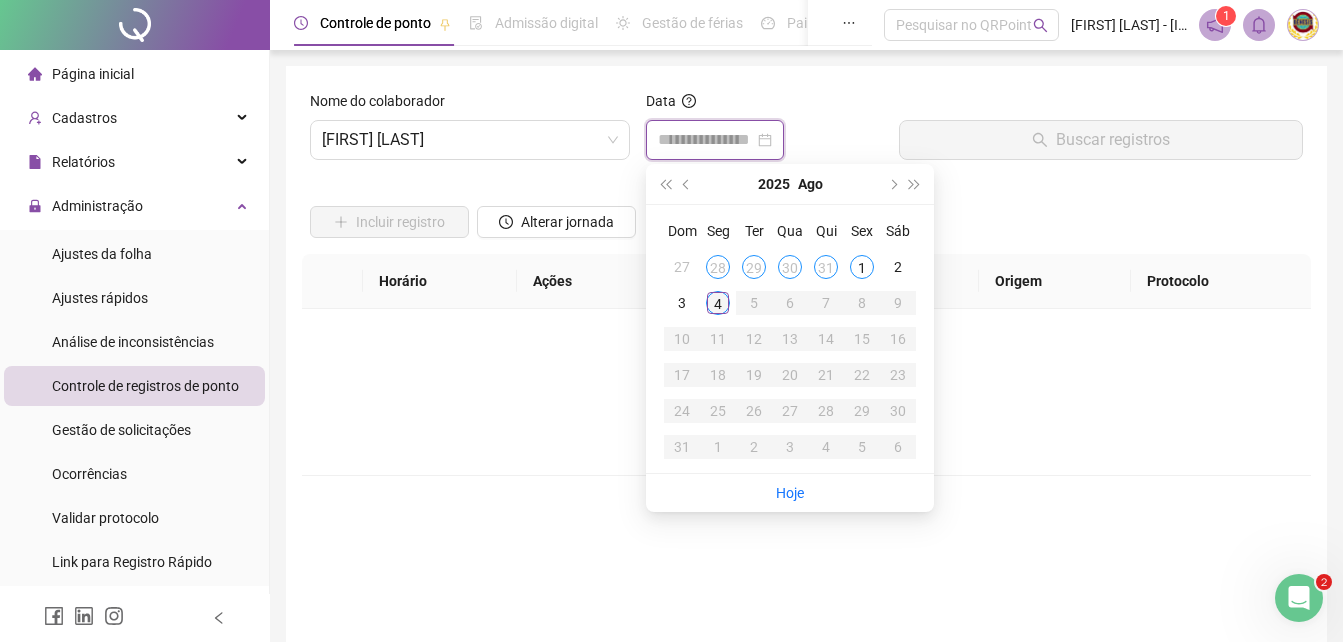 type on "**********" 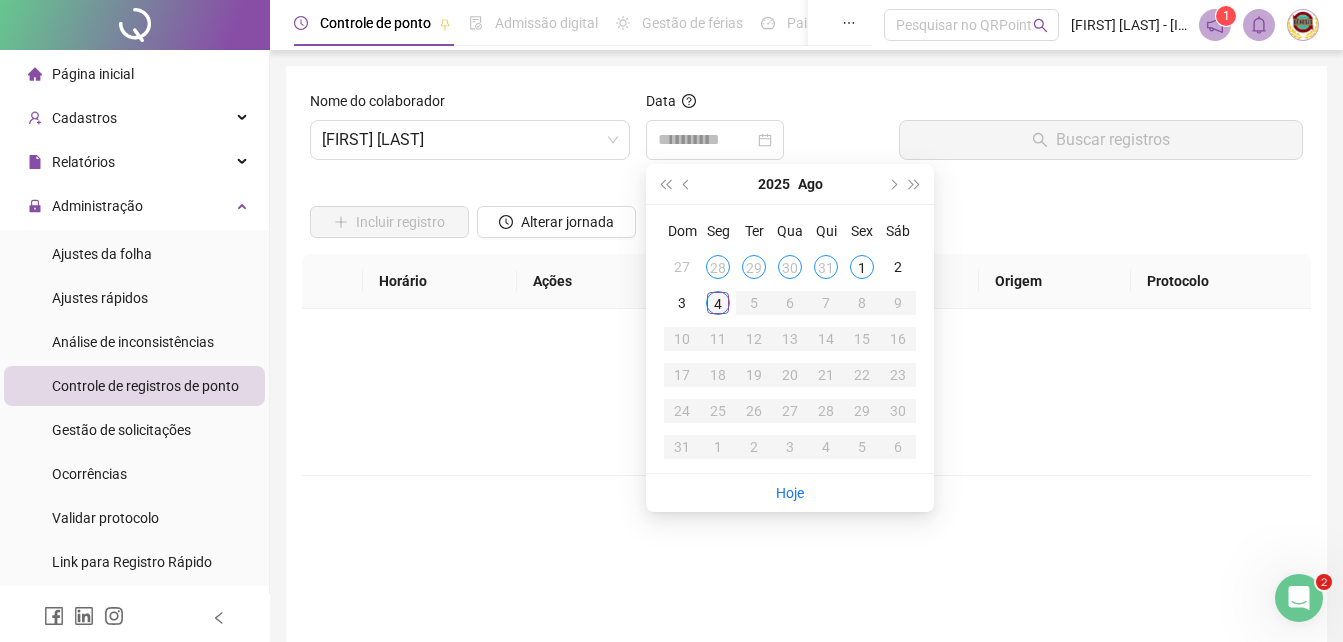 click on "4" at bounding box center [718, 303] 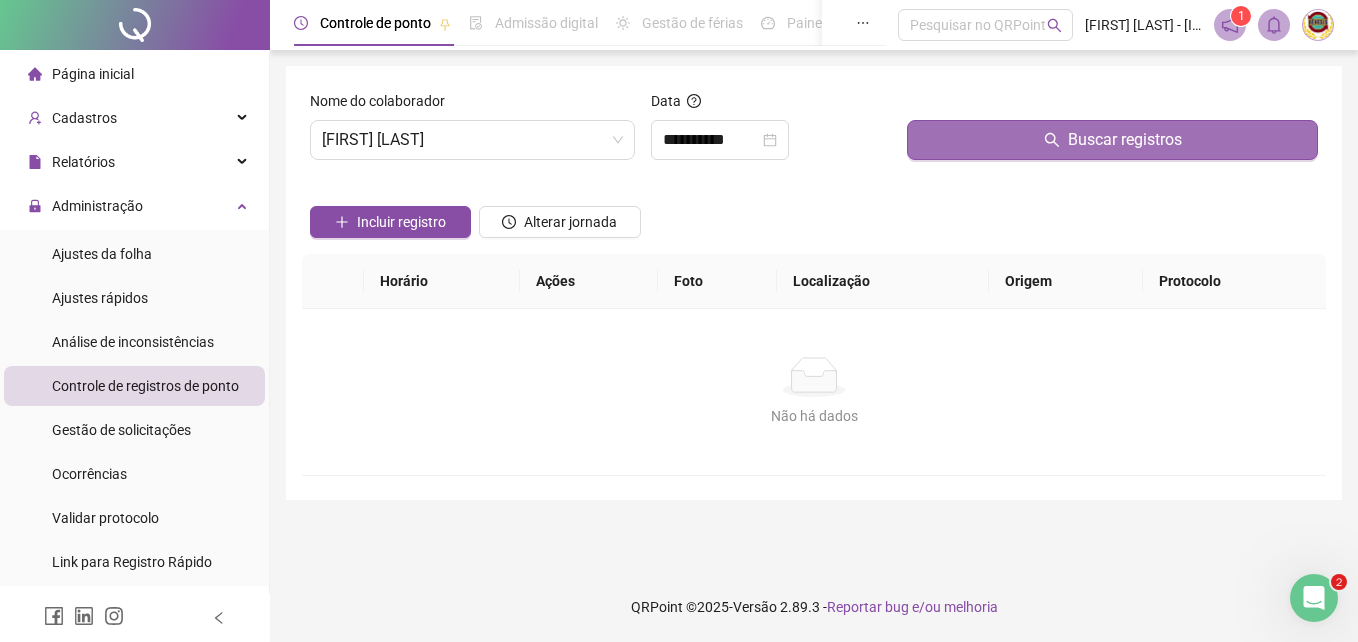 click on "Buscar registros" at bounding box center (1125, 140) 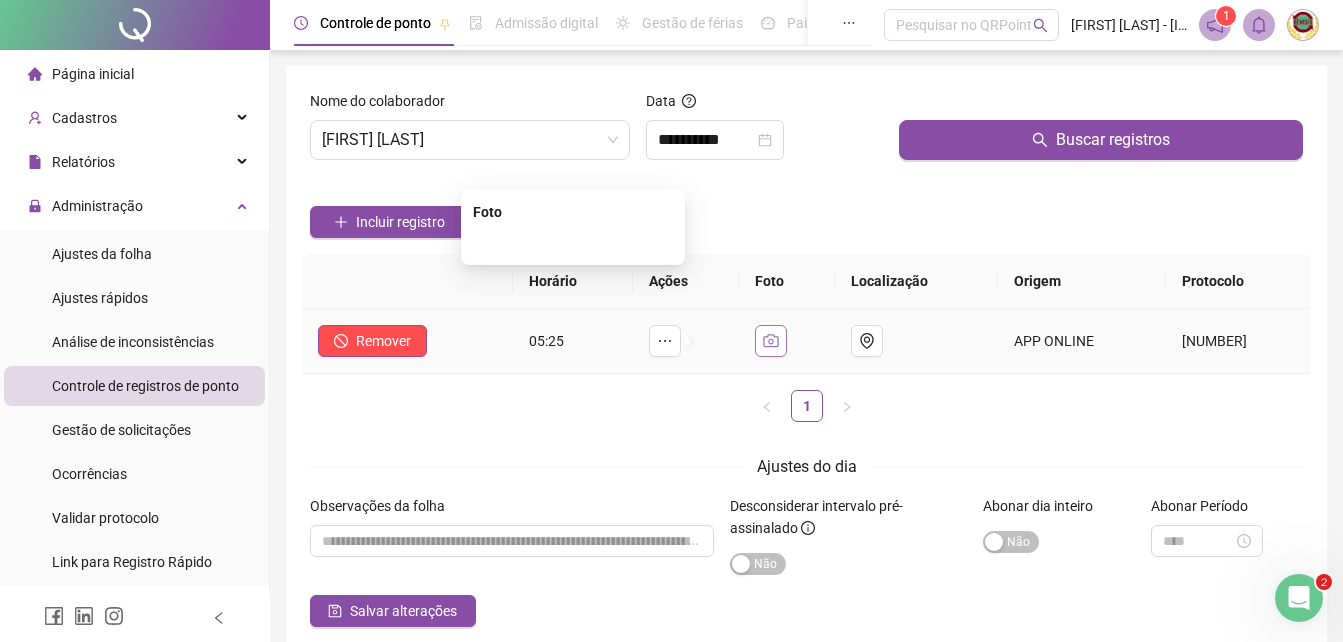 click 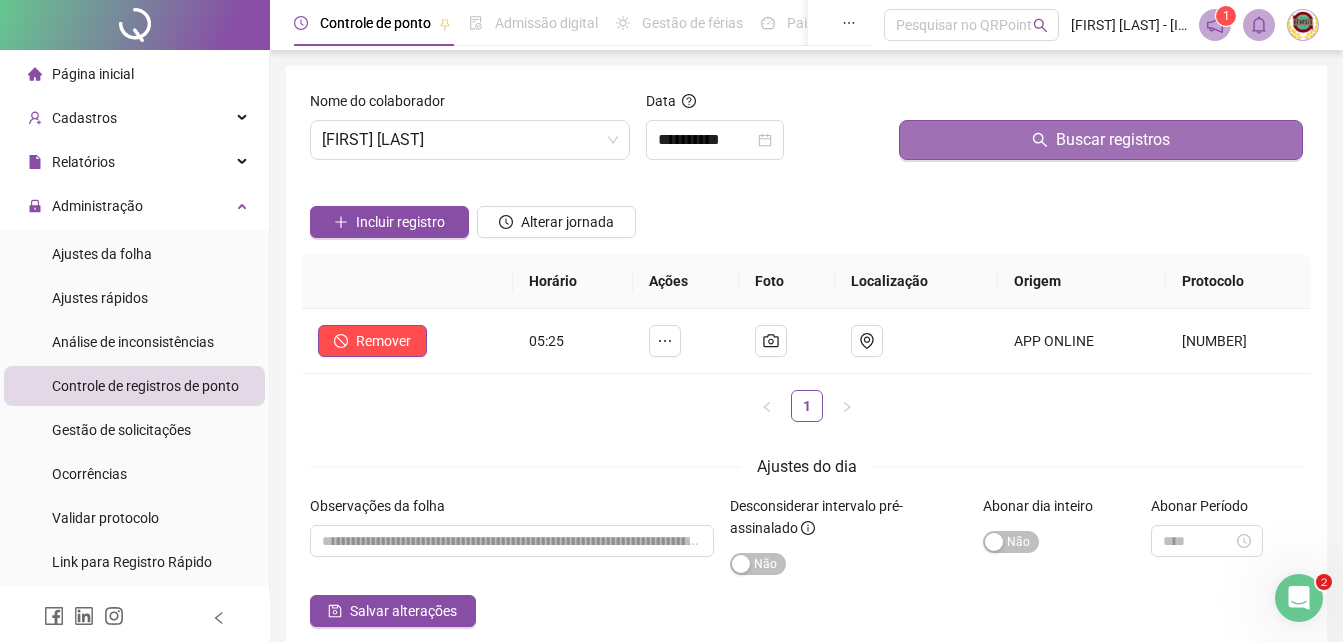 click on "Buscar registros" at bounding box center [1113, 140] 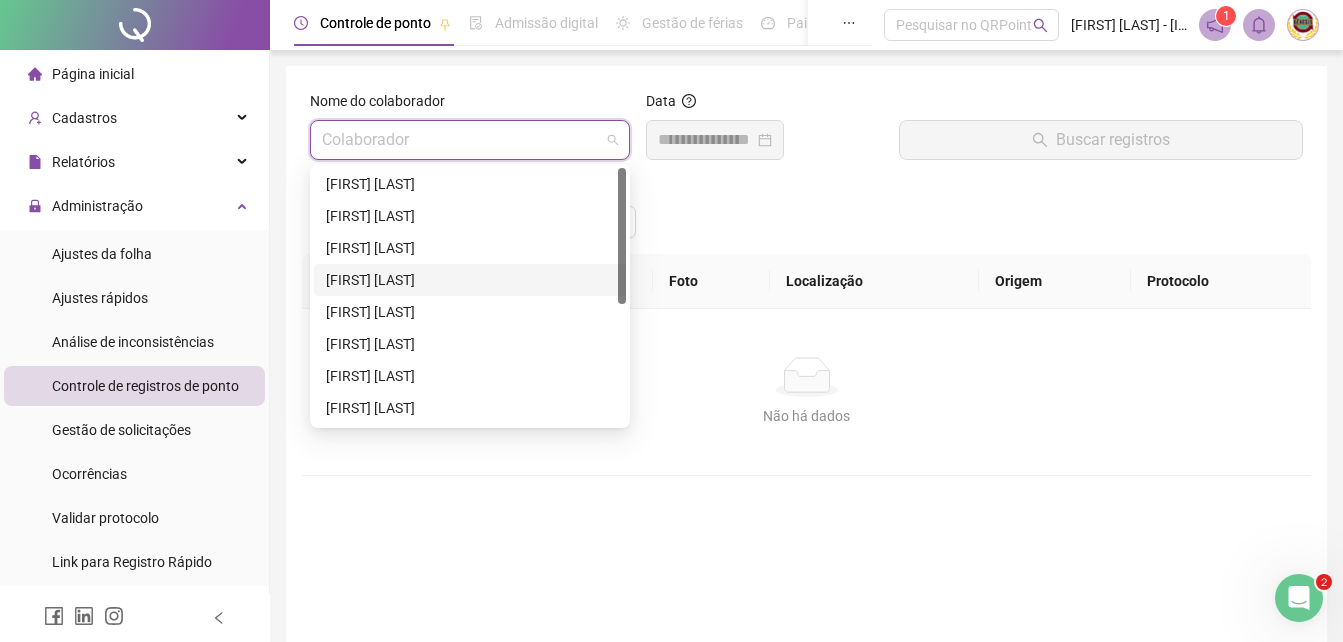 click at bounding box center [470, 140] 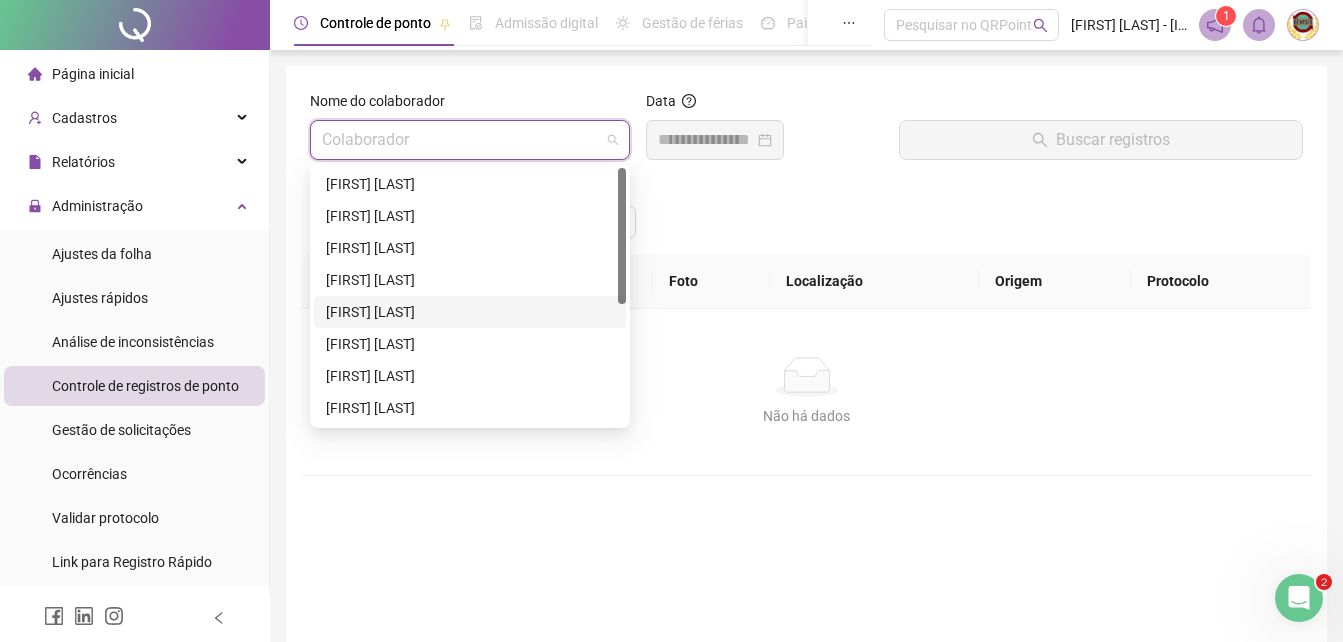 click on "[FIRST] [LAST]" at bounding box center [470, 312] 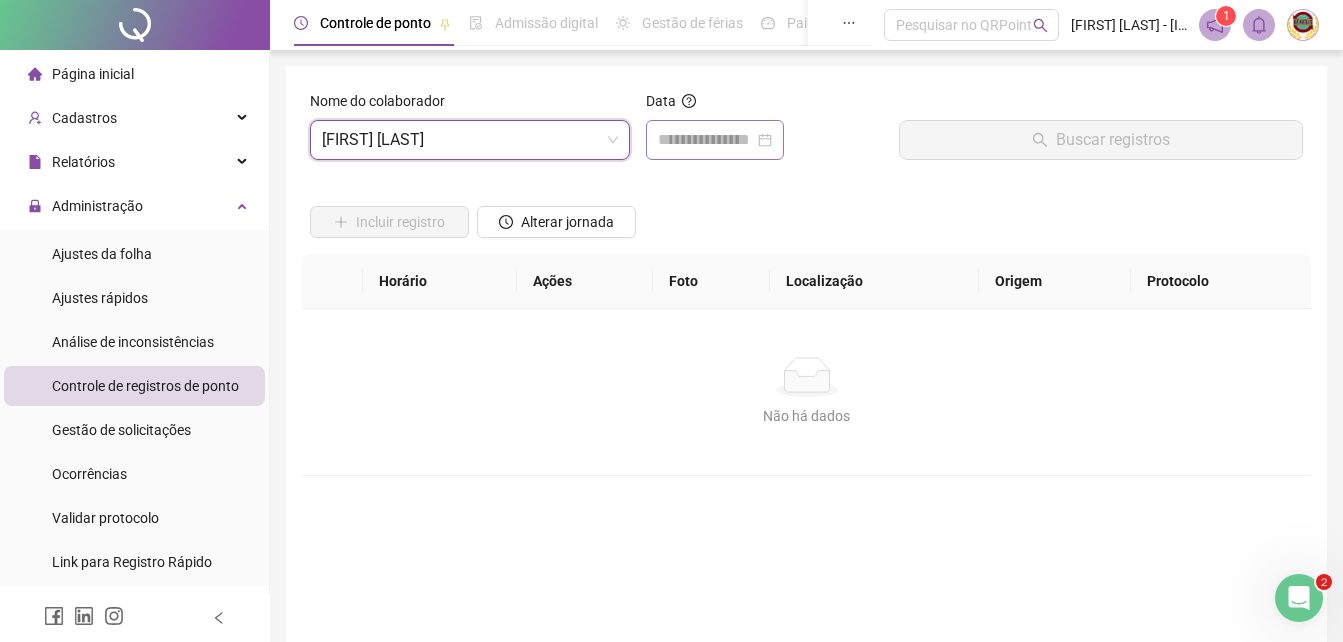 click at bounding box center [715, 140] 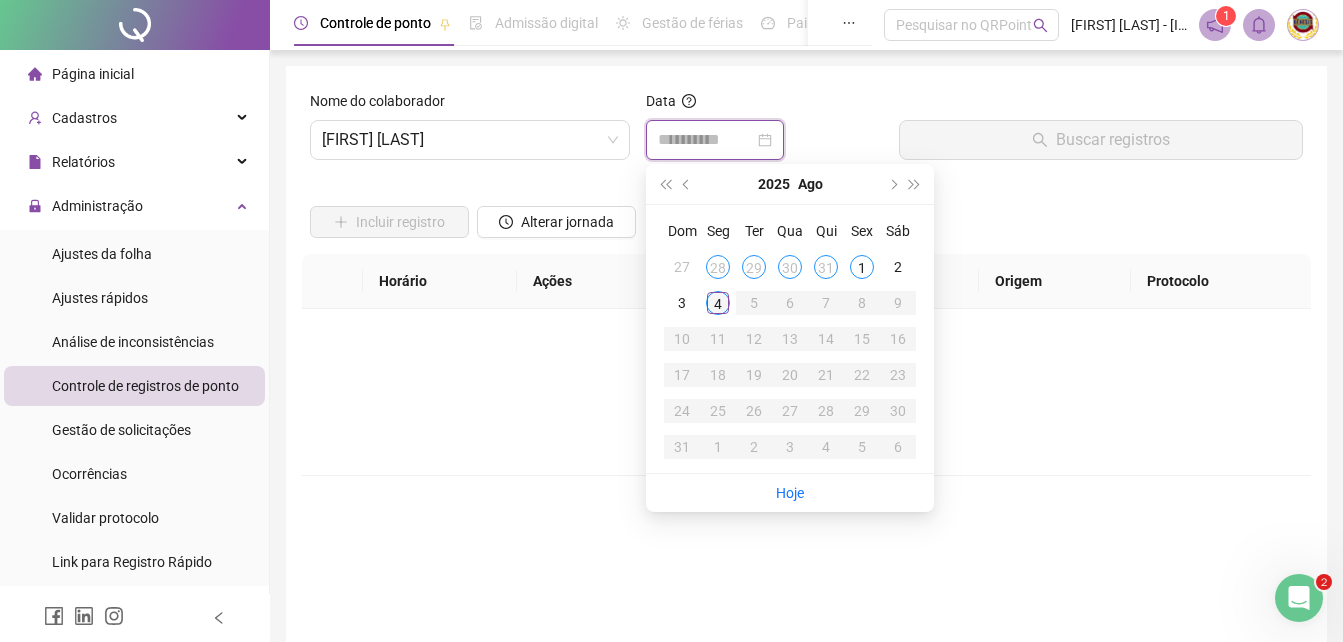 type on "**********" 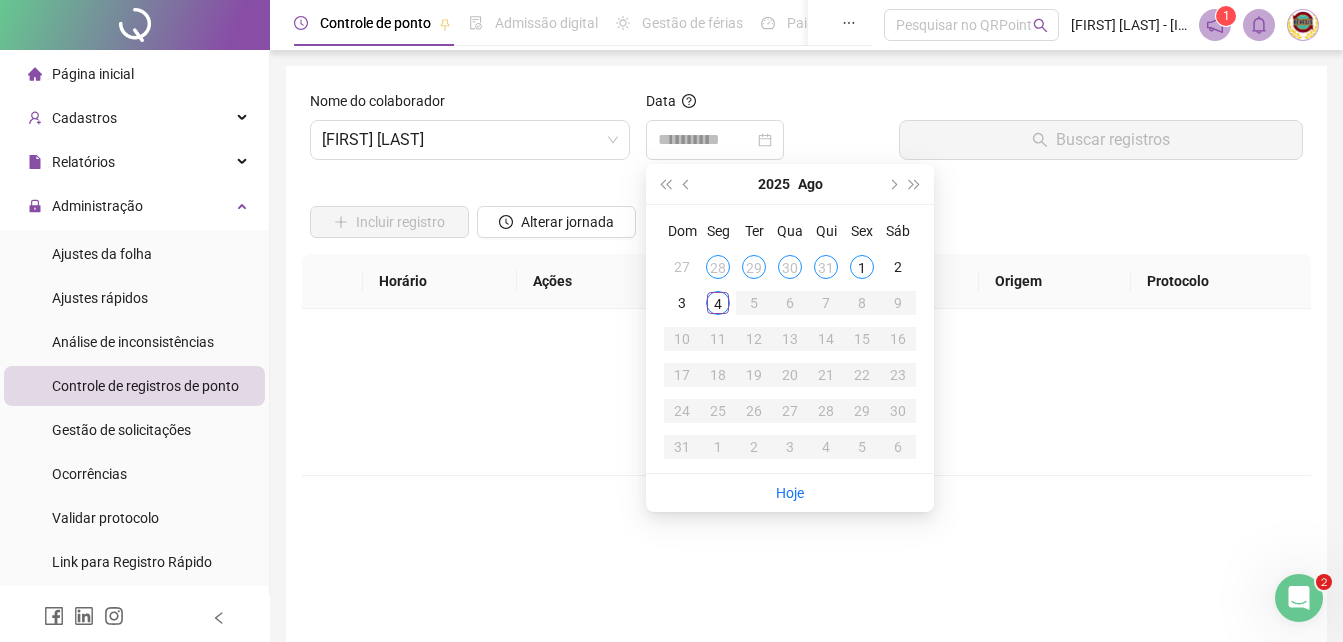 drag, startPoint x: 718, startPoint y: 303, endPoint x: 728, endPoint y: 302, distance: 10.049875 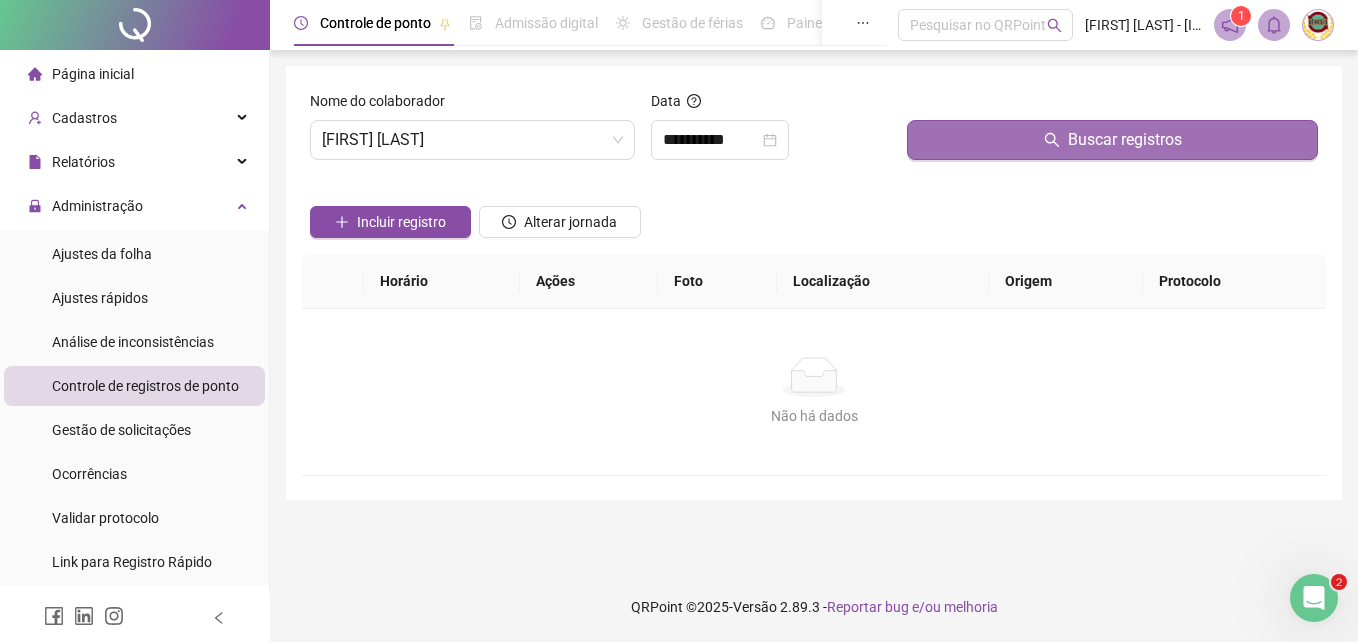 click on "Buscar registros" at bounding box center [1125, 140] 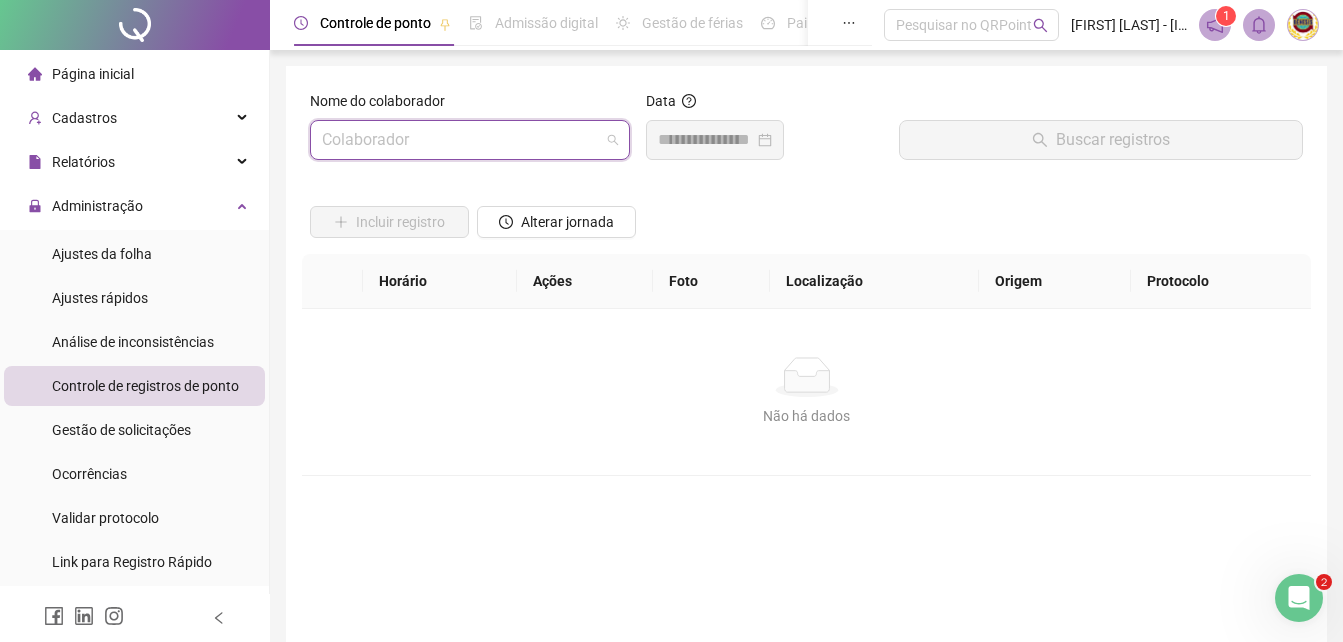 click at bounding box center (470, 140) 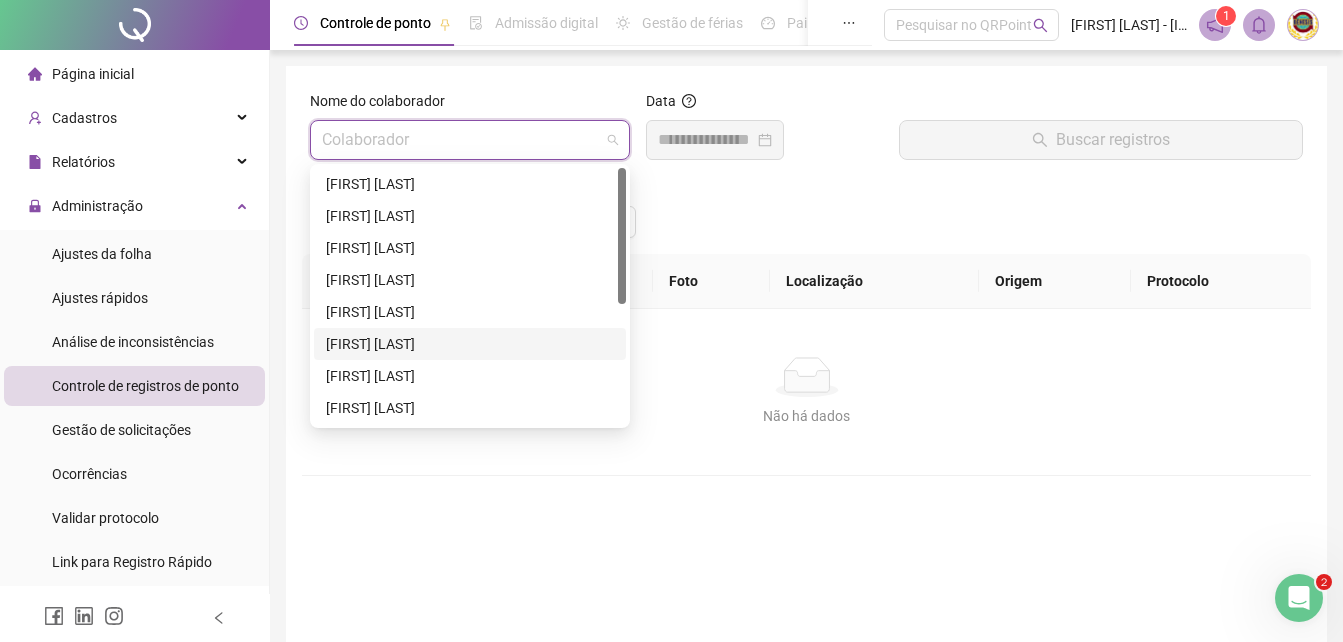 drag, startPoint x: 351, startPoint y: 329, endPoint x: 371, endPoint y: 311, distance: 26.907248 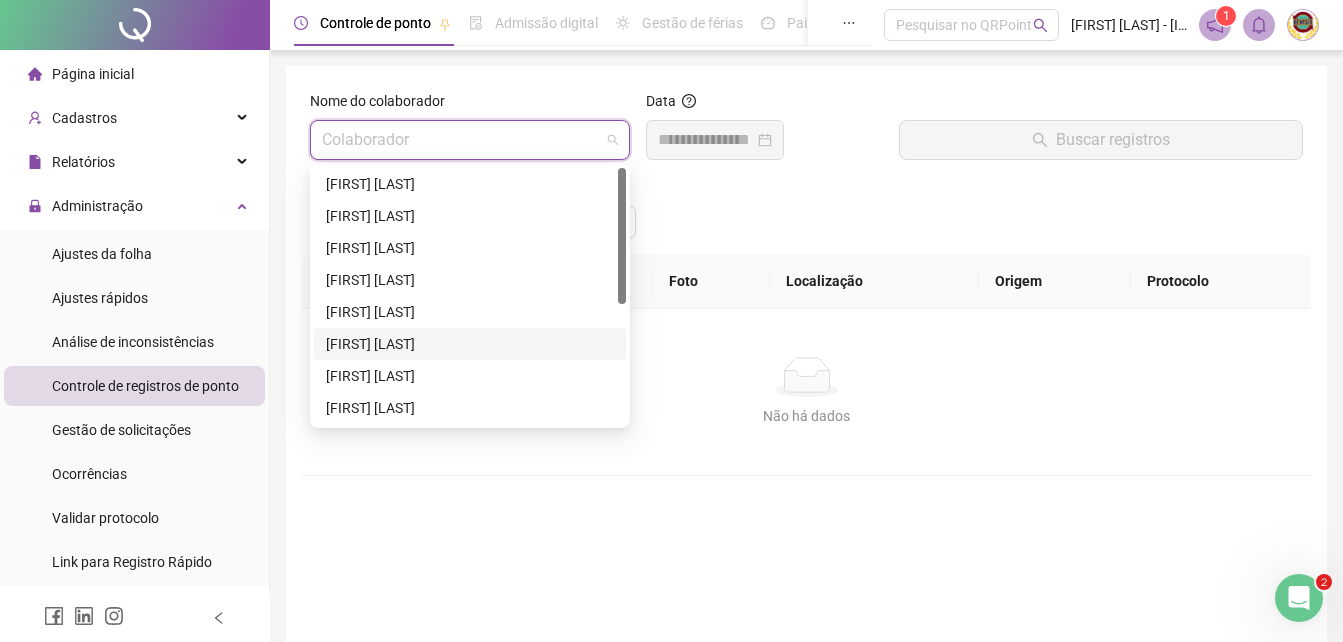 click on "[FIRST] [LAST]" at bounding box center (470, 344) 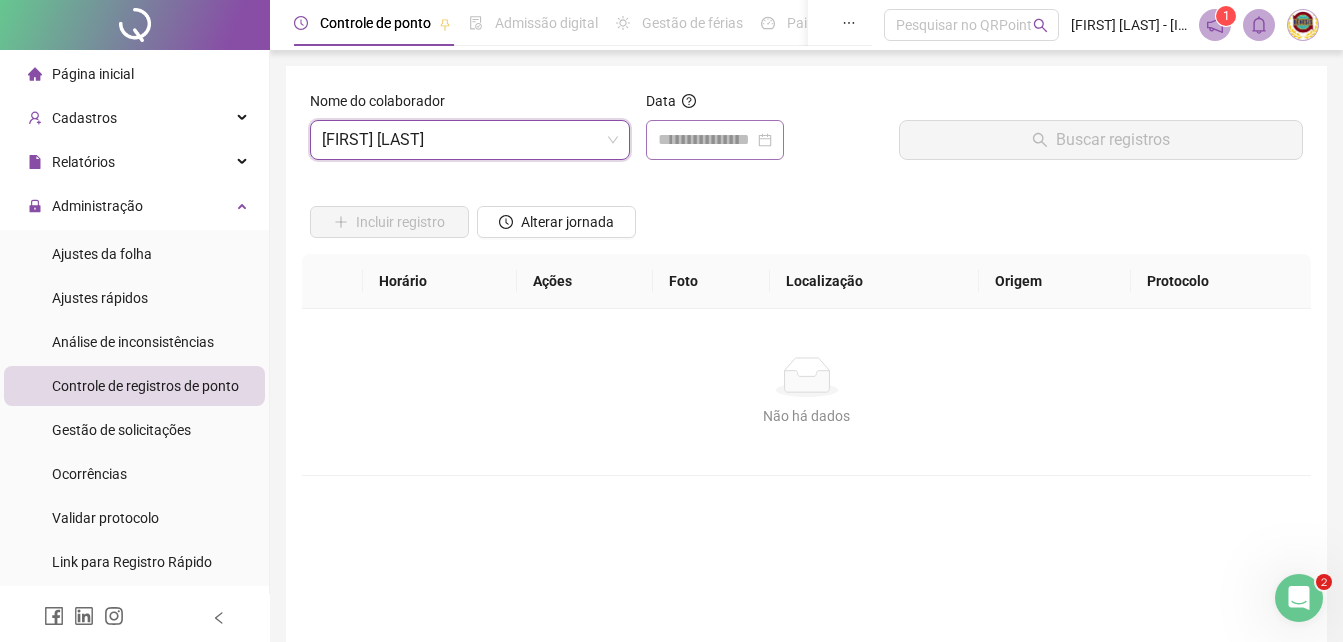 click at bounding box center [715, 140] 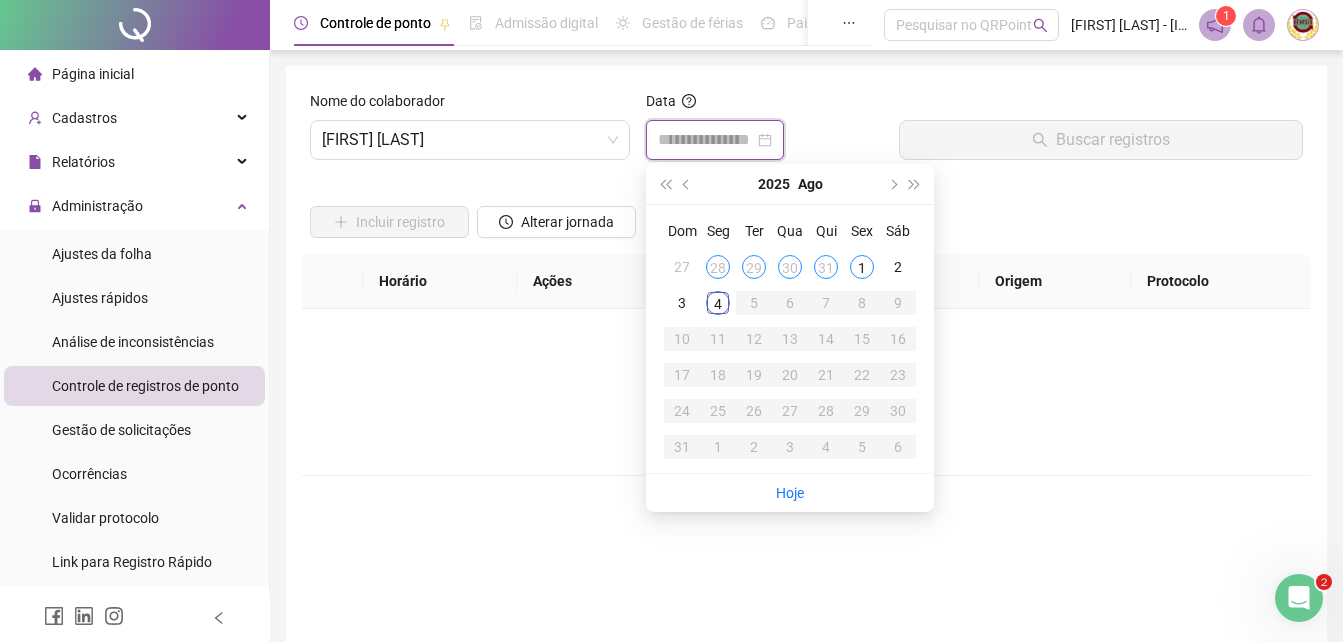 type on "**********" 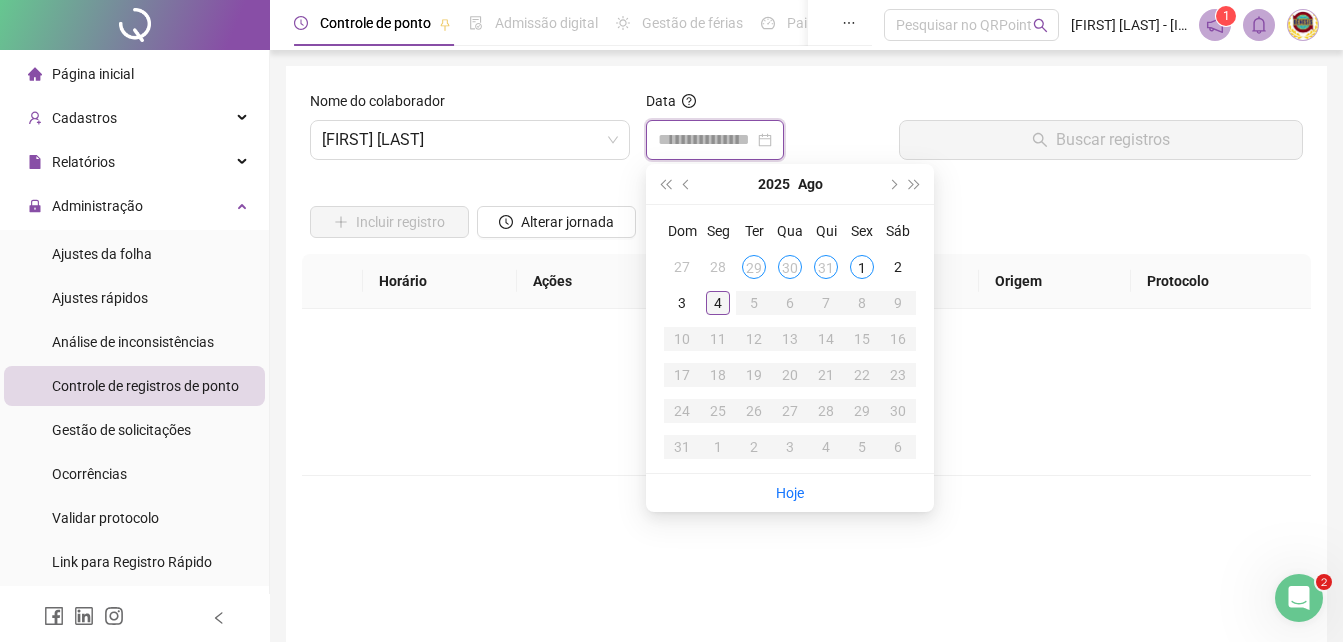 type on "**********" 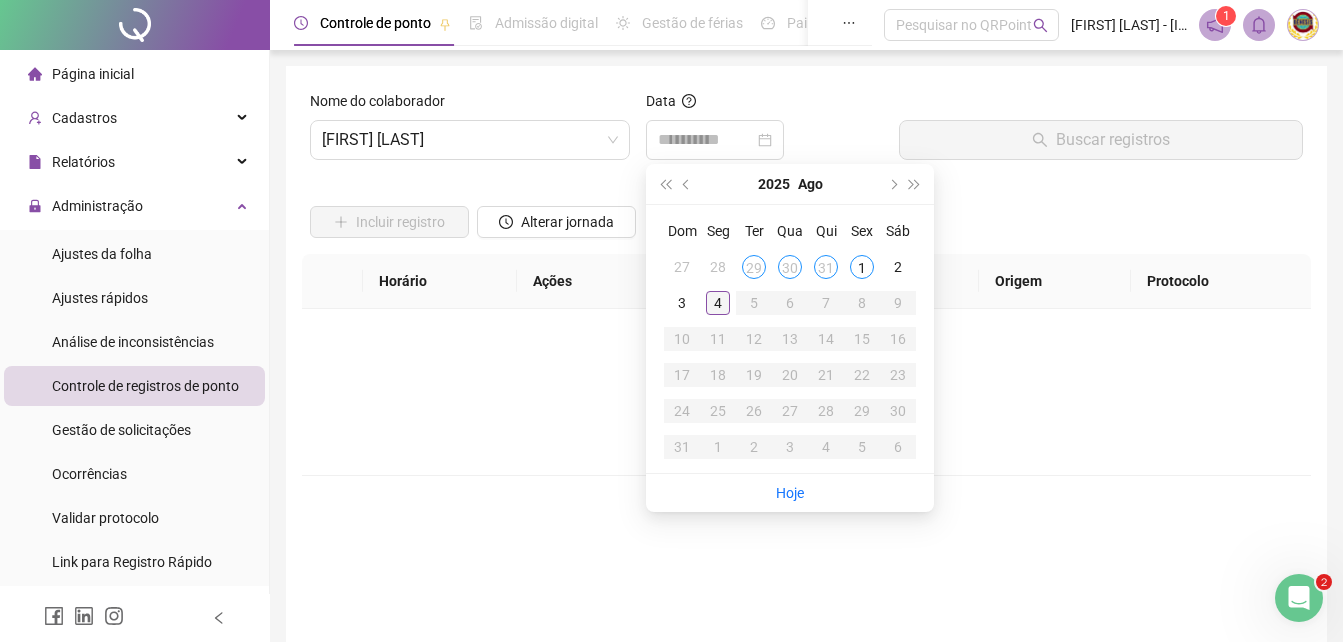 click on "4" at bounding box center (718, 303) 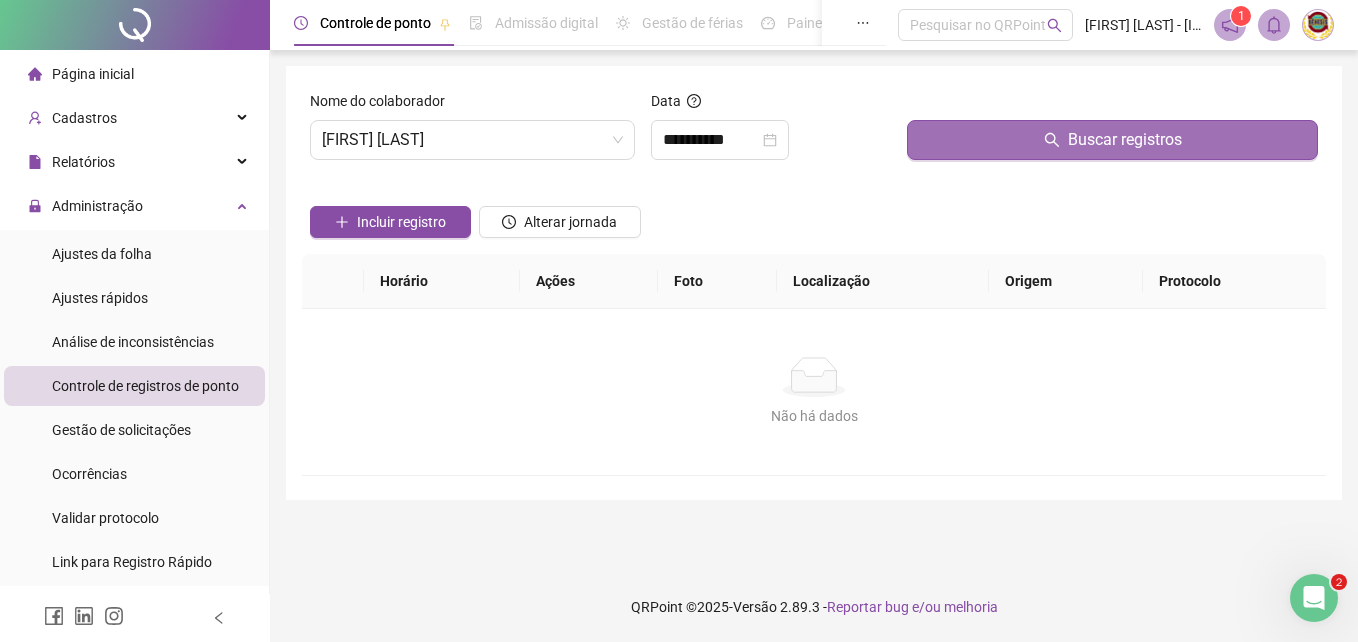 click on "Buscar registros" at bounding box center [1125, 140] 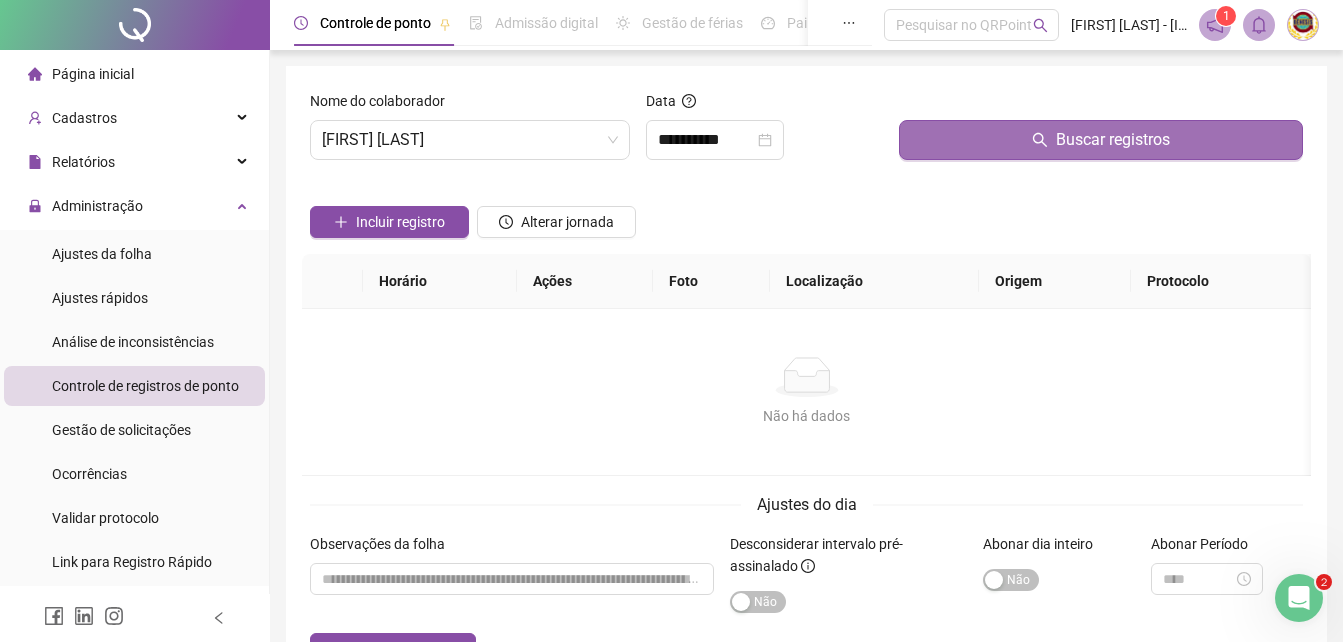click on "Buscar registros" at bounding box center (1113, 140) 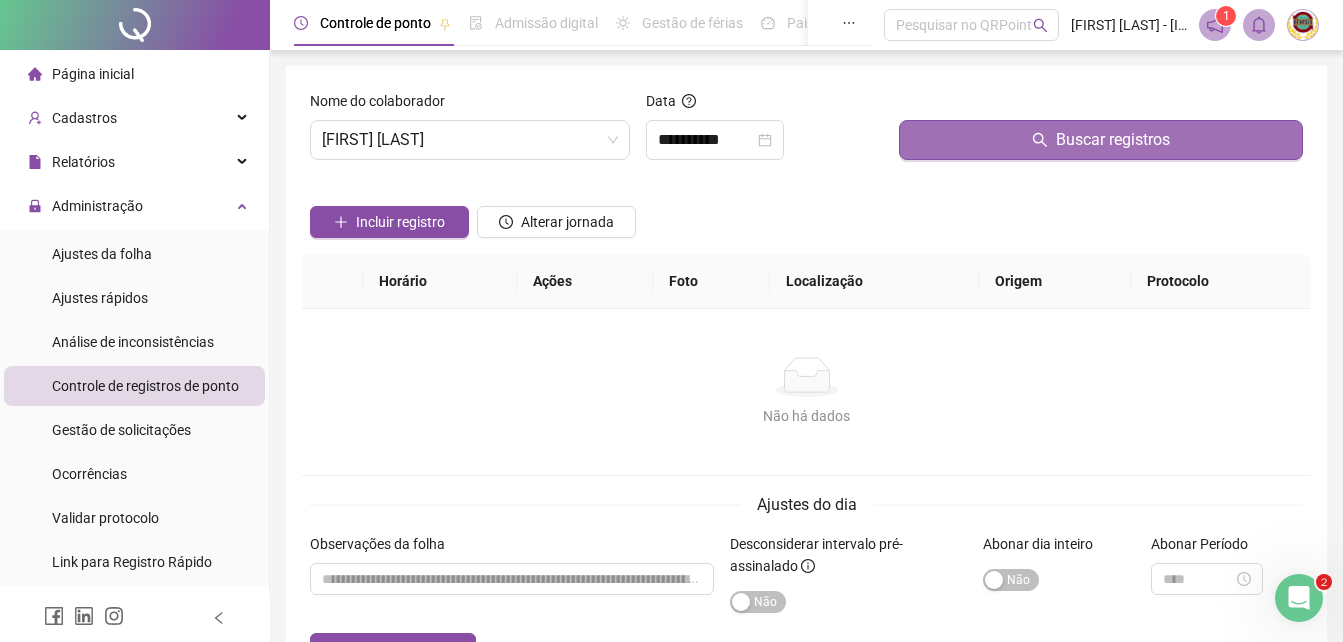 click on "Buscar registros" at bounding box center (1113, 140) 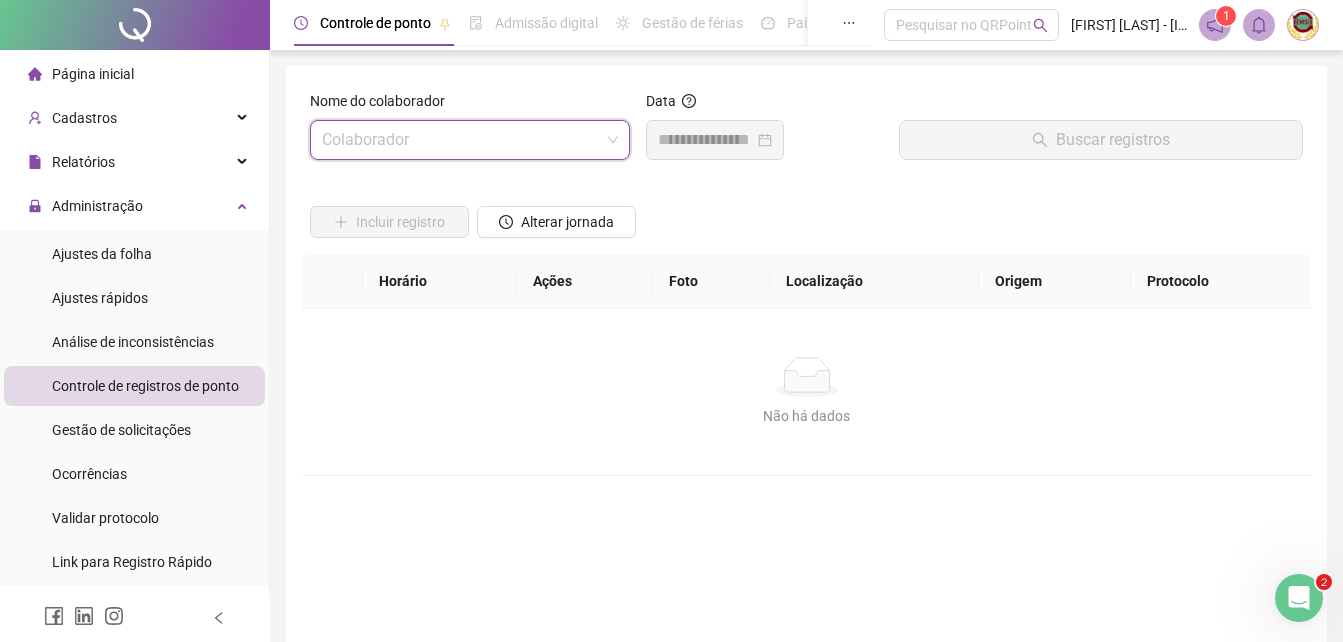 click at bounding box center [470, 140] 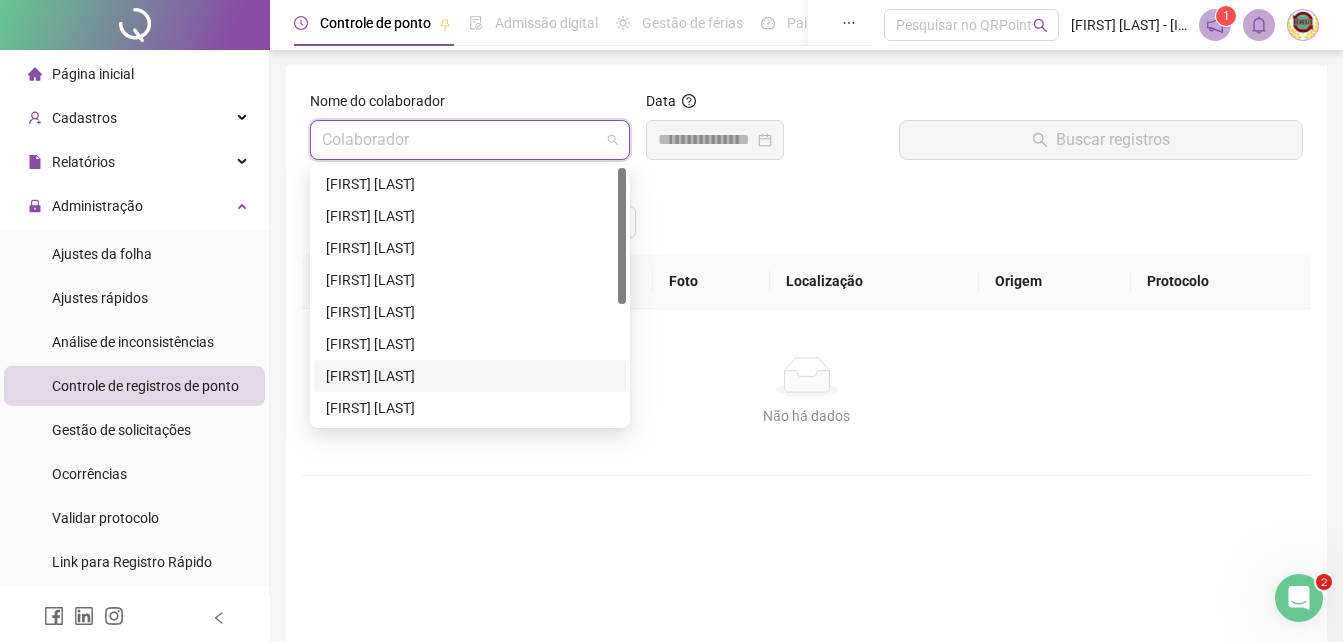 click on "[FIRST] [LAST]" at bounding box center [470, 376] 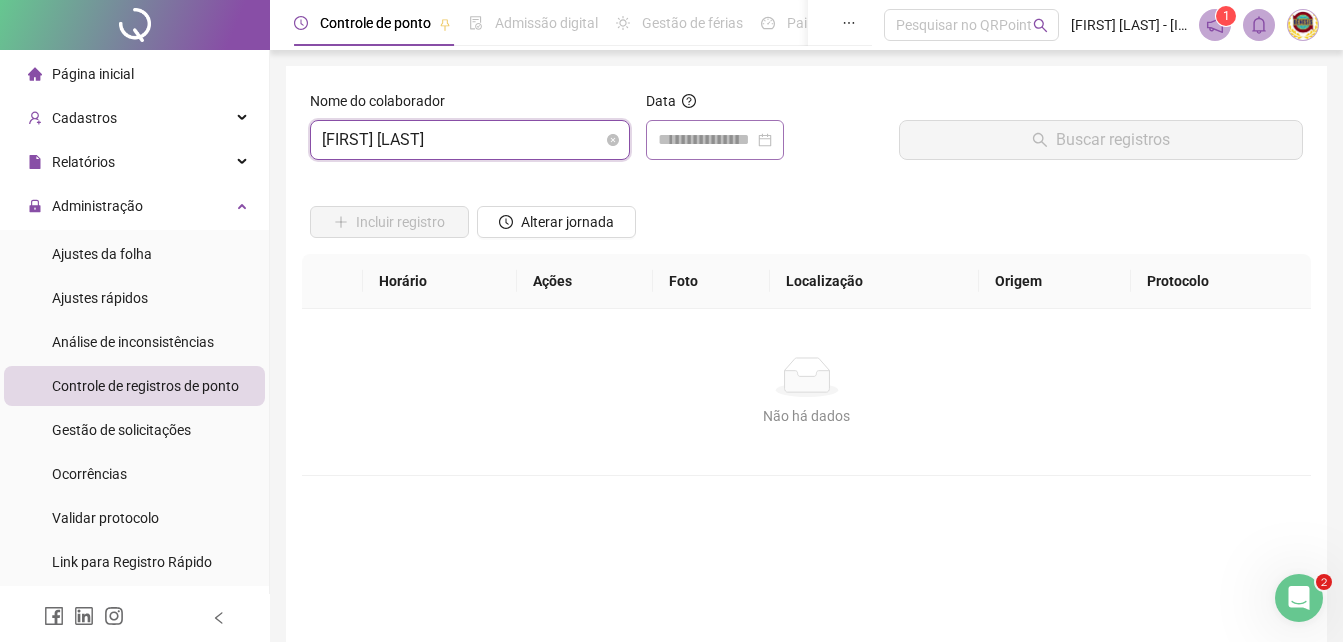 click at bounding box center [715, 140] 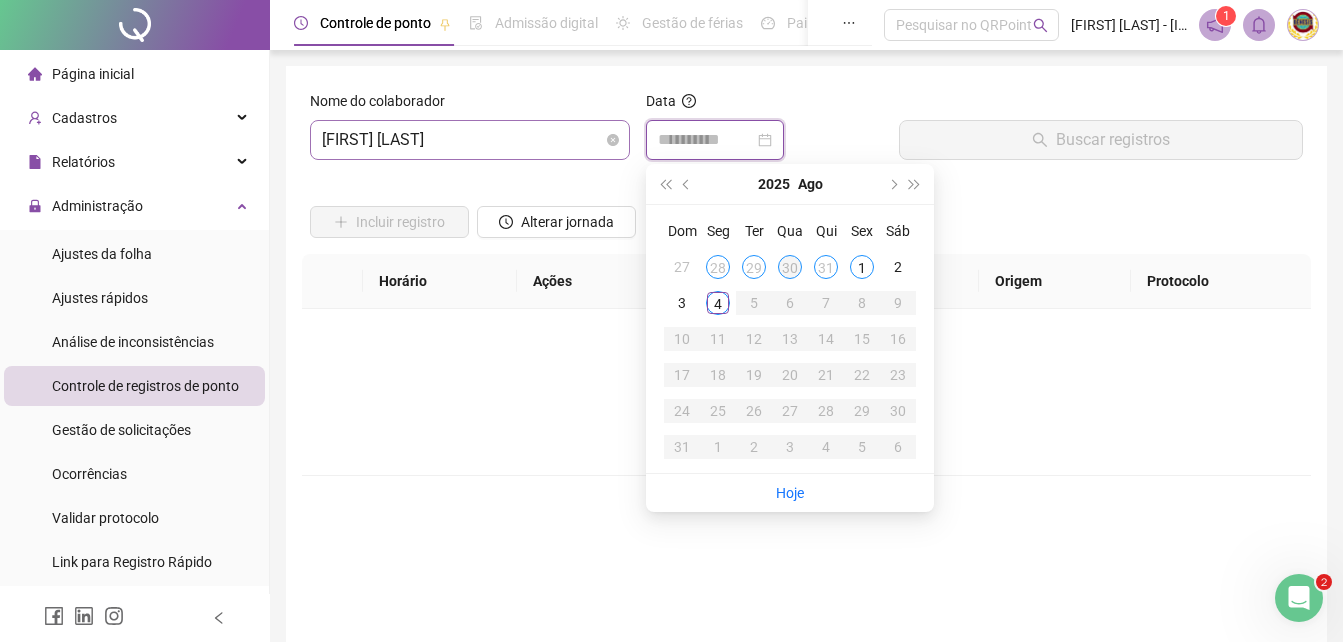 type on "**********" 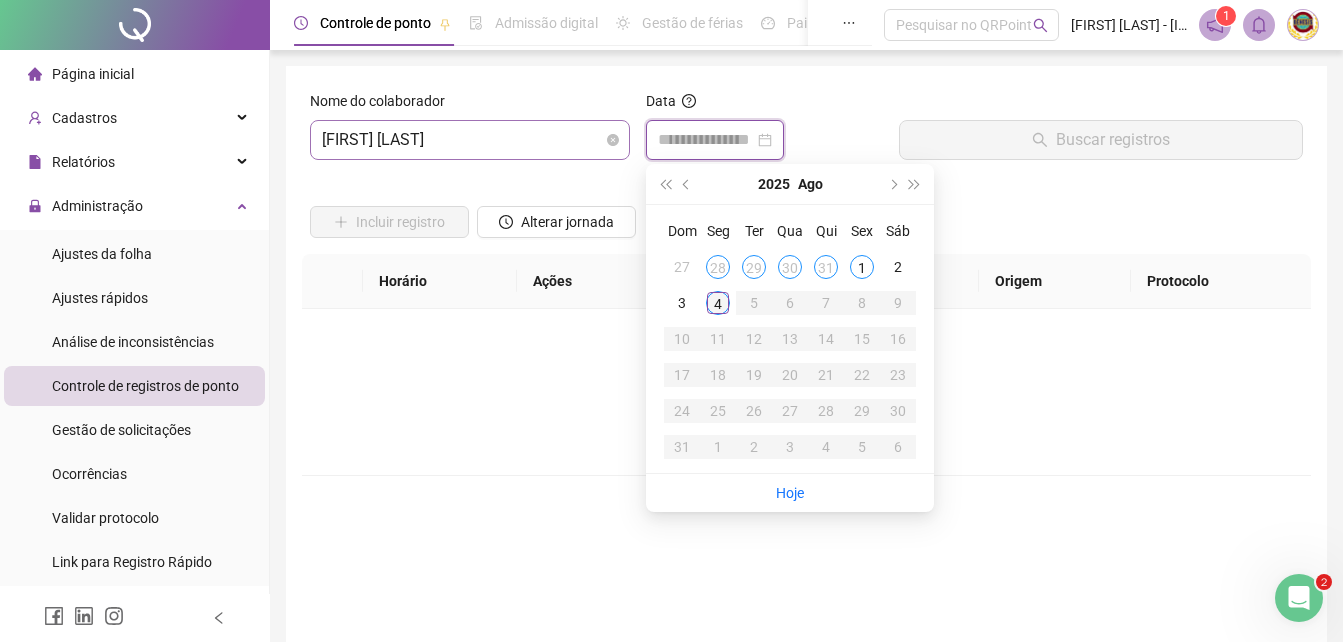 type on "**********" 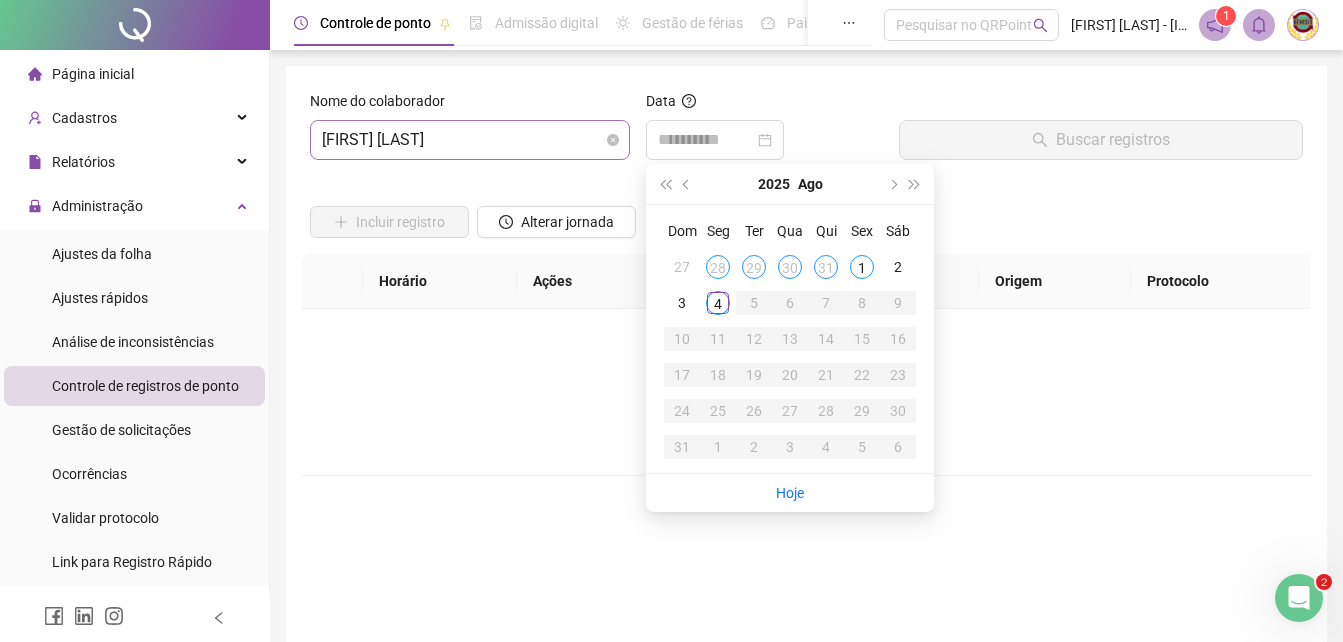 click on "4" at bounding box center (718, 303) 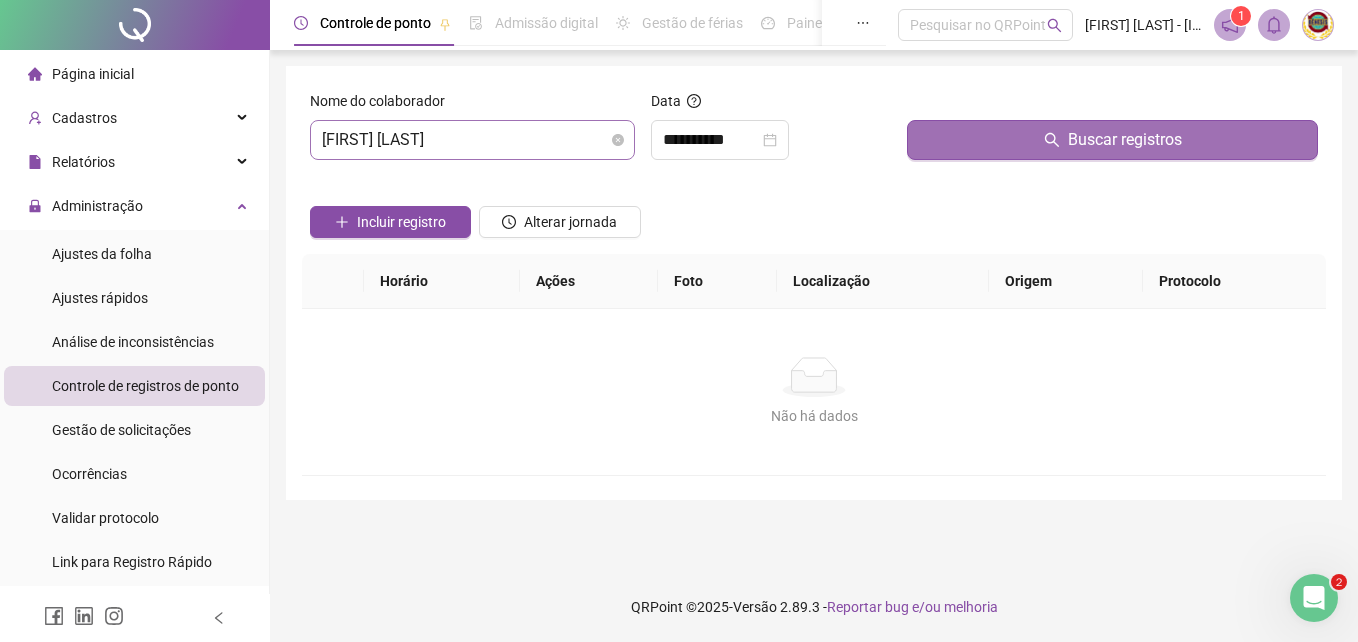 click on "Buscar registros" at bounding box center (1125, 140) 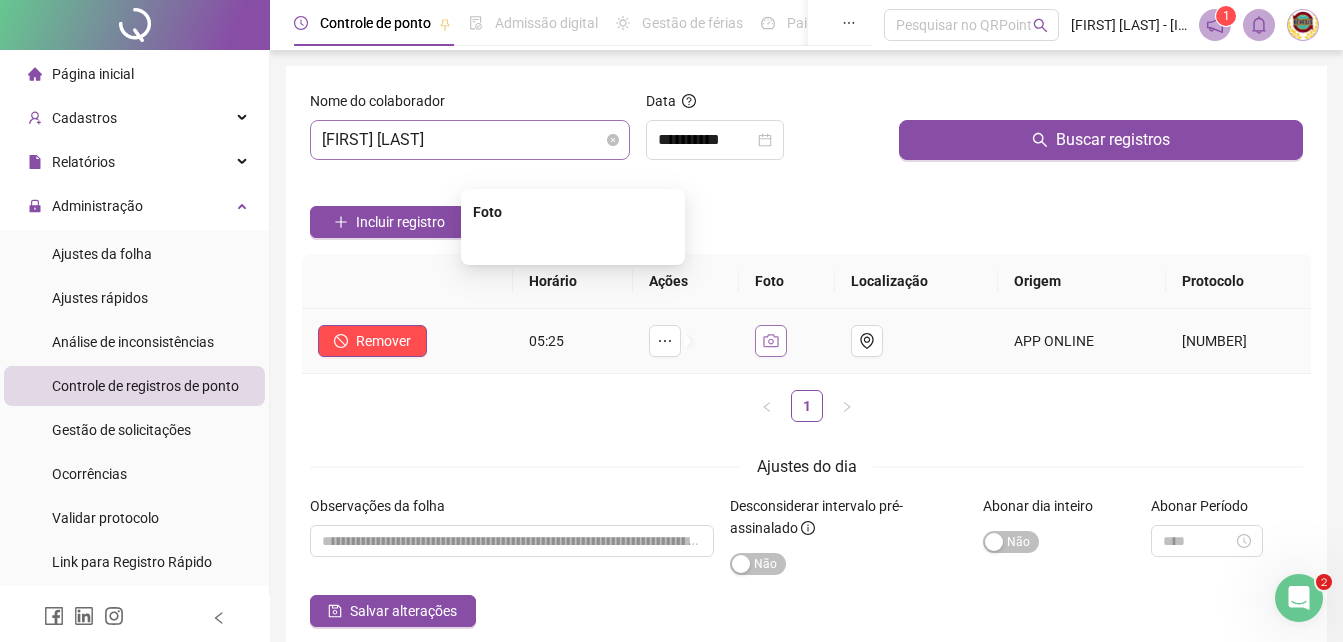click 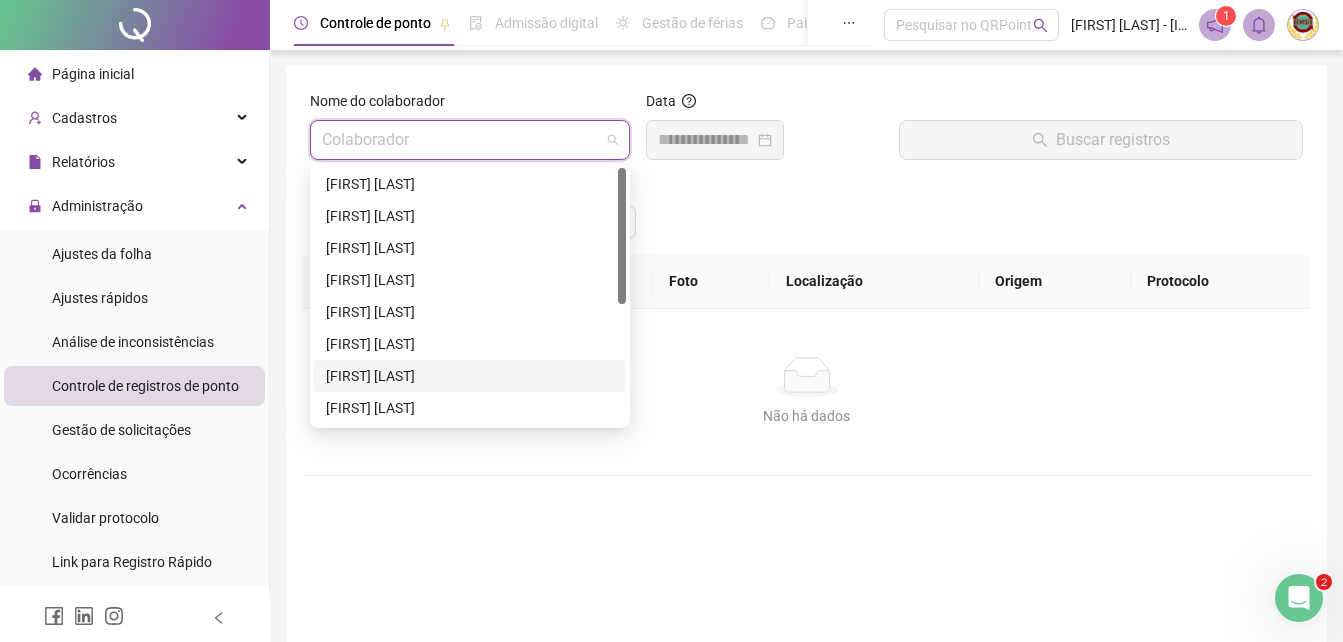 click at bounding box center (470, 140) 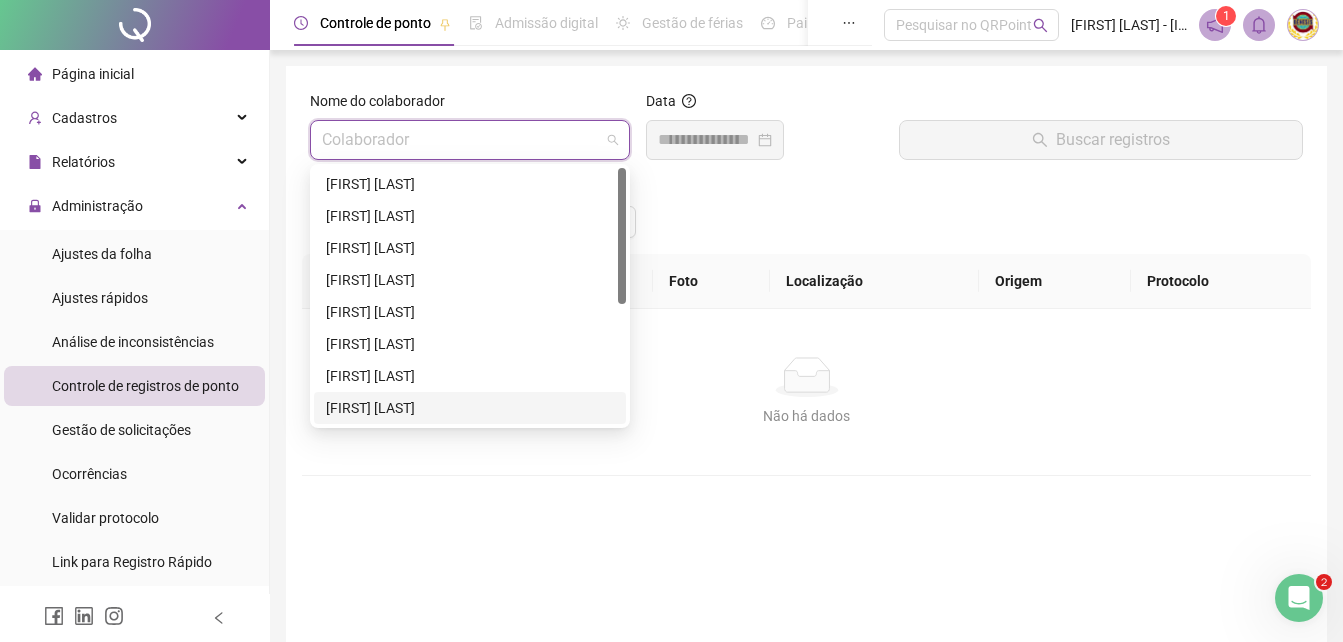 click on "[FIRST] [LAST]" at bounding box center [470, 408] 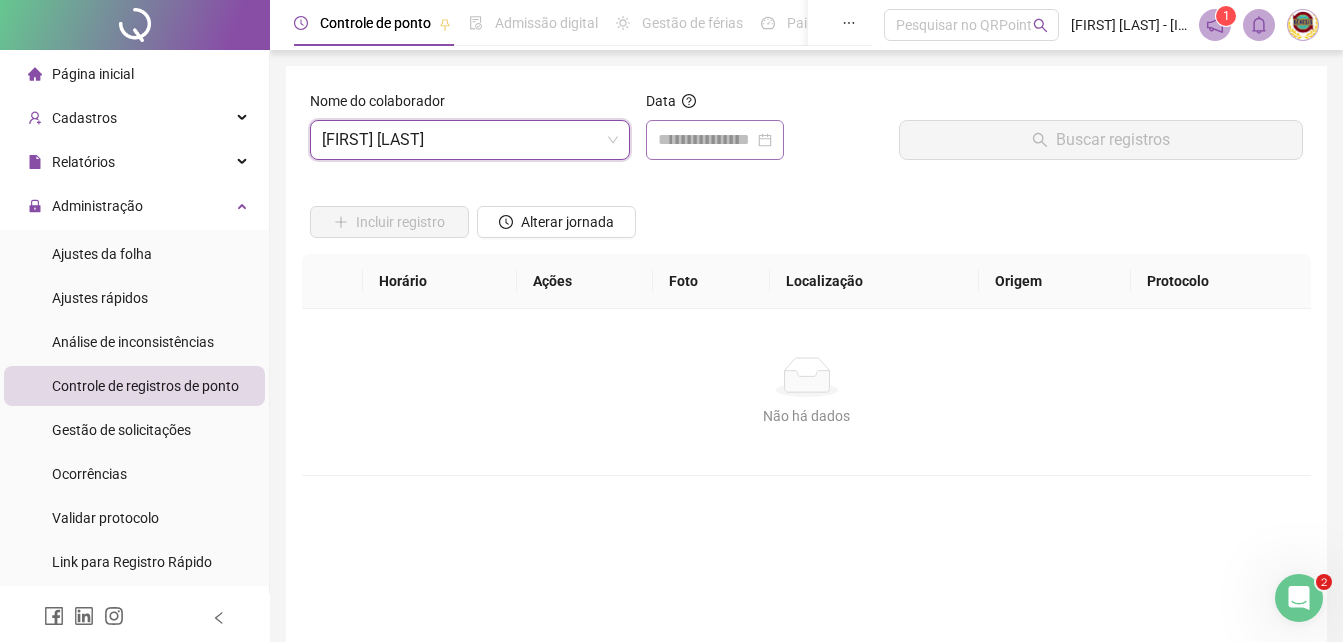 click at bounding box center (715, 140) 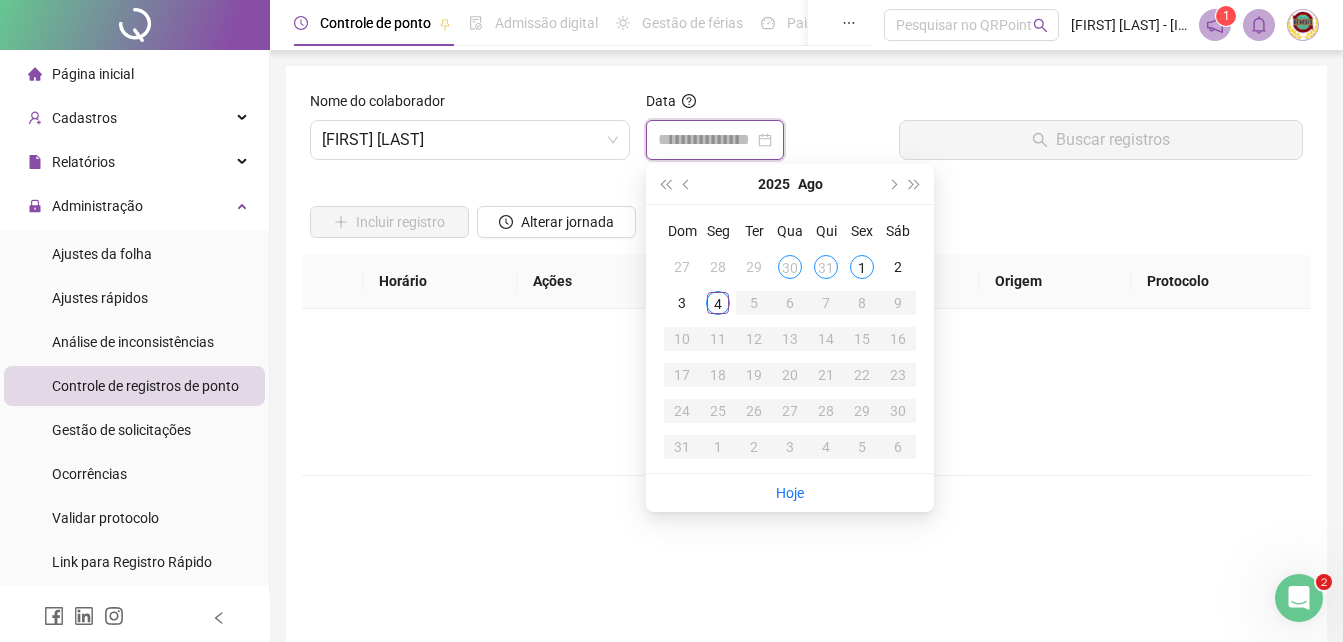 type on "**********" 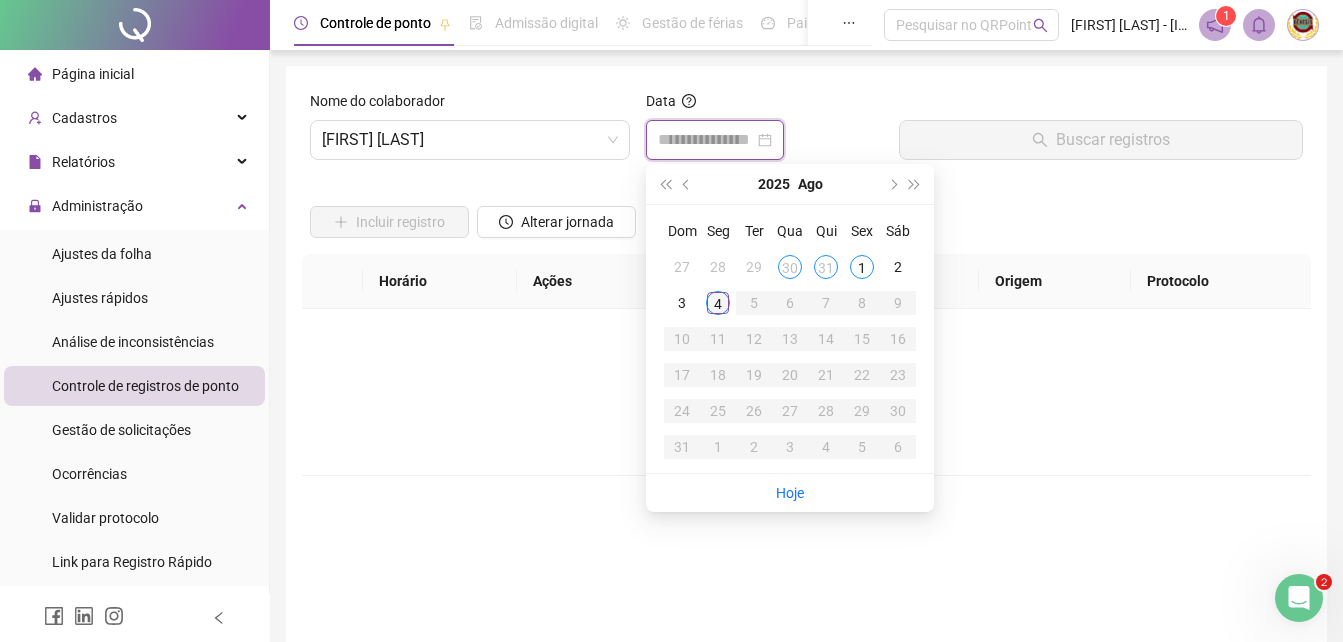 type on "**********" 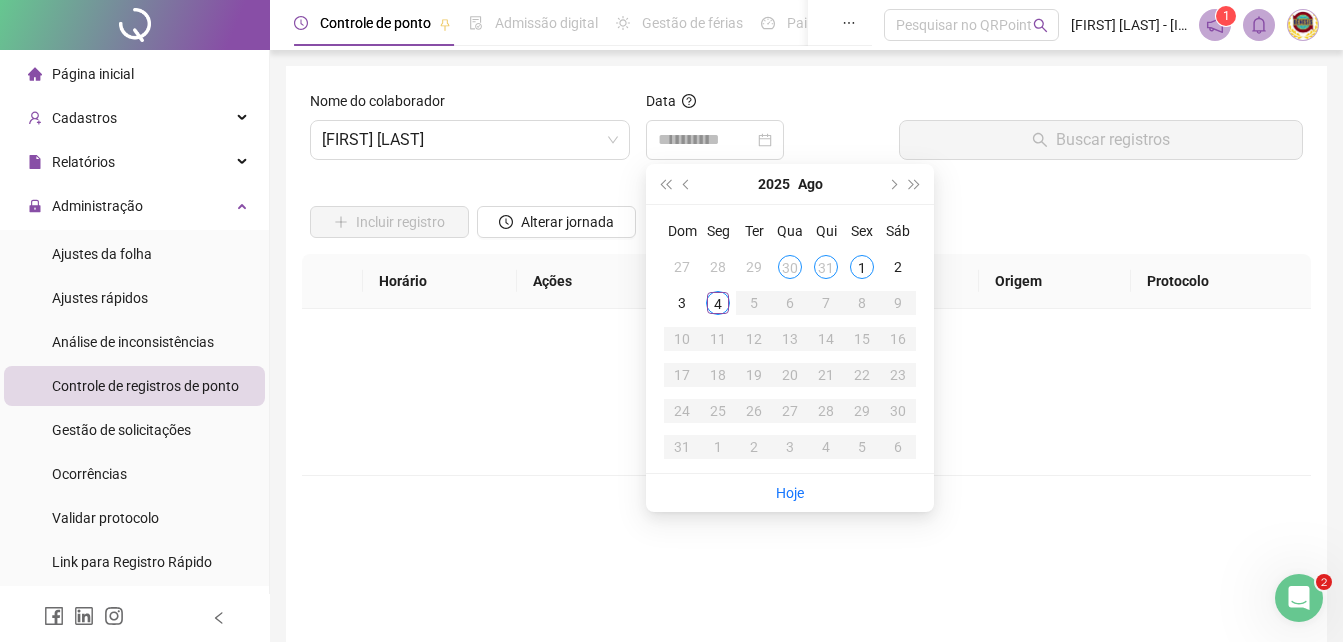 click on "4" at bounding box center [718, 303] 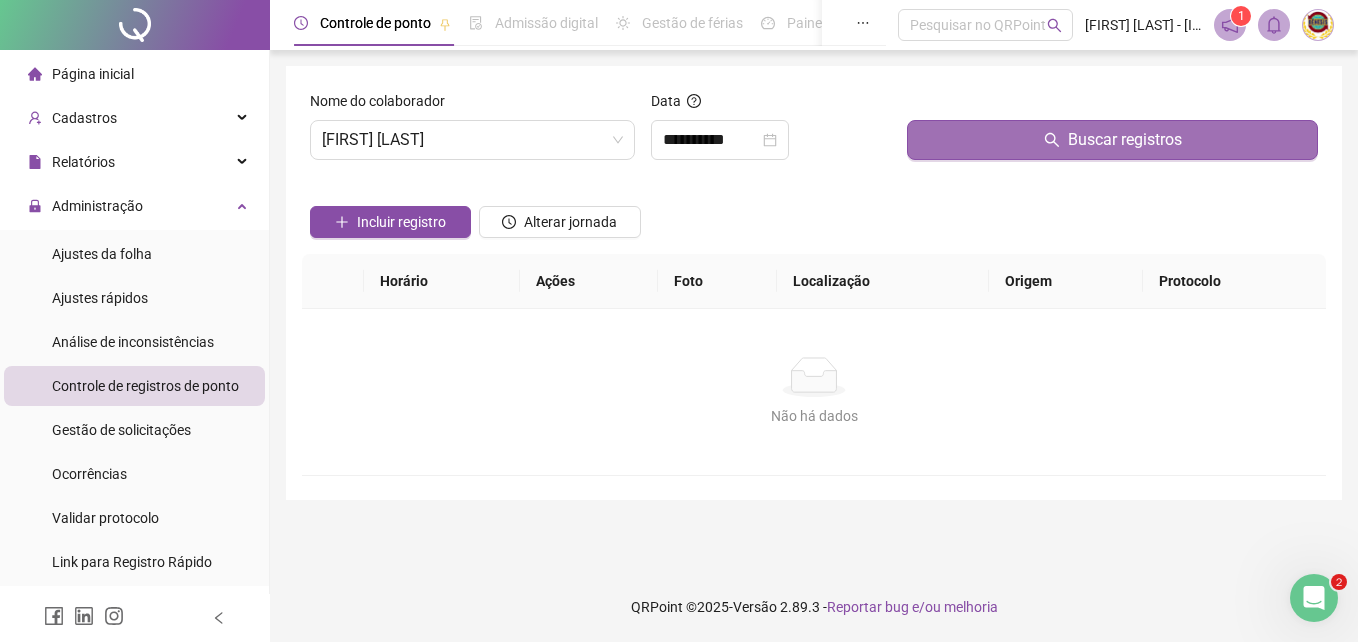 click on "Buscar registros" at bounding box center [1125, 140] 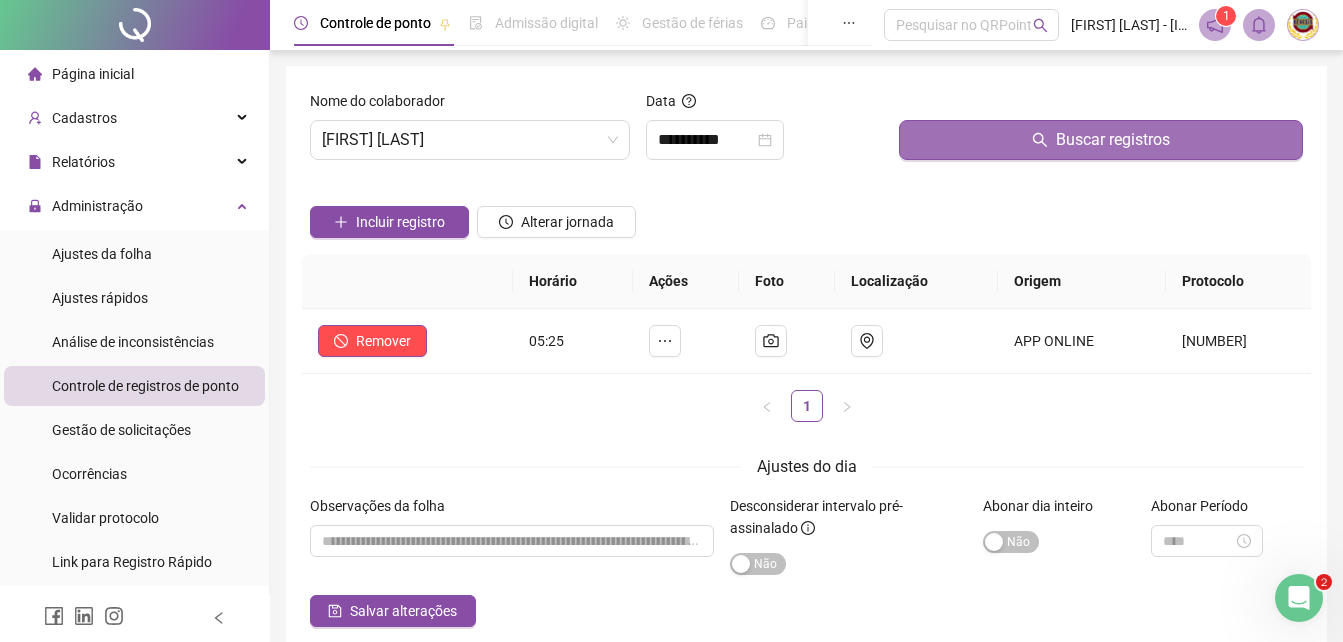 click on "Buscar registros" at bounding box center (1113, 140) 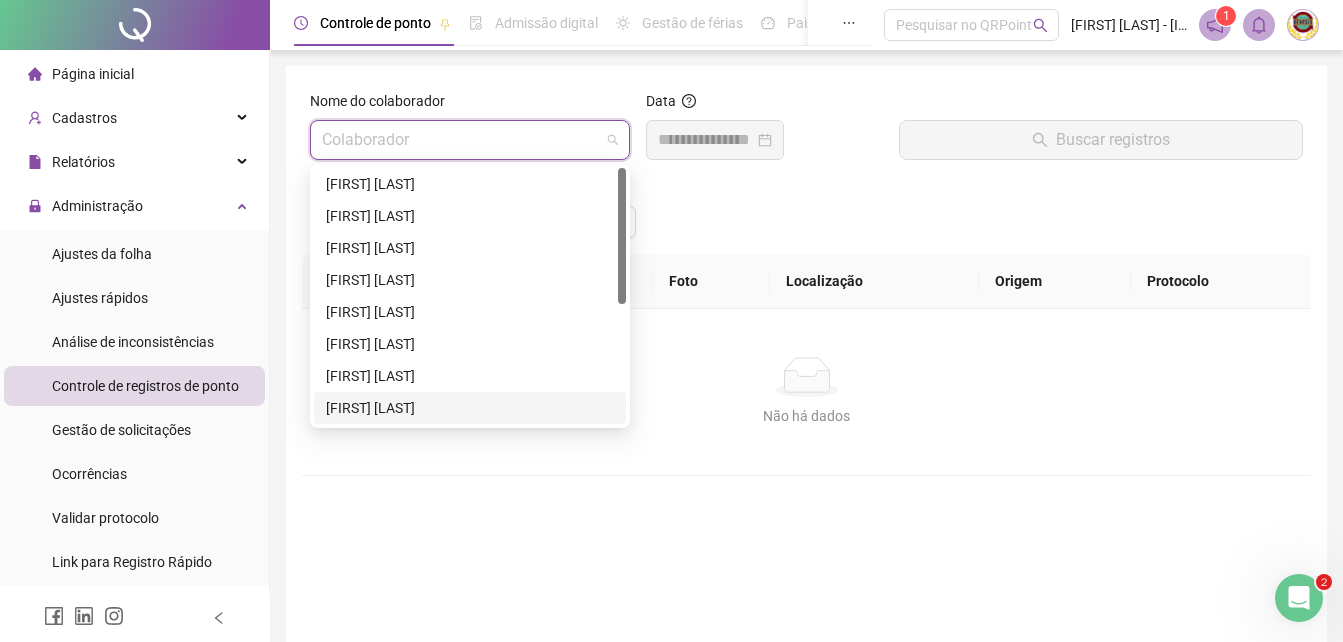 click at bounding box center (470, 140) 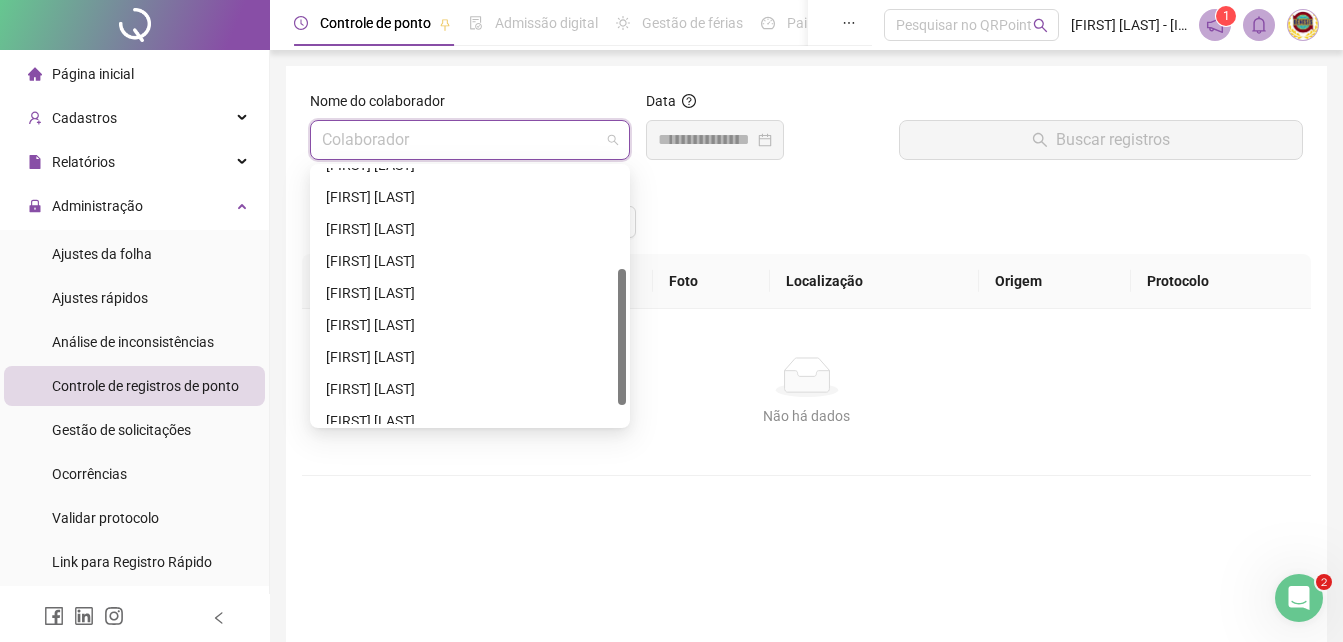 scroll, scrollTop: 224, scrollLeft: 0, axis: vertical 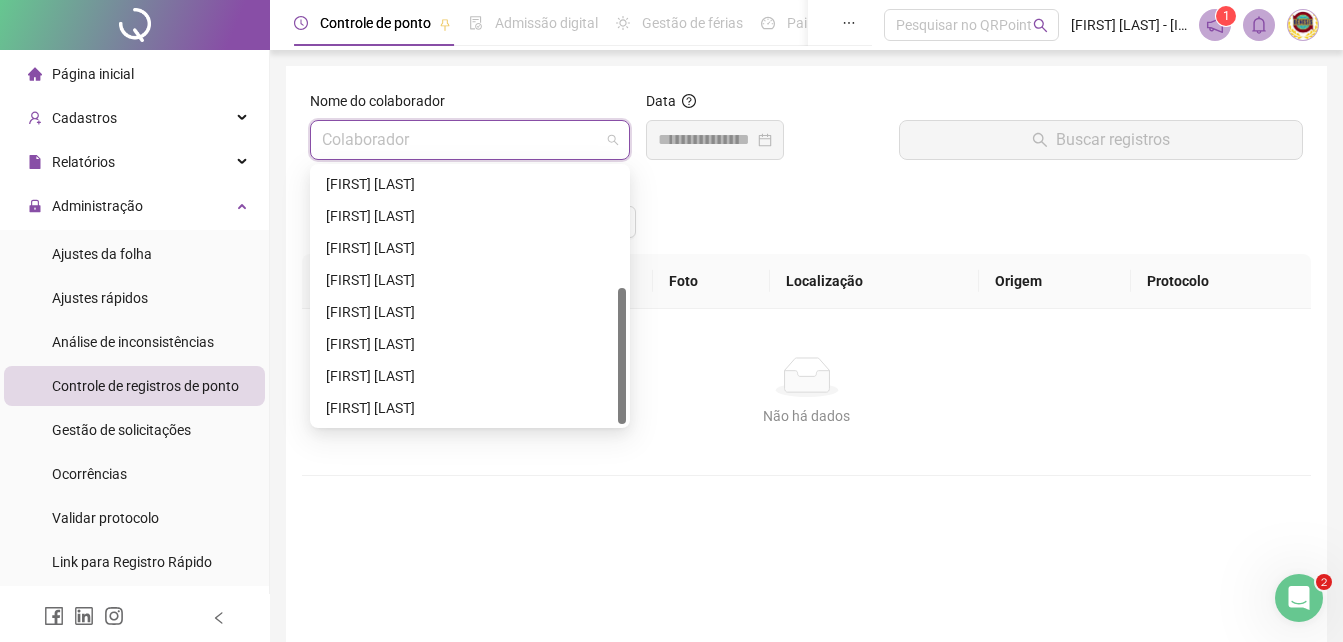 drag, startPoint x: 620, startPoint y: 241, endPoint x: 620, endPoint y: 408, distance: 167 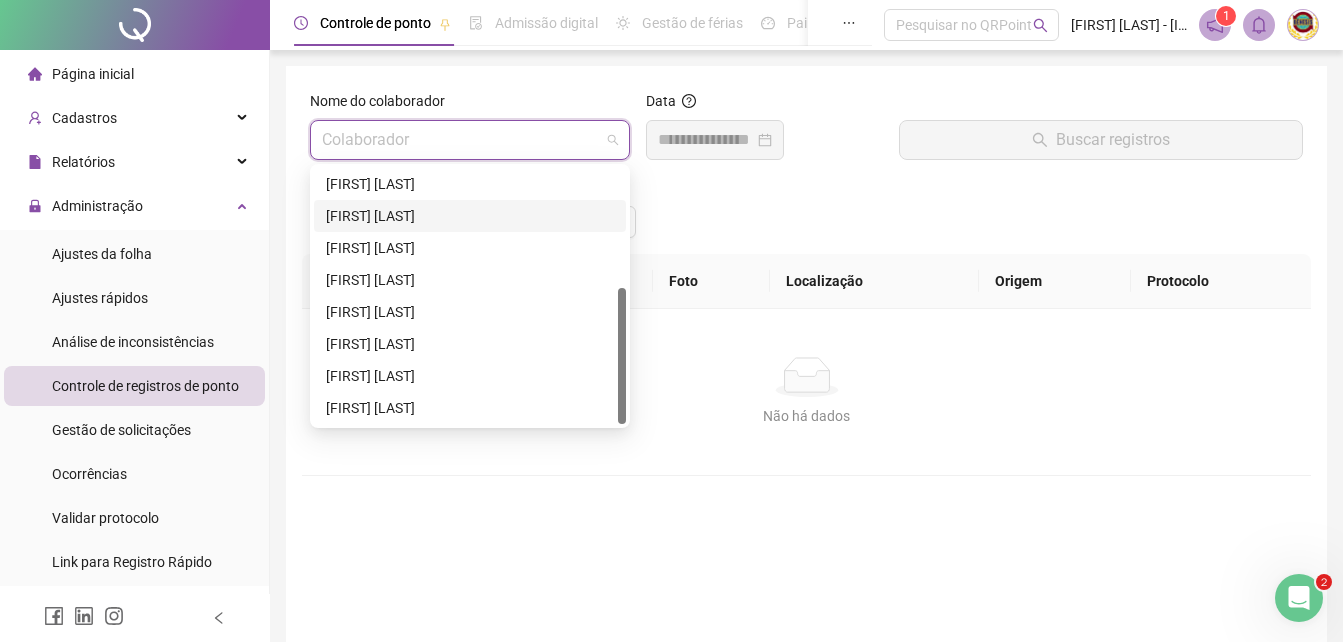 click on "[FIRST] [LAST]" at bounding box center (470, 216) 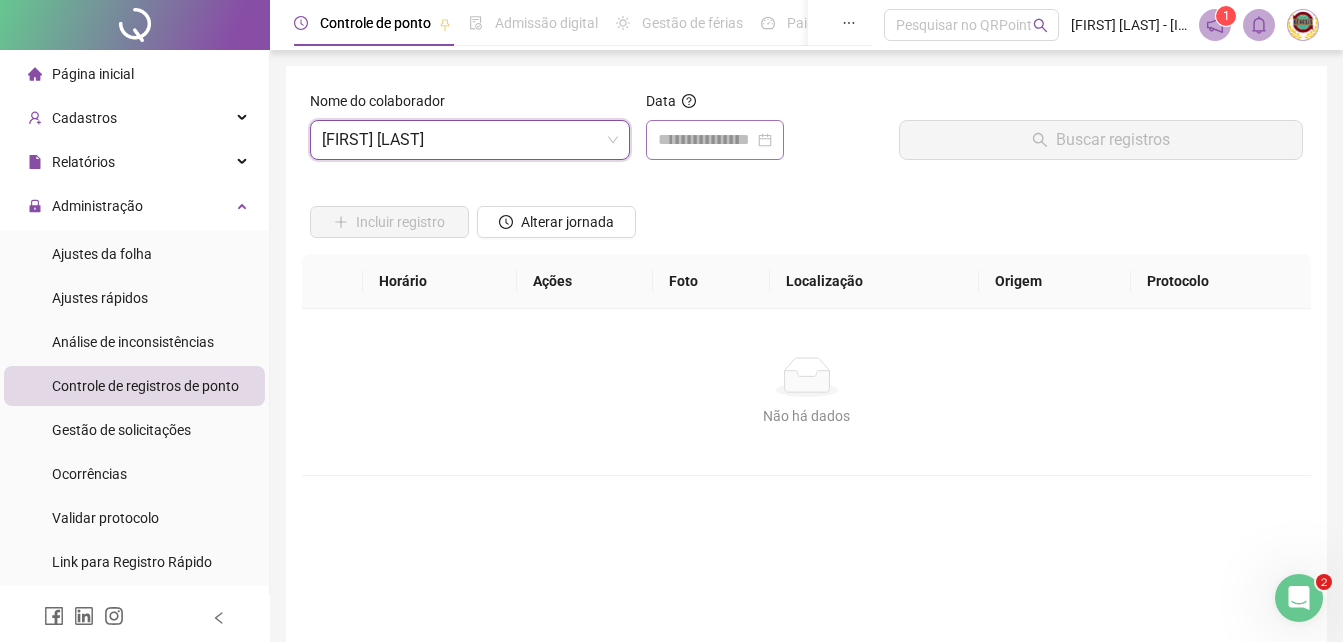 click at bounding box center (715, 140) 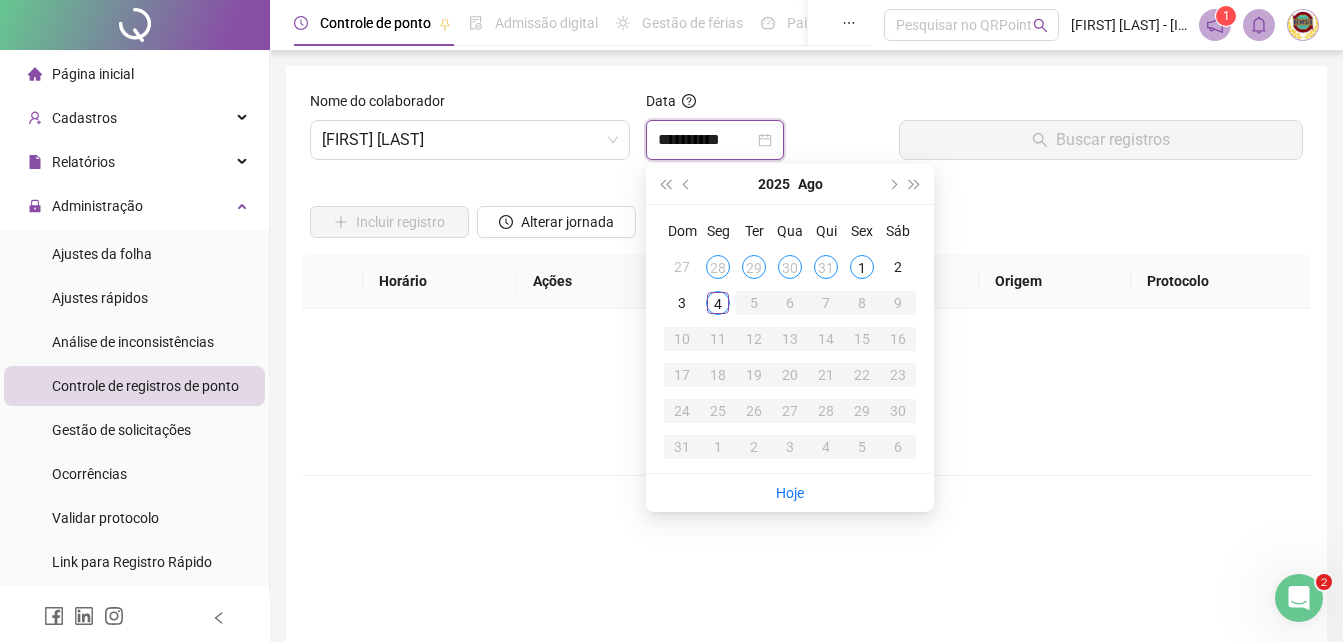 type on "**********" 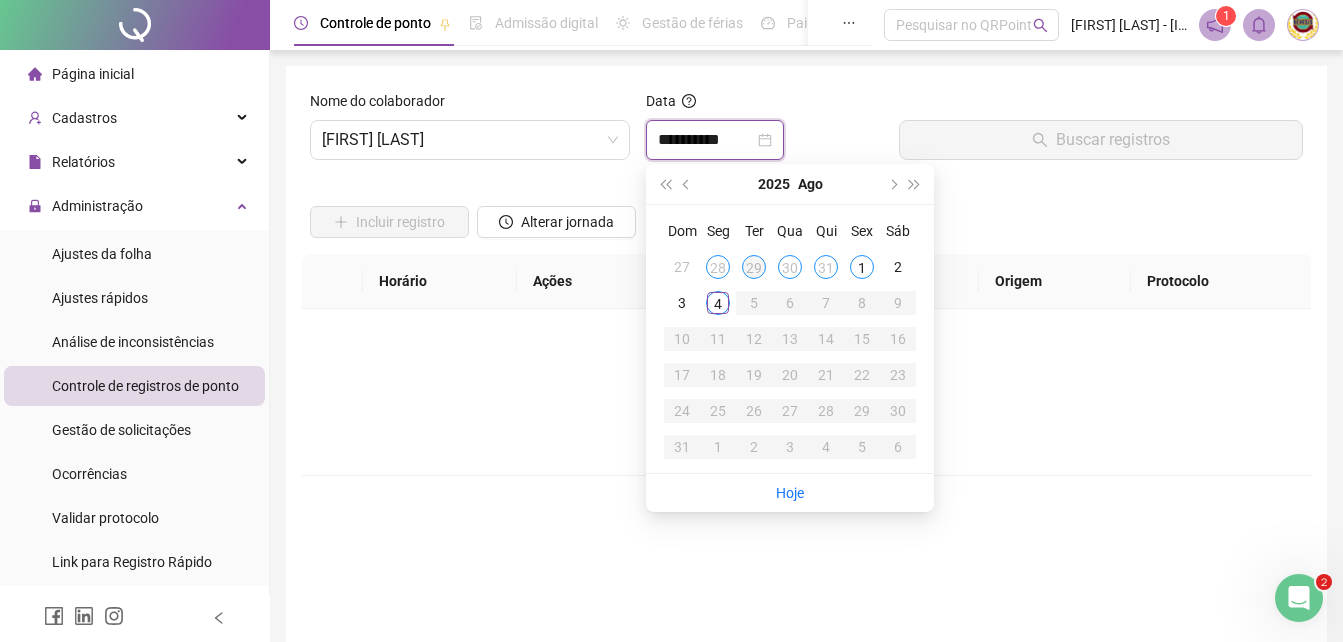 type on "**********" 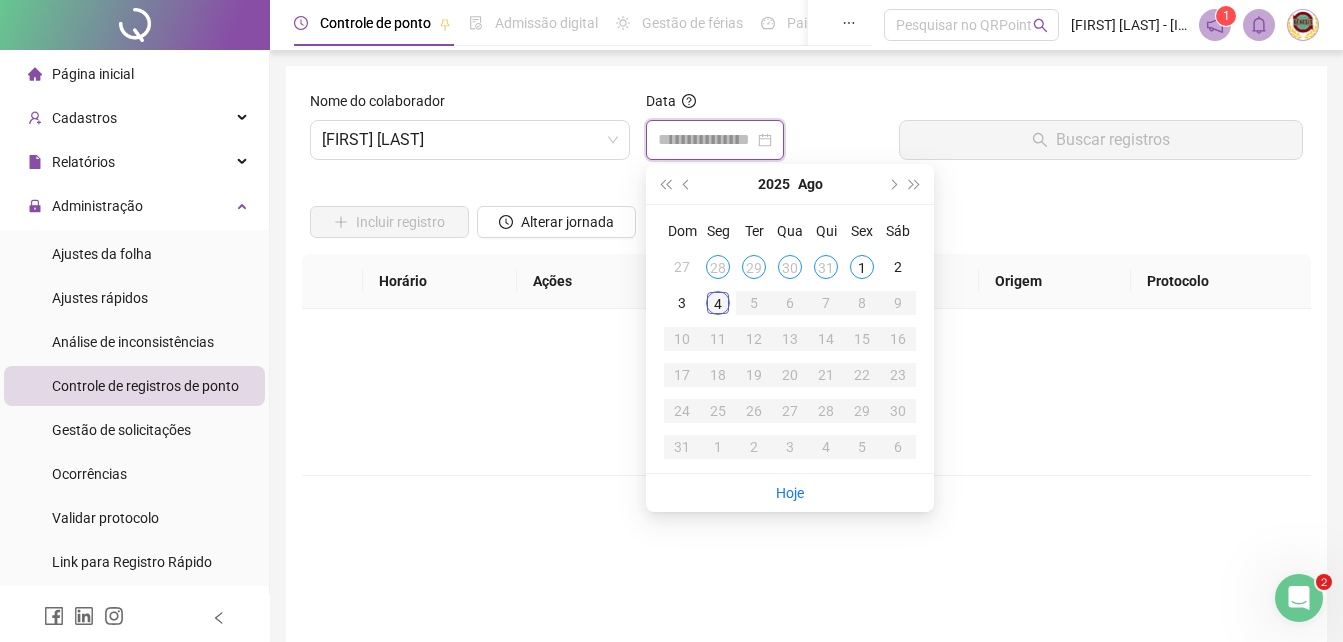 type on "**********" 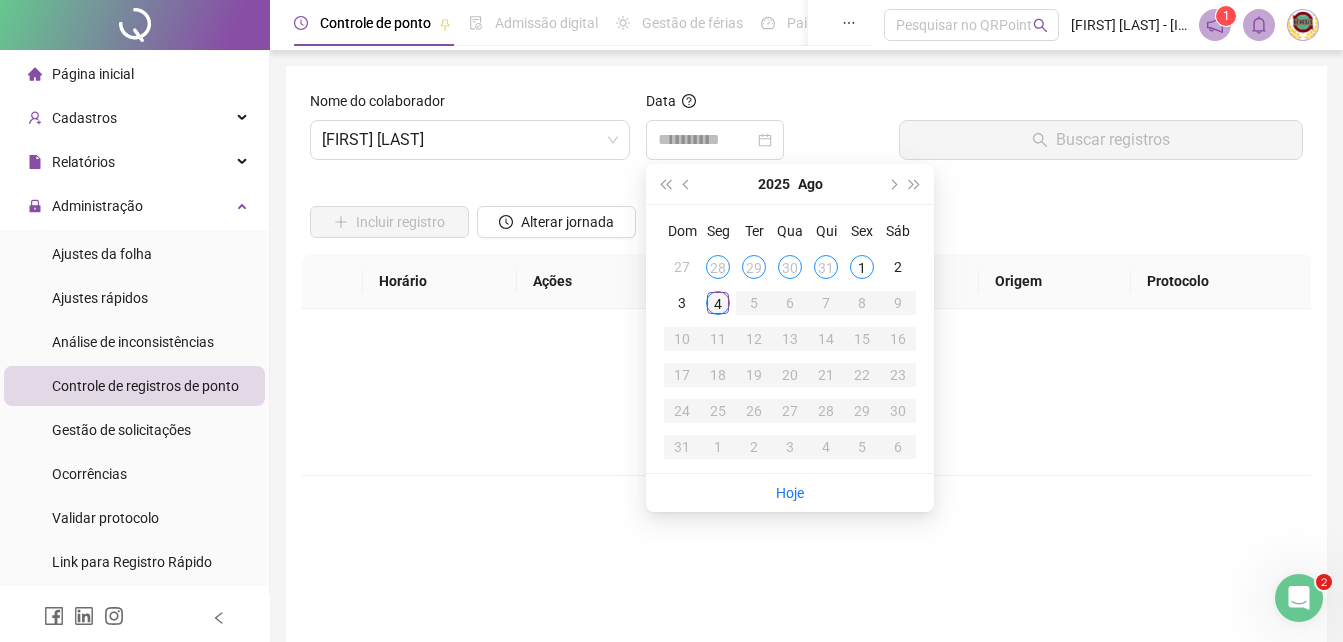 click on "4" at bounding box center (718, 303) 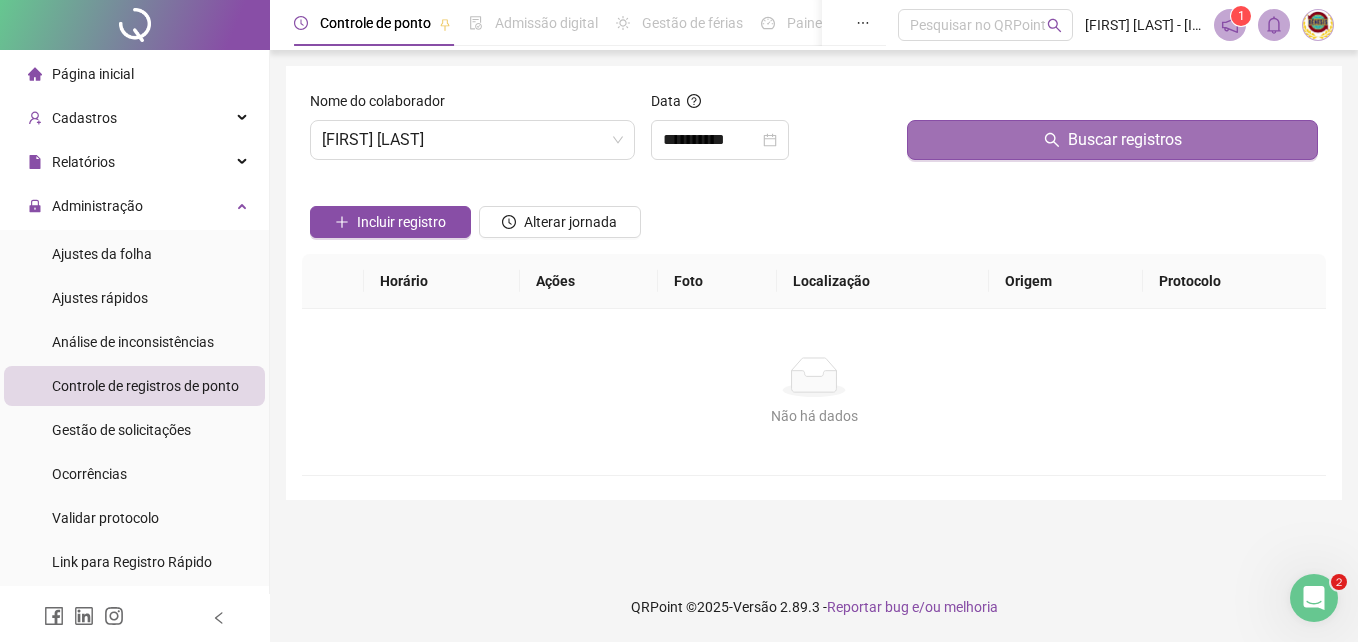 click on "Buscar registros" at bounding box center (1125, 140) 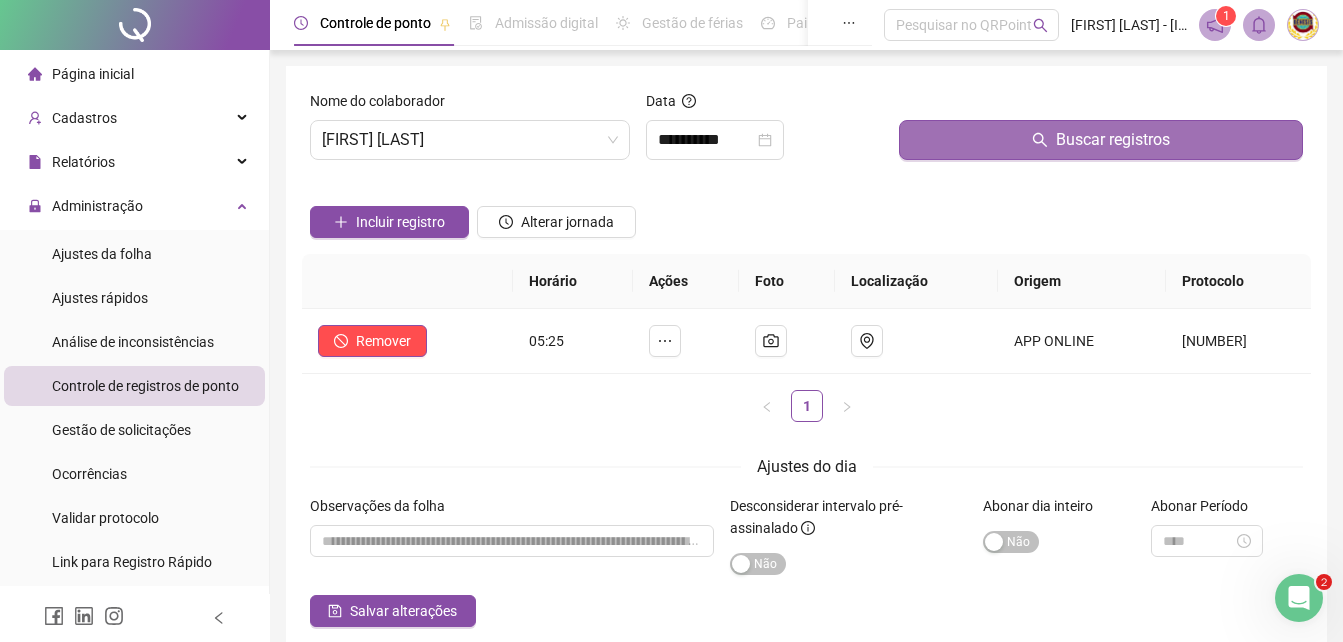 click on "Buscar registros" at bounding box center (1113, 140) 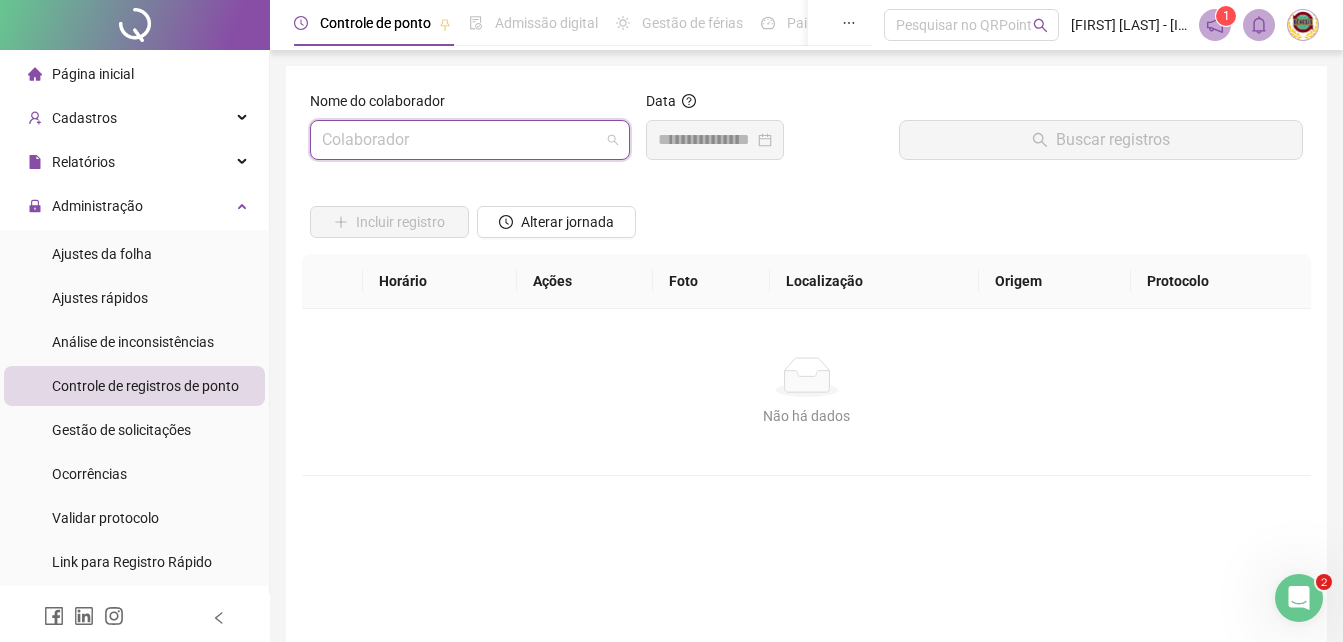 click at bounding box center [470, 140] 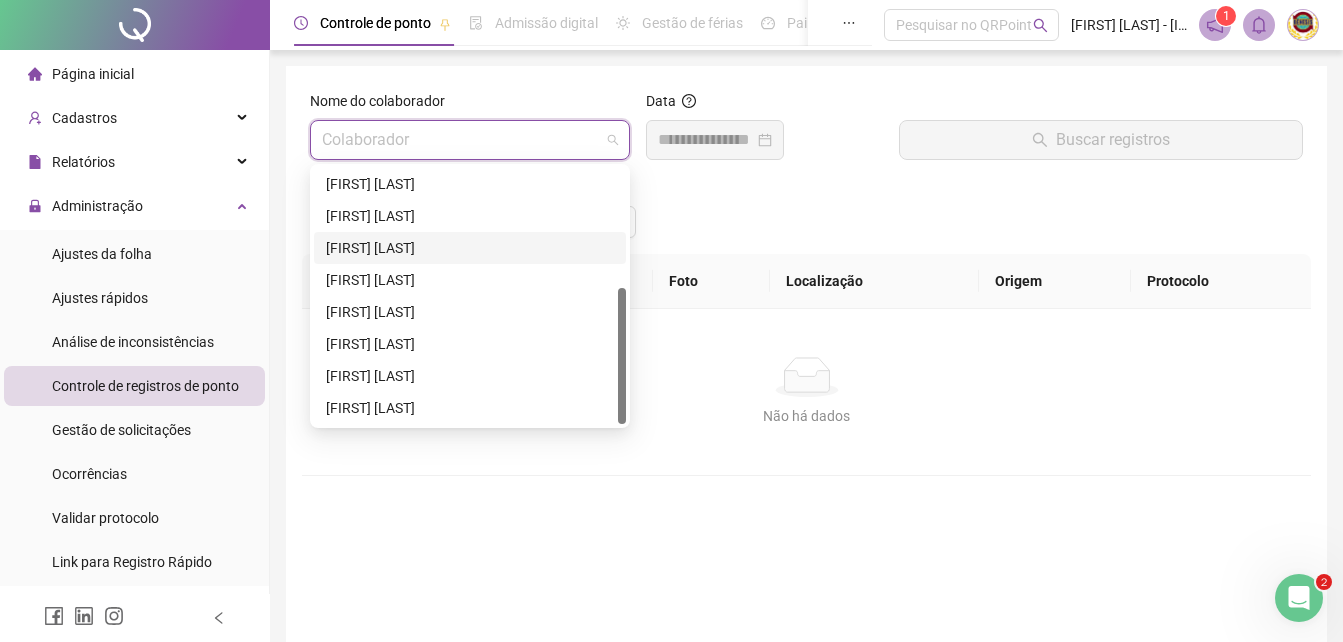 click on "[FIRST] [LAST]" at bounding box center (470, 248) 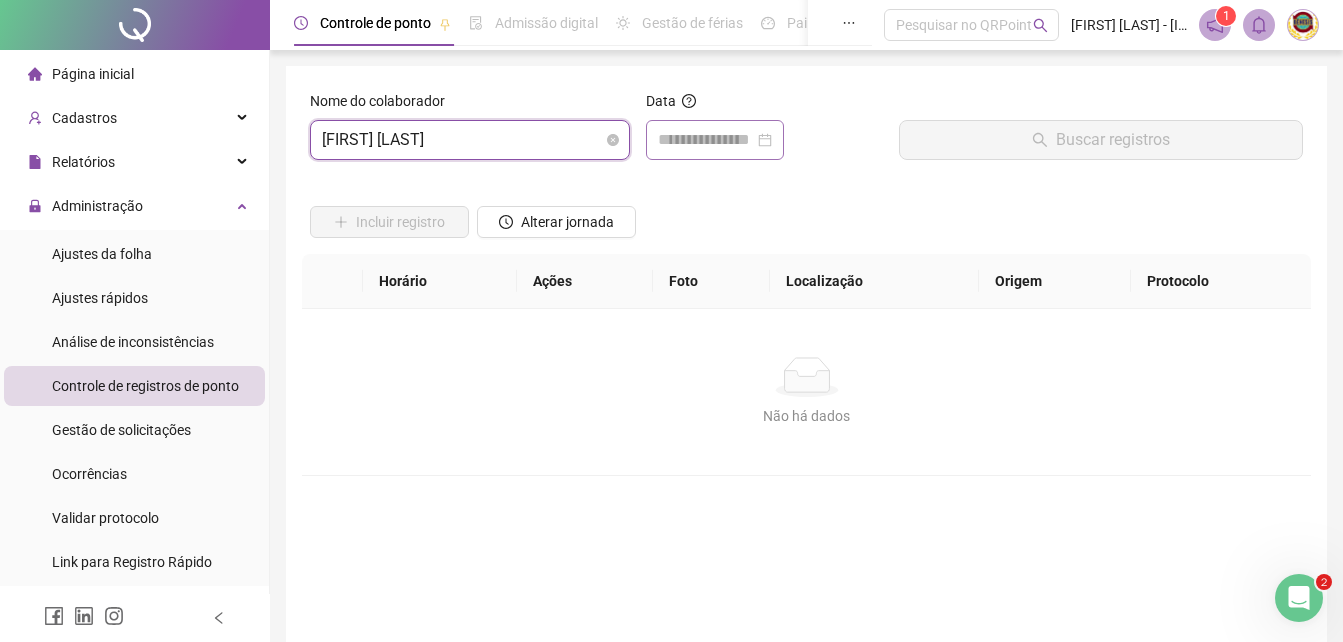 click at bounding box center [715, 140] 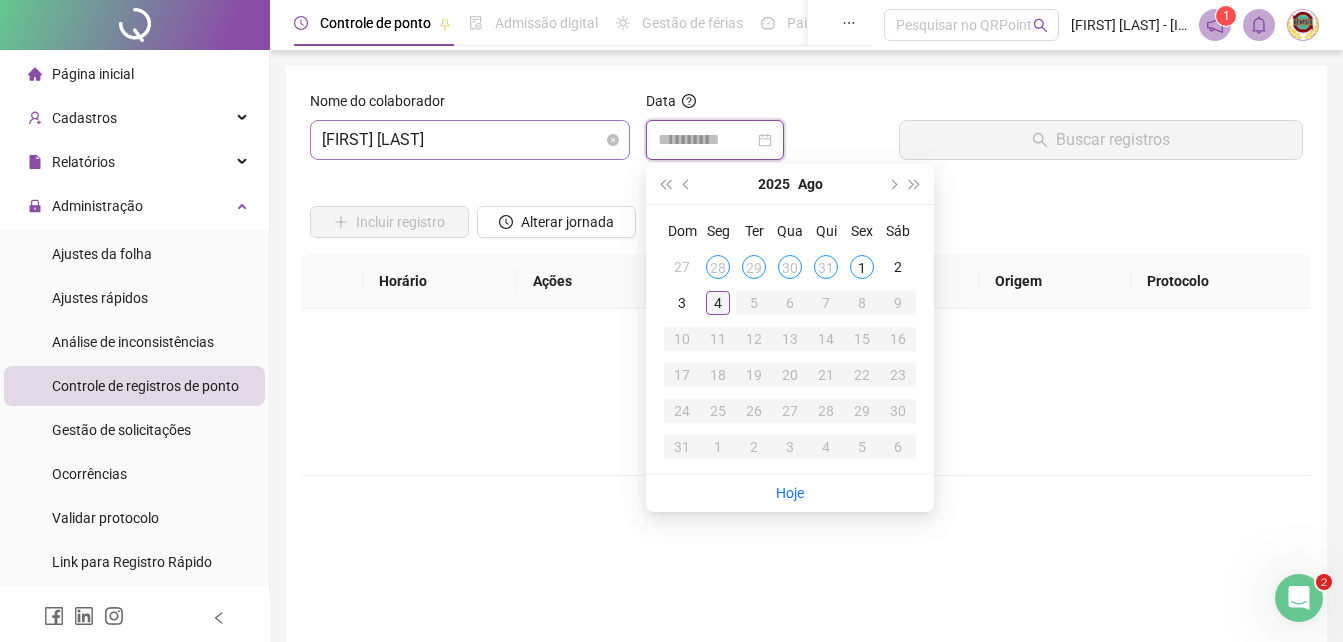 type on "**********" 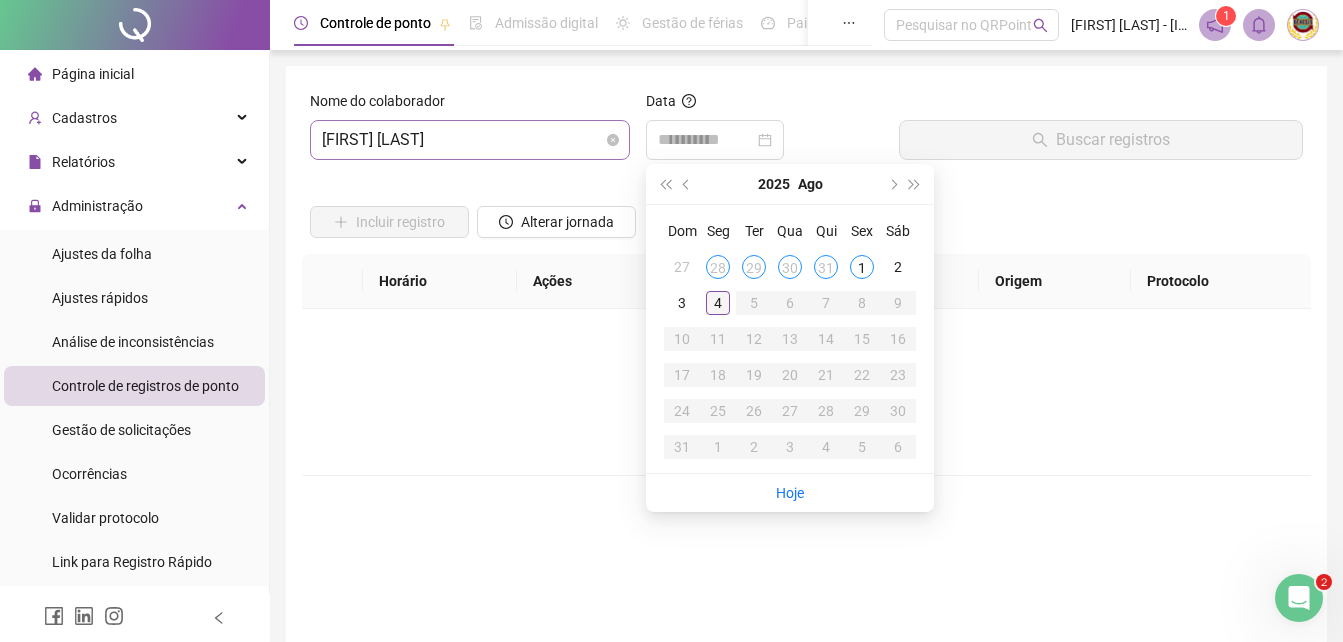 click on "4" at bounding box center (718, 303) 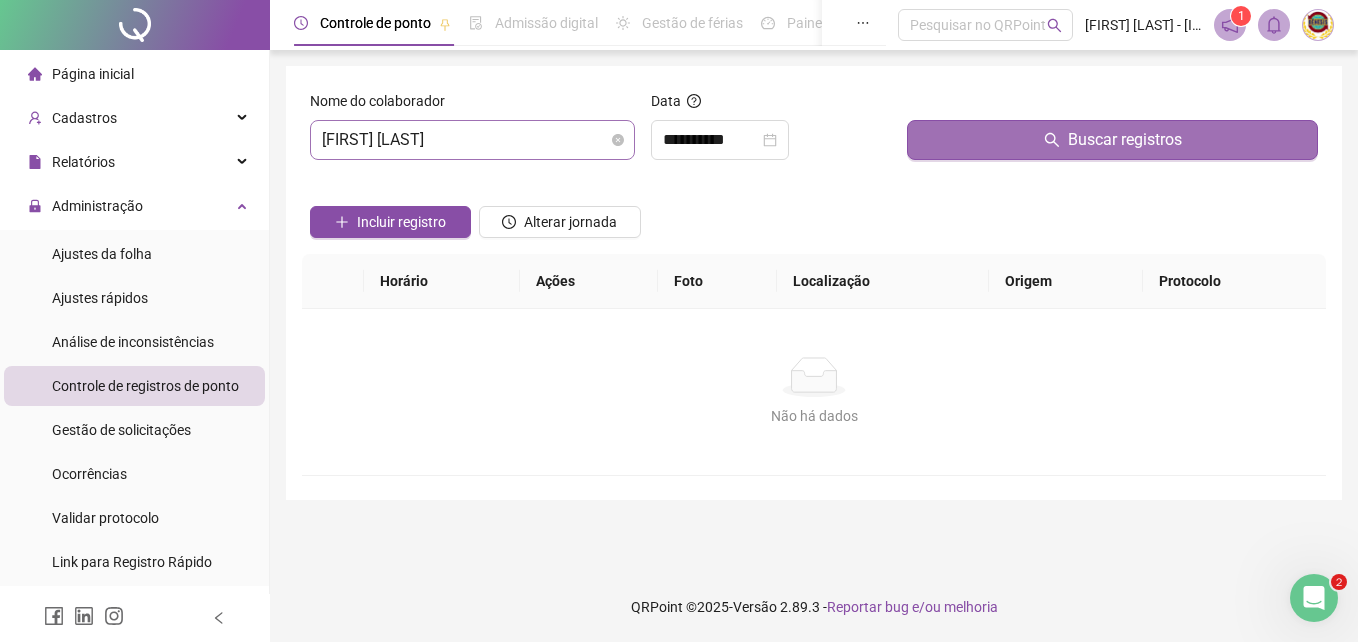 click on "Buscar registros" at bounding box center (1125, 140) 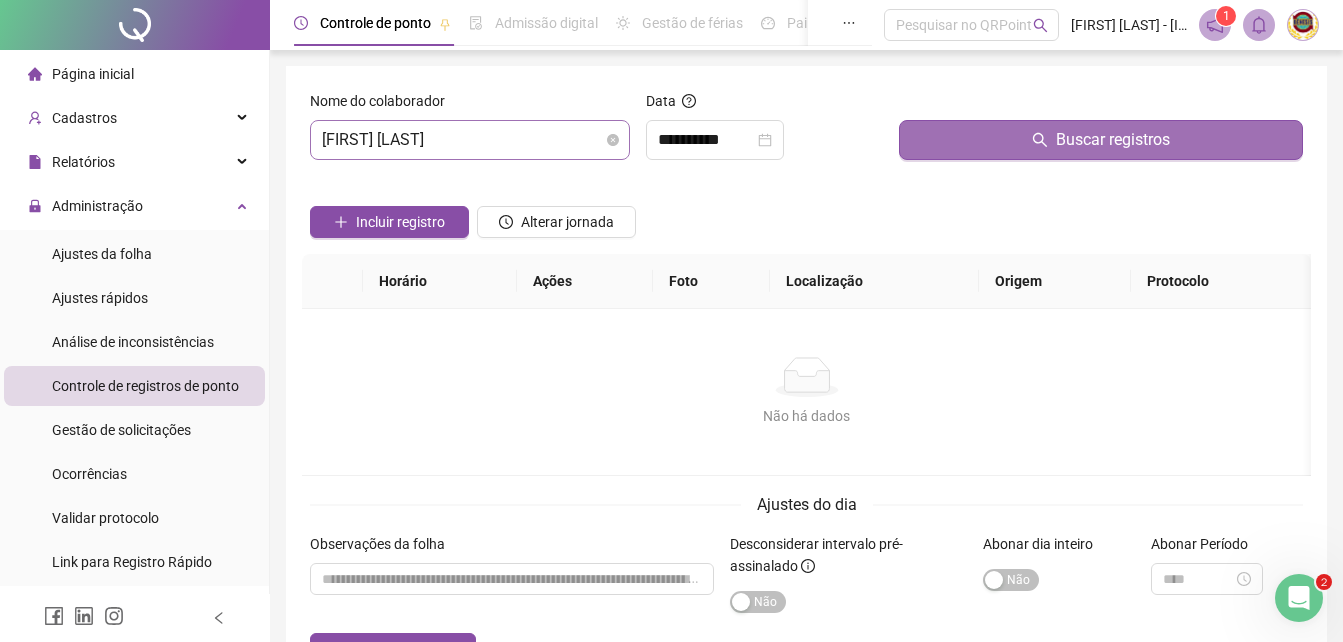 click on "Buscar registros" at bounding box center (1113, 140) 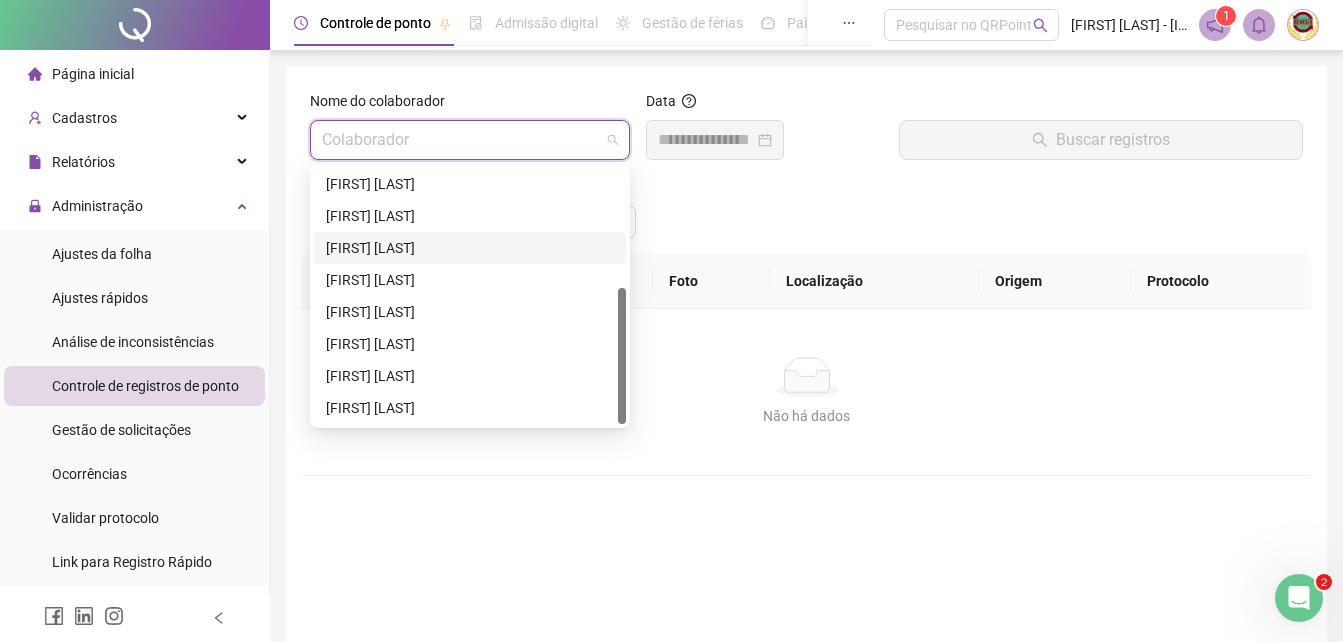click at bounding box center [470, 140] 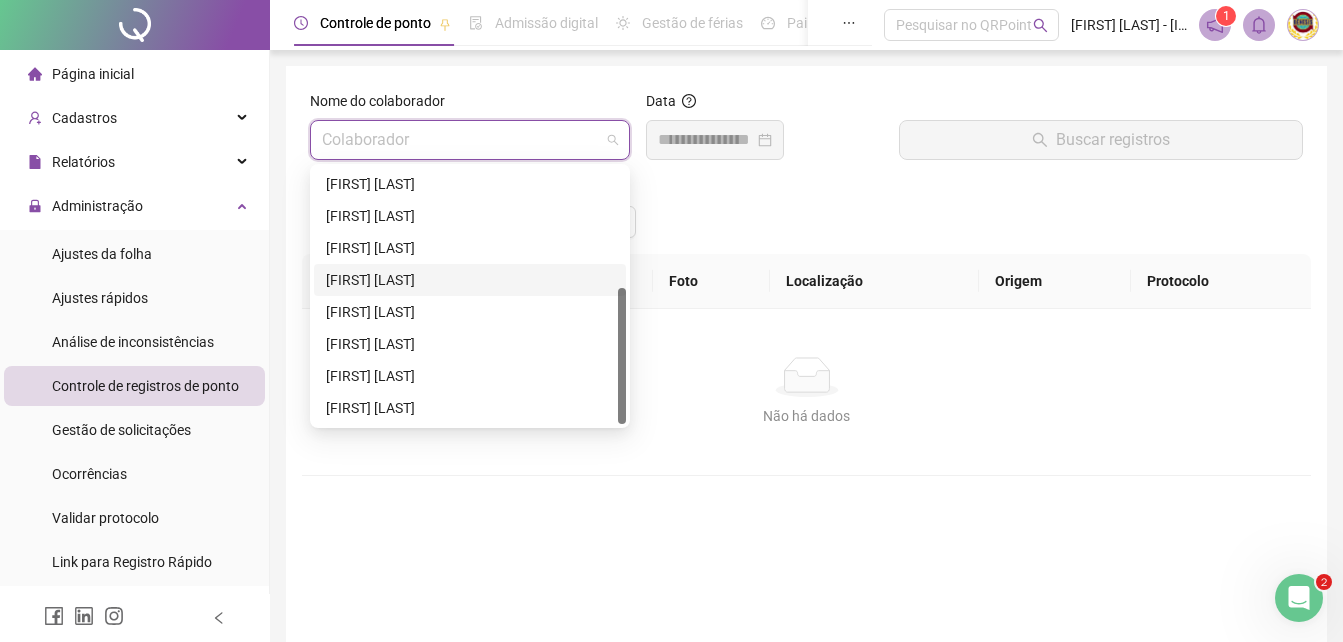 click on "[FIRST] [LAST]" at bounding box center [470, 280] 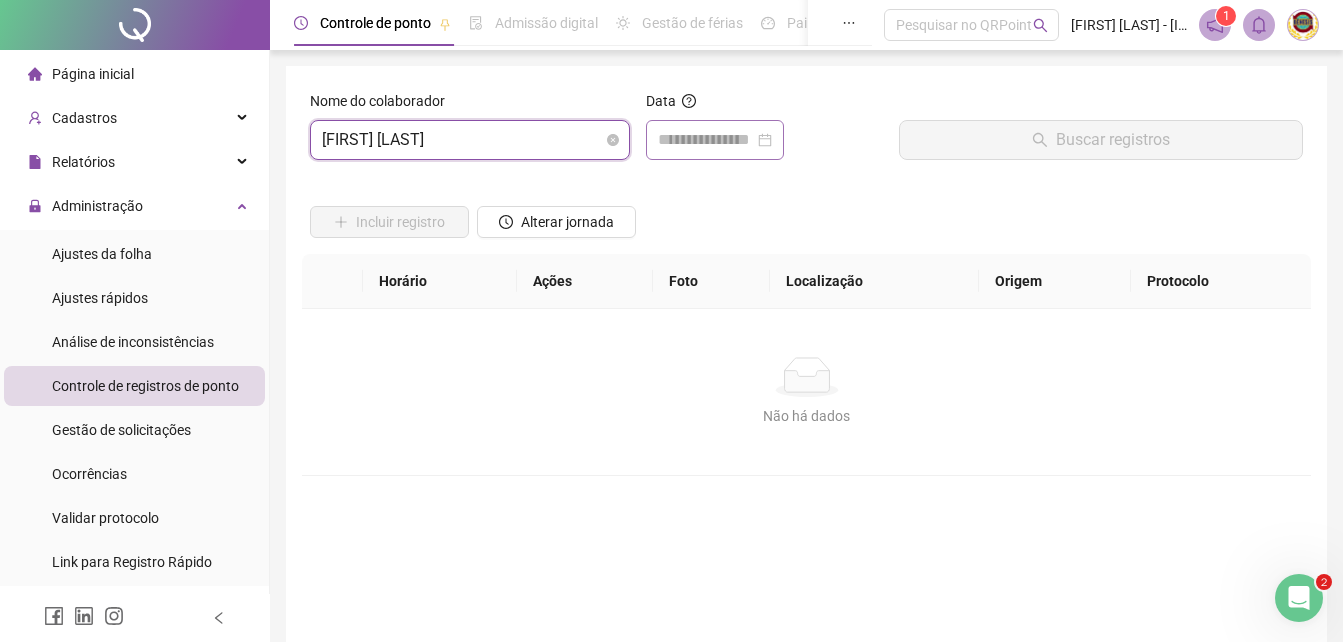 click at bounding box center [715, 140] 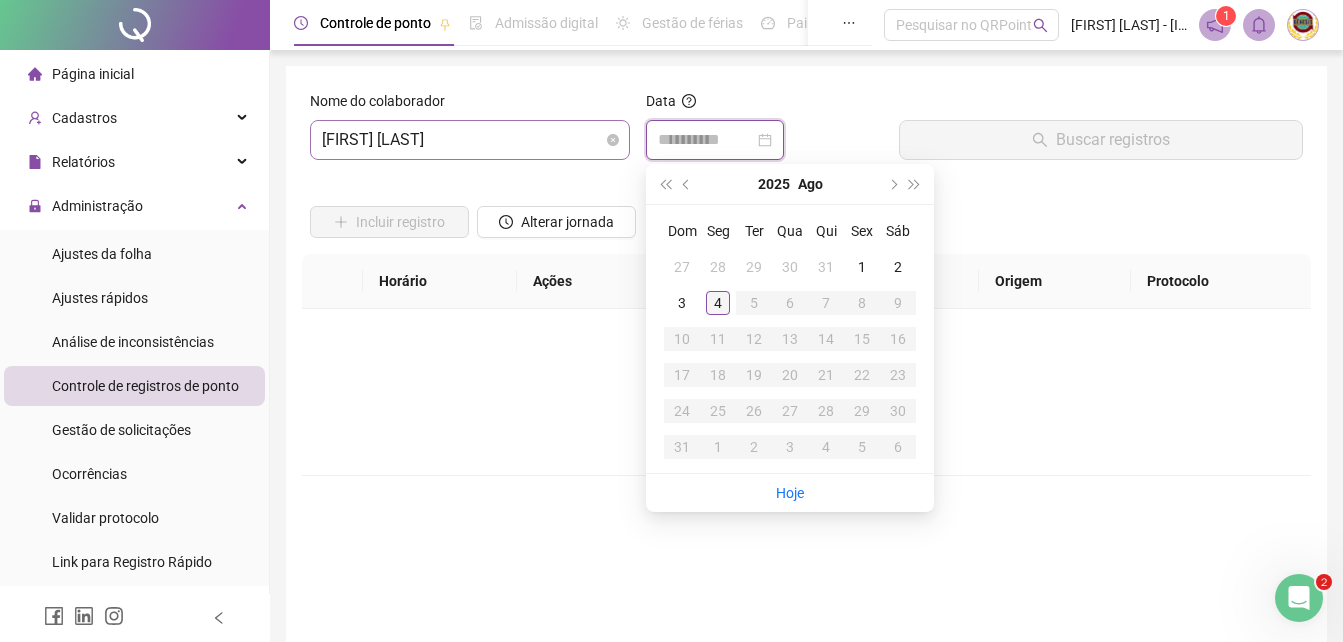 type on "**********" 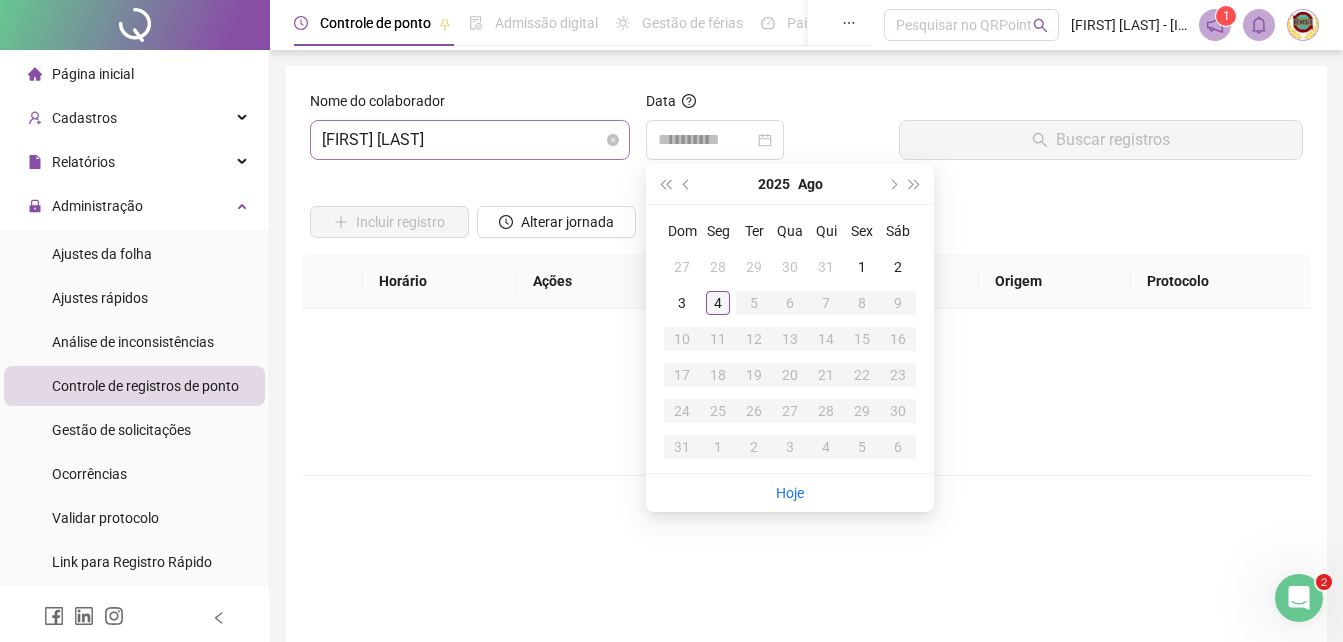 click on "4" at bounding box center [718, 303] 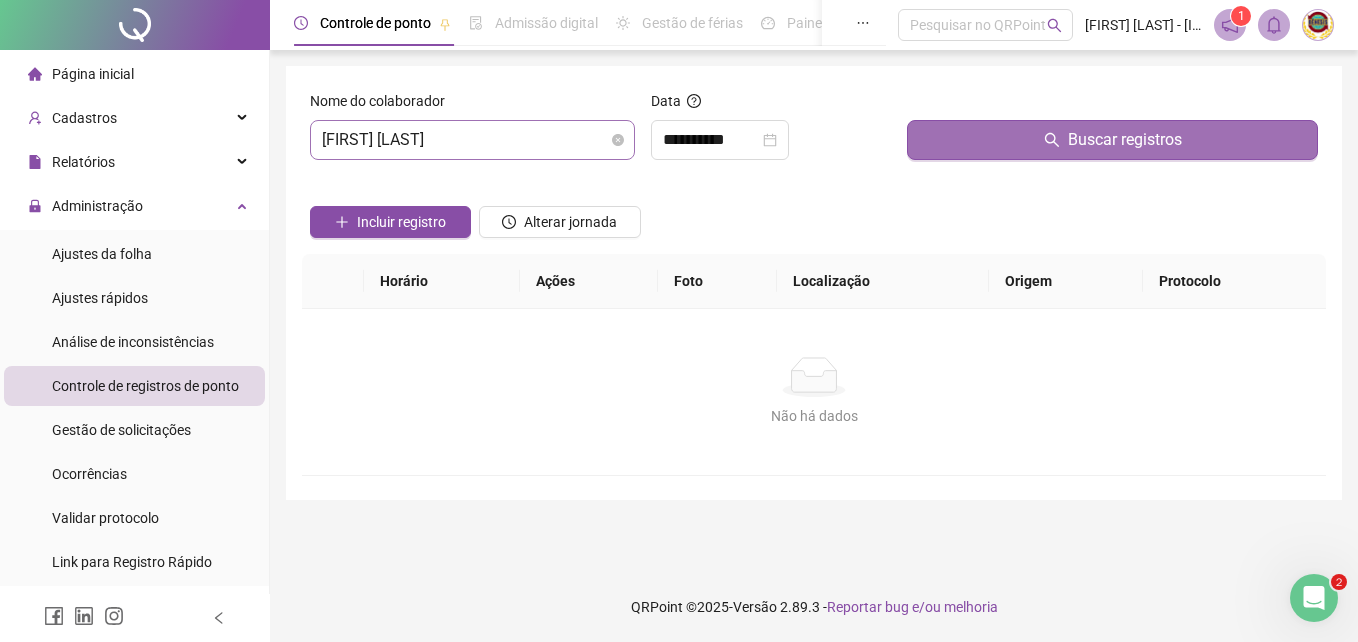 click on "Buscar registros" at bounding box center (1125, 140) 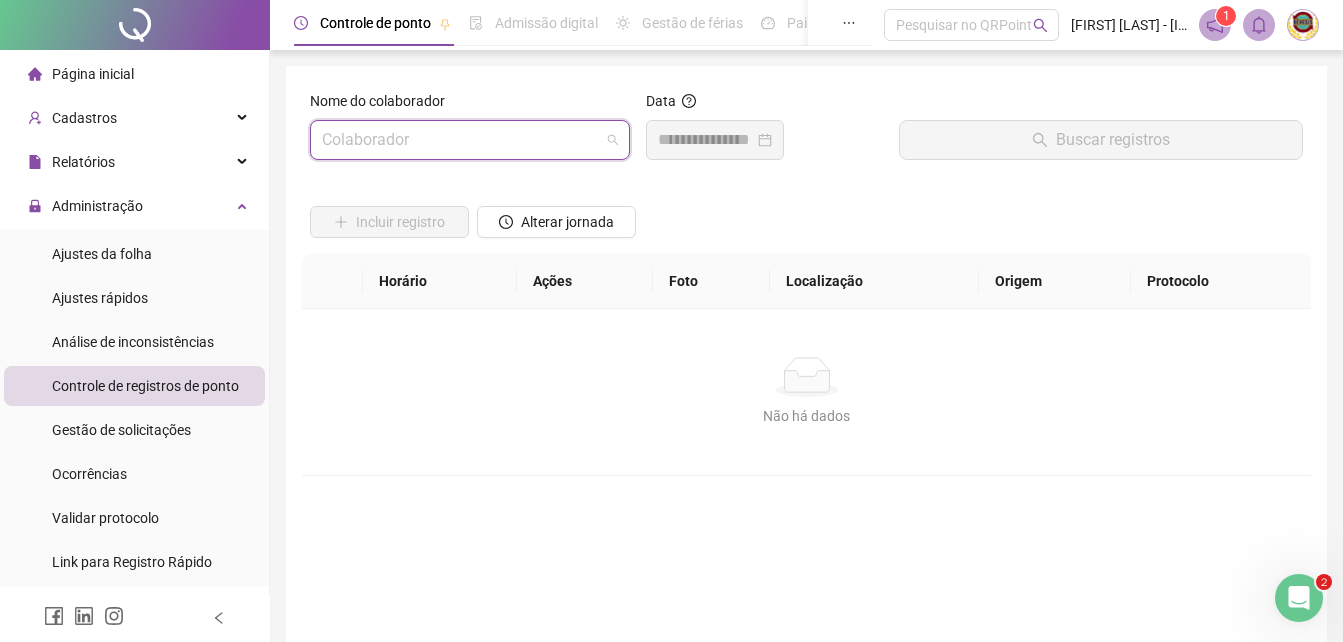 click on "Colaborador" at bounding box center (470, 140) 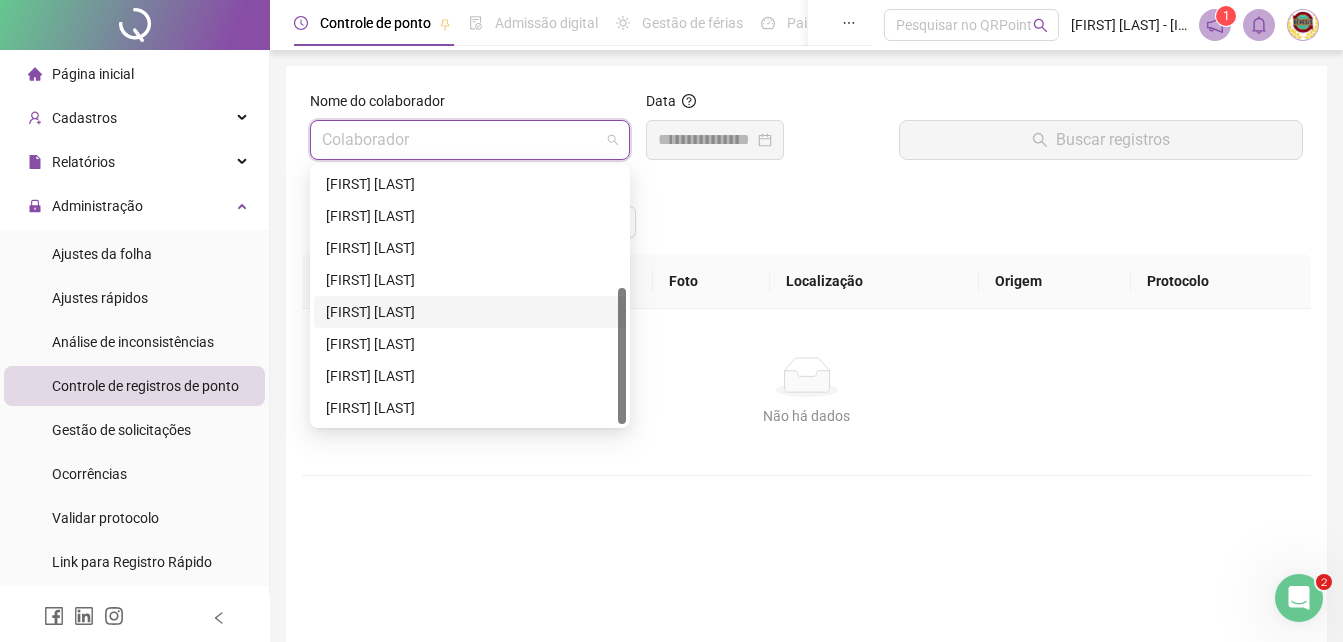 click on "[FIRST] [LAST]" at bounding box center (470, 312) 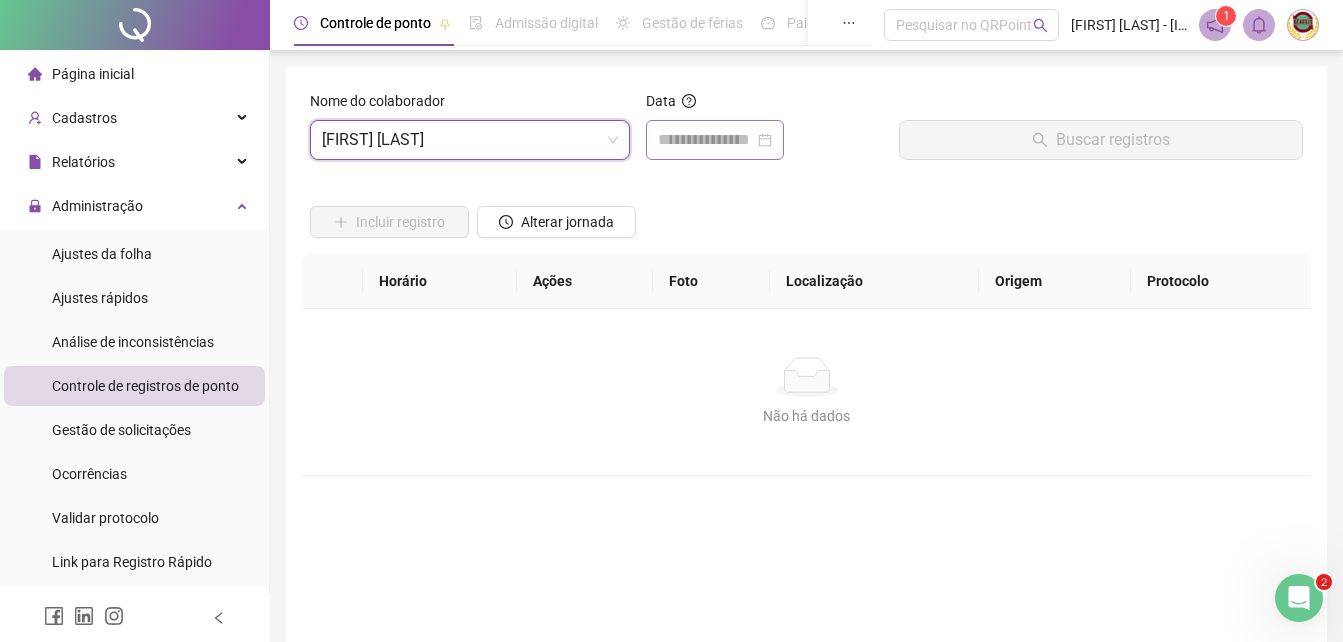 click at bounding box center (715, 140) 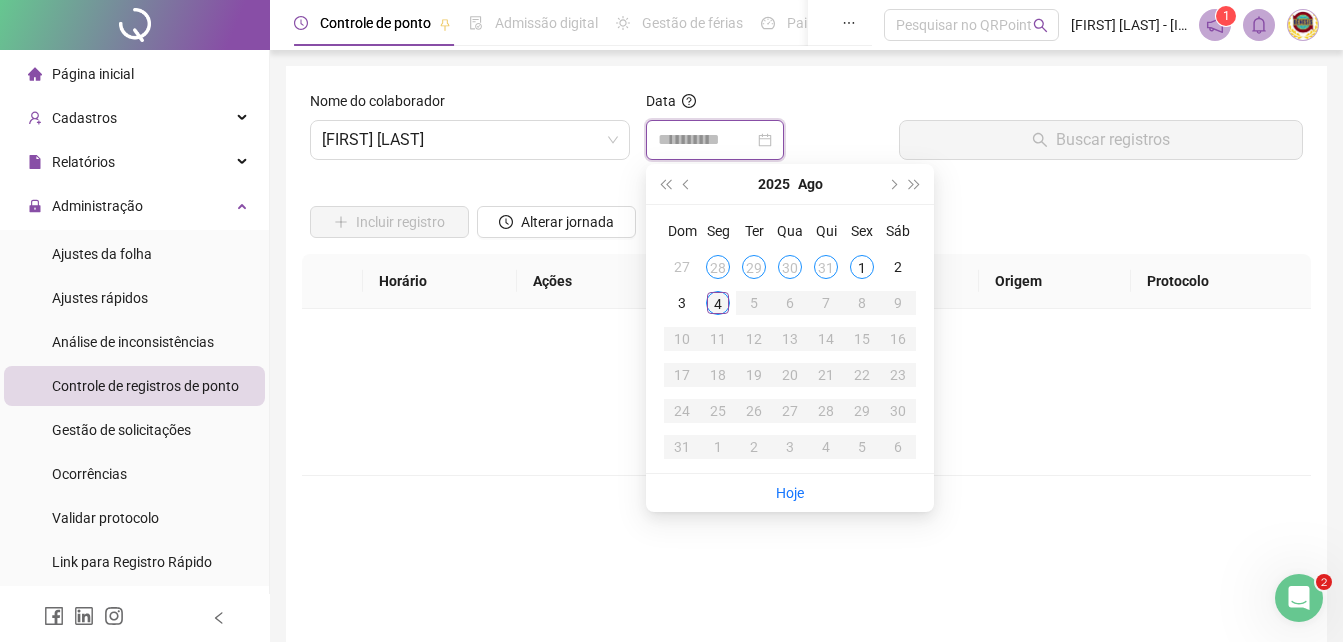 type on "**********" 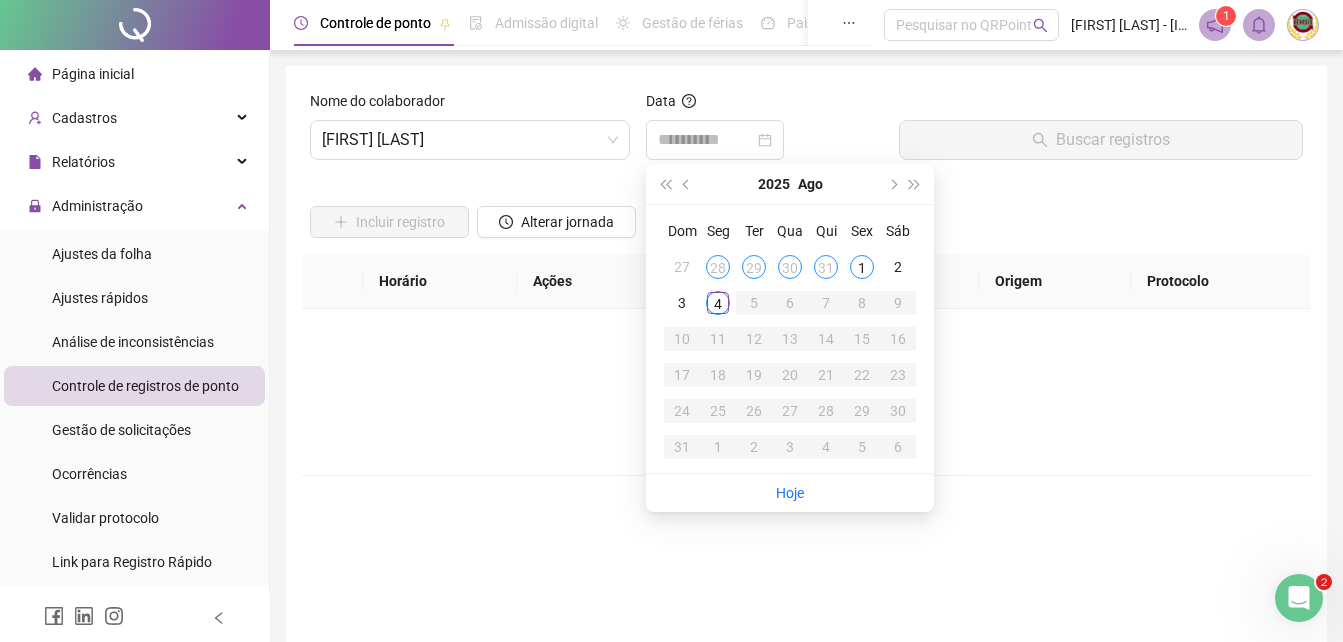 click on "4" at bounding box center (718, 303) 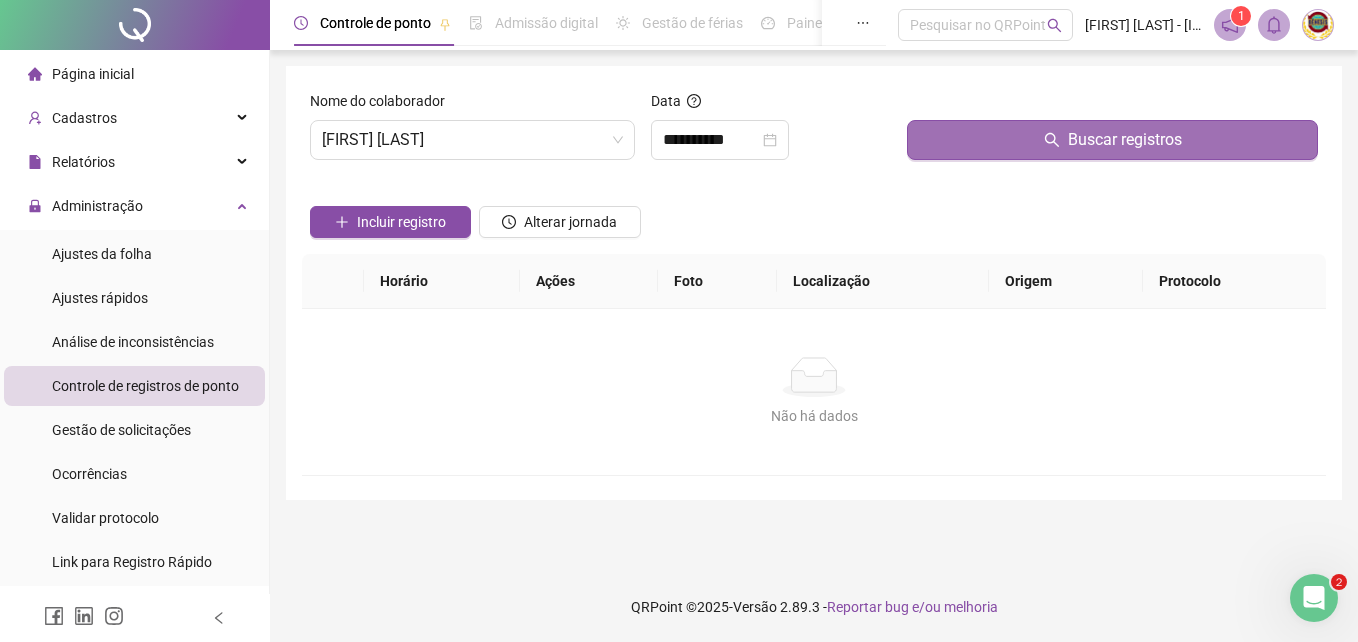 click on "Buscar registros" at bounding box center (1125, 140) 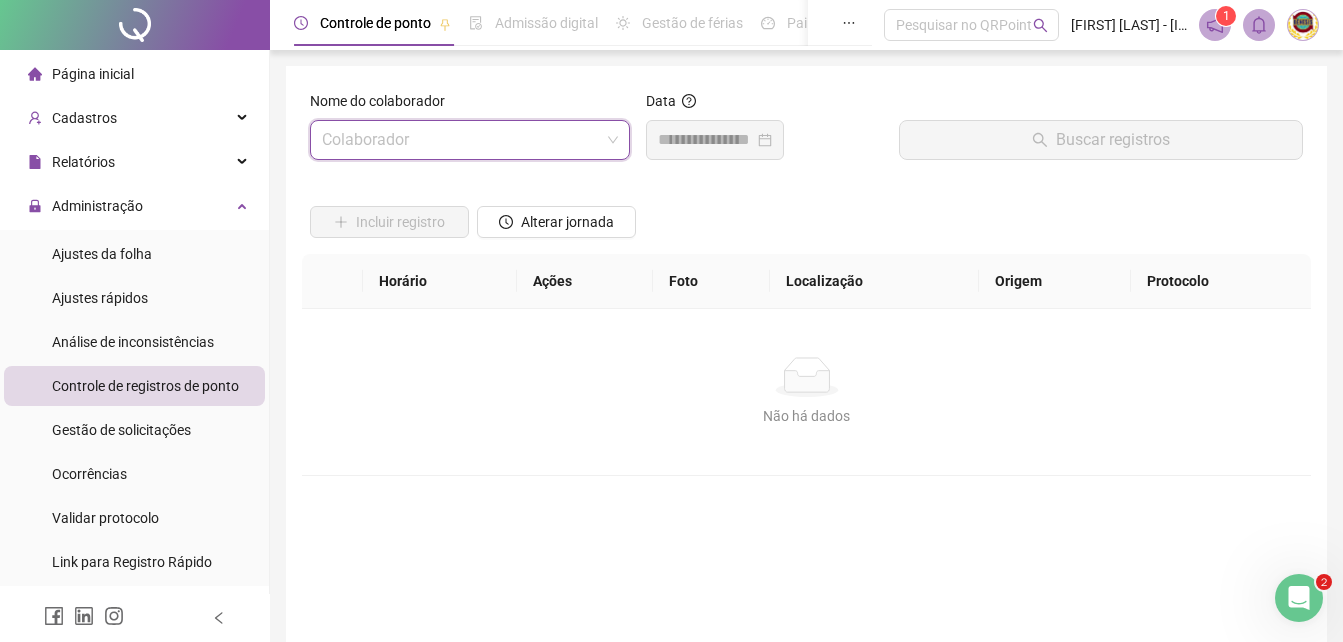 click at bounding box center (470, 140) 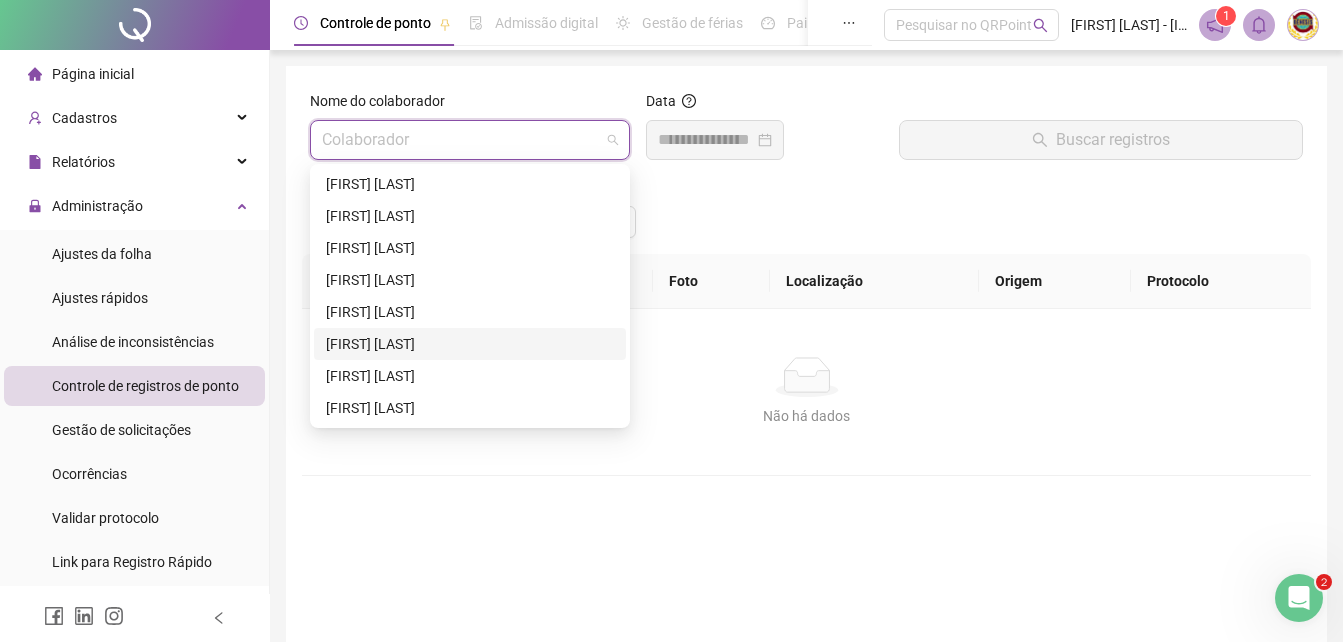 click on "[FIRST] [LAST]" at bounding box center (470, 344) 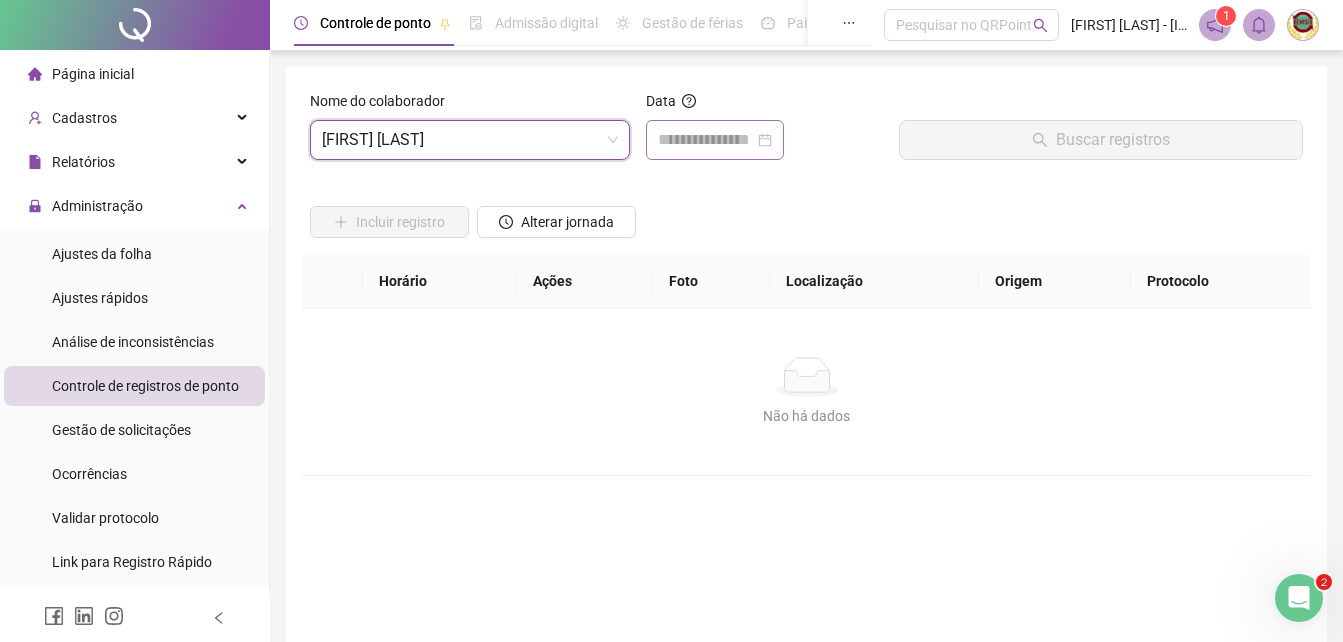 click at bounding box center (715, 140) 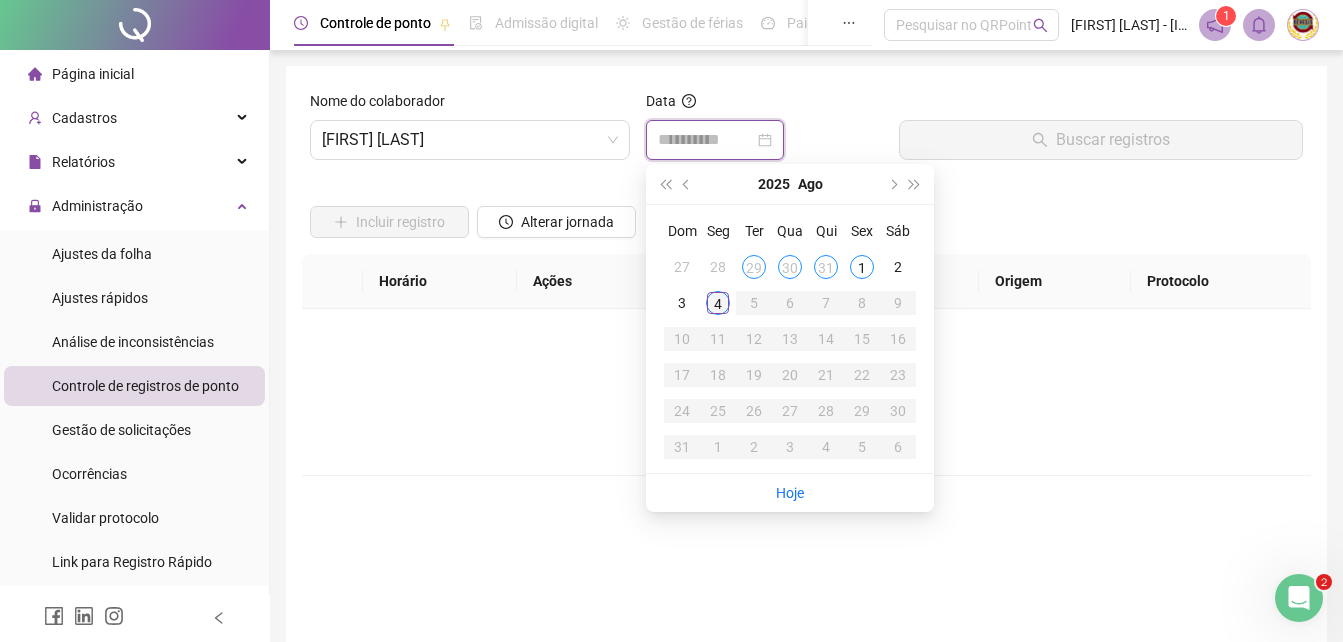type on "**********" 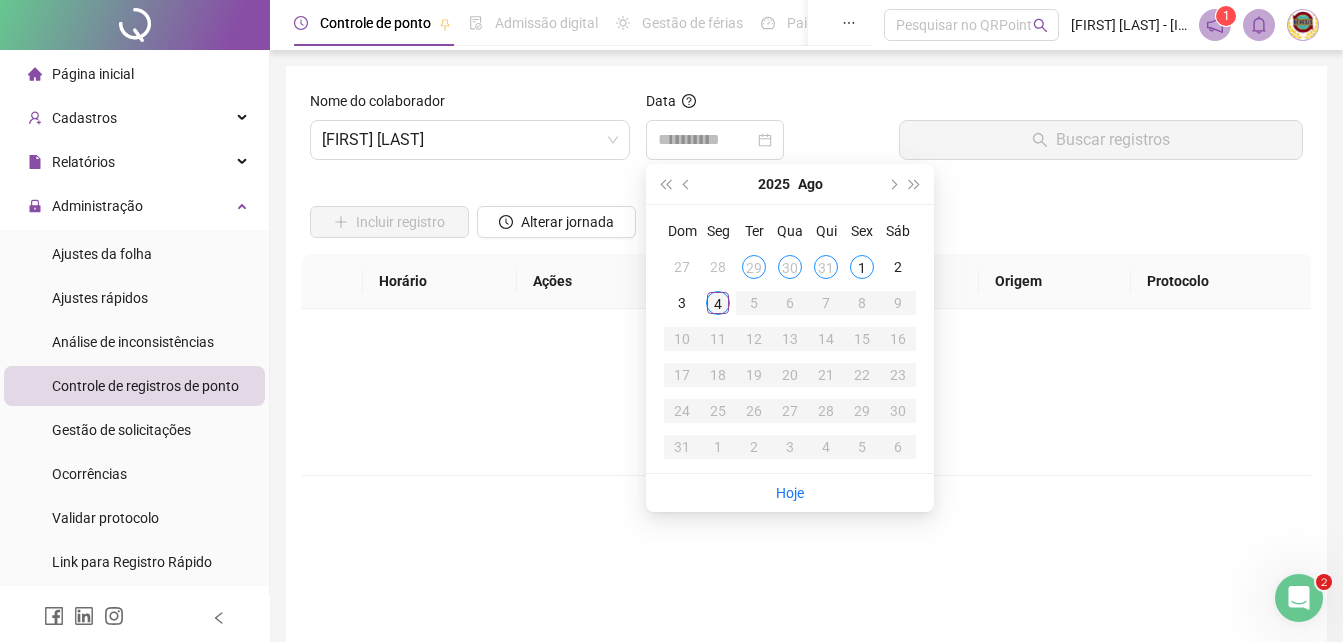 click on "4" at bounding box center [718, 303] 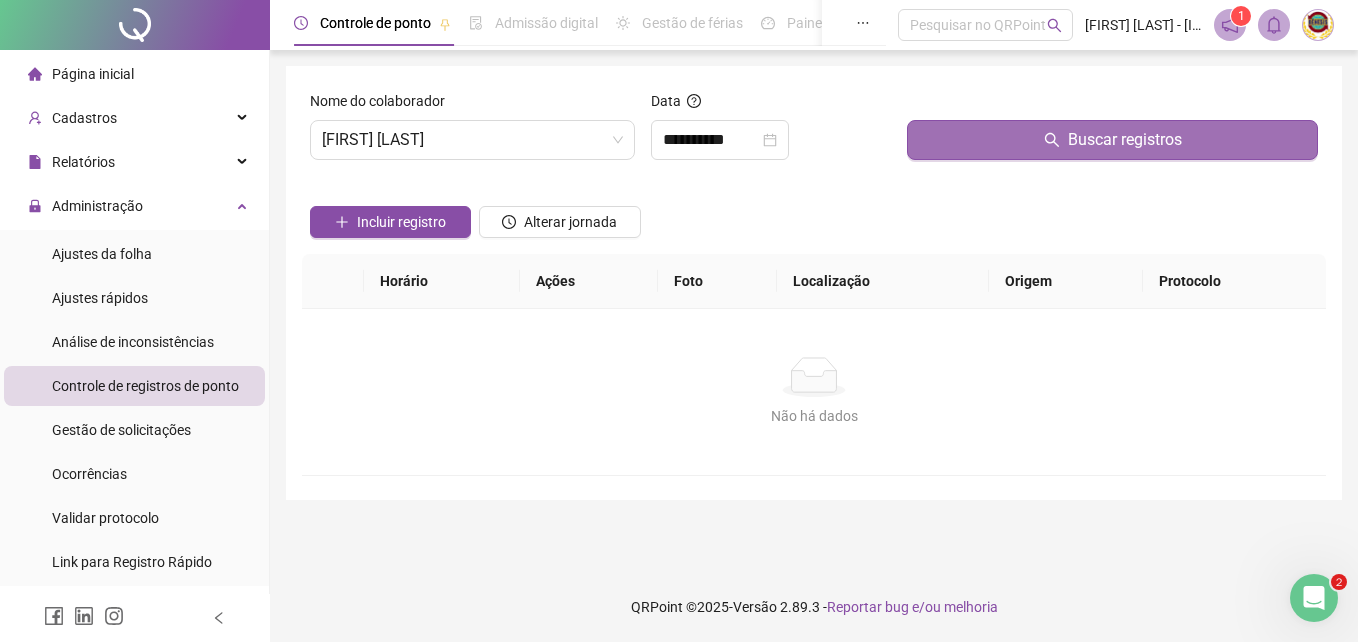click on "Buscar registros" at bounding box center [1125, 140] 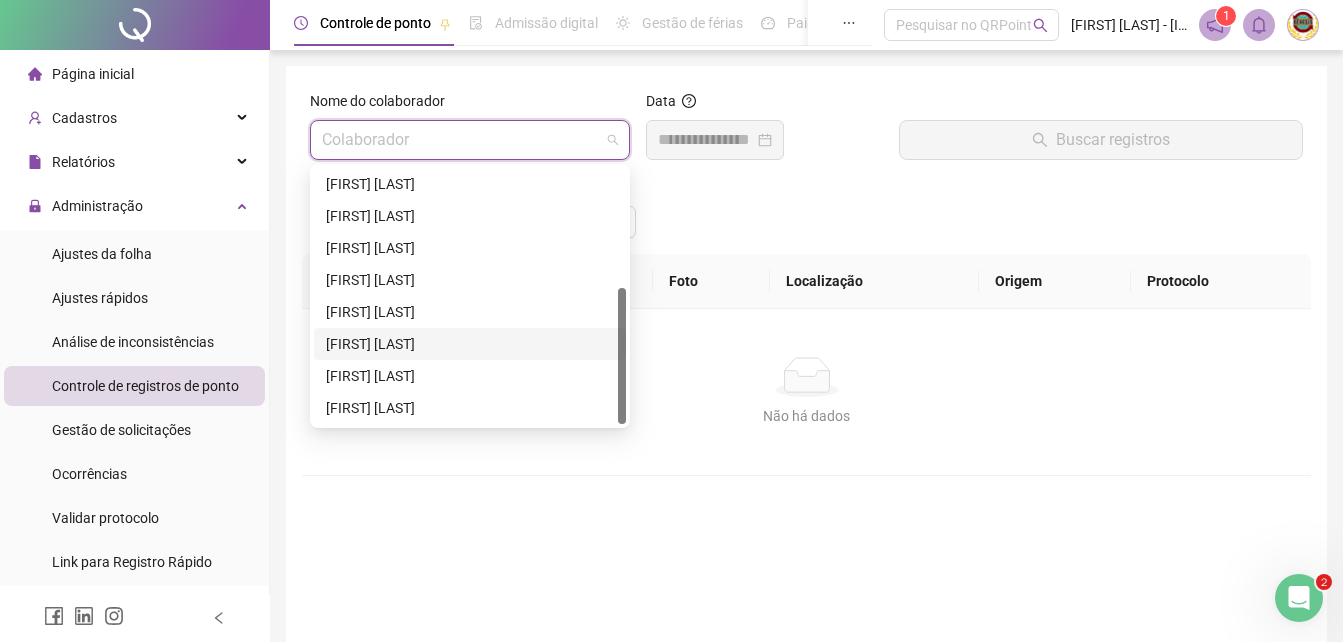 click at bounding box center (470, 140) 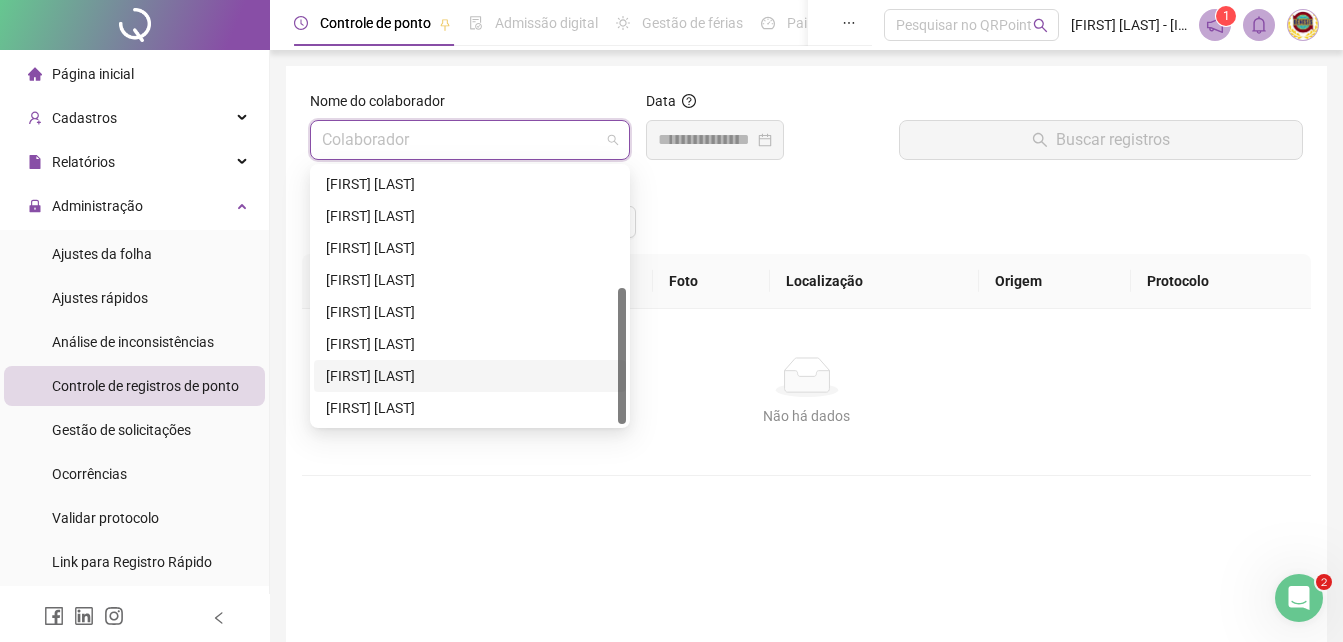 click on "[FIRST] [LAST]" at bounding box center [470, 376] 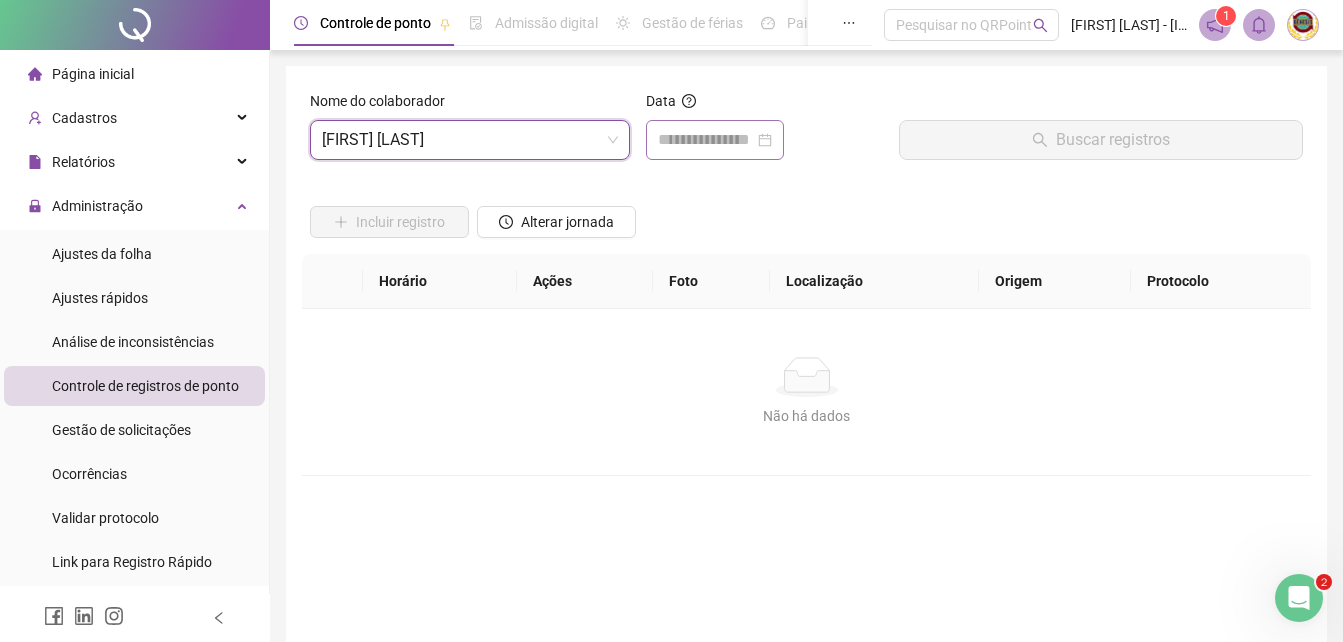 click at bounding box center [715, 140] 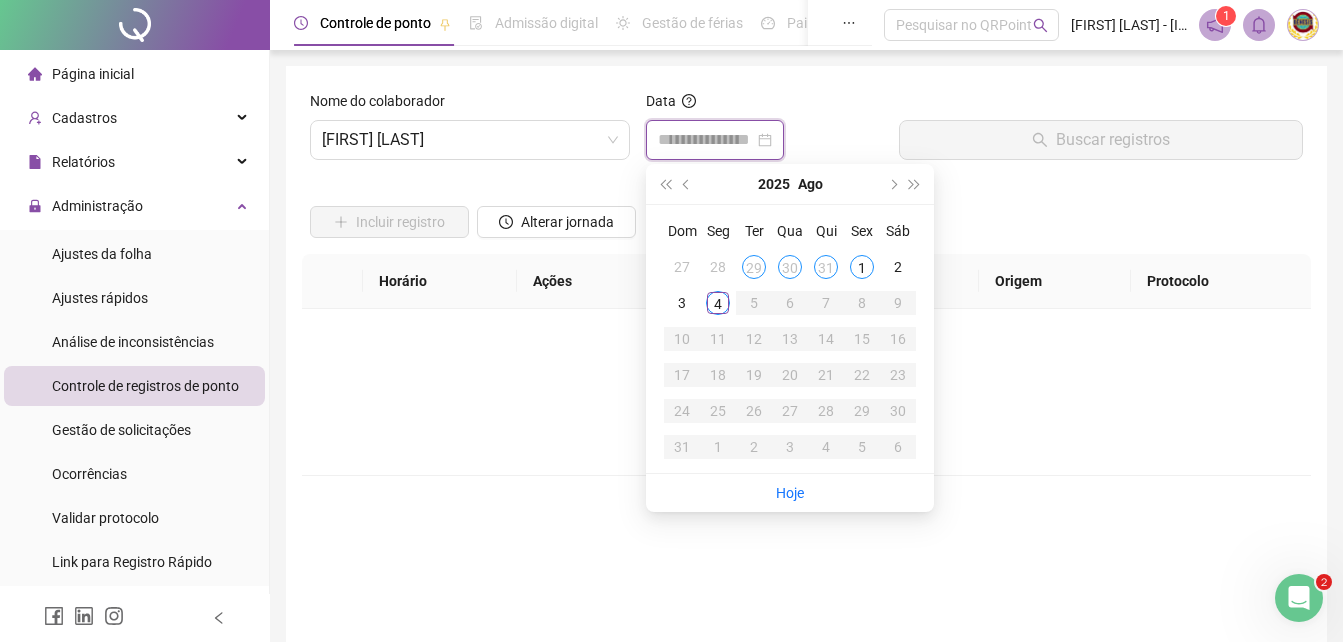 type on "**********" 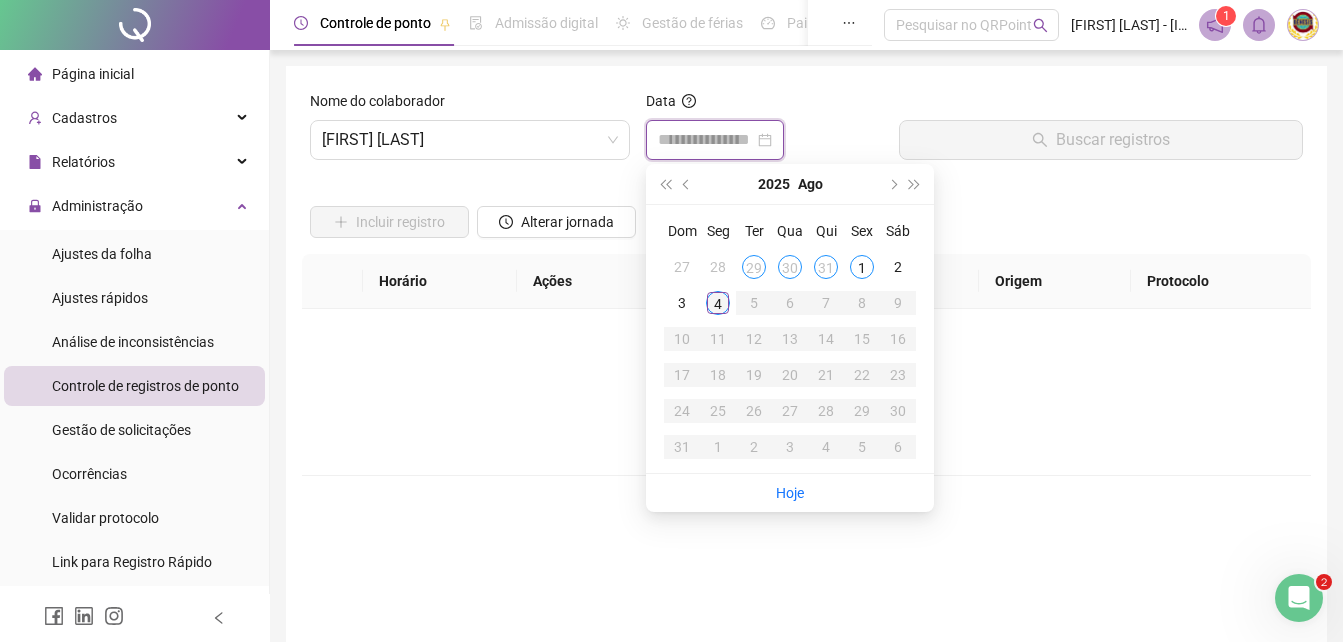type on "**********" 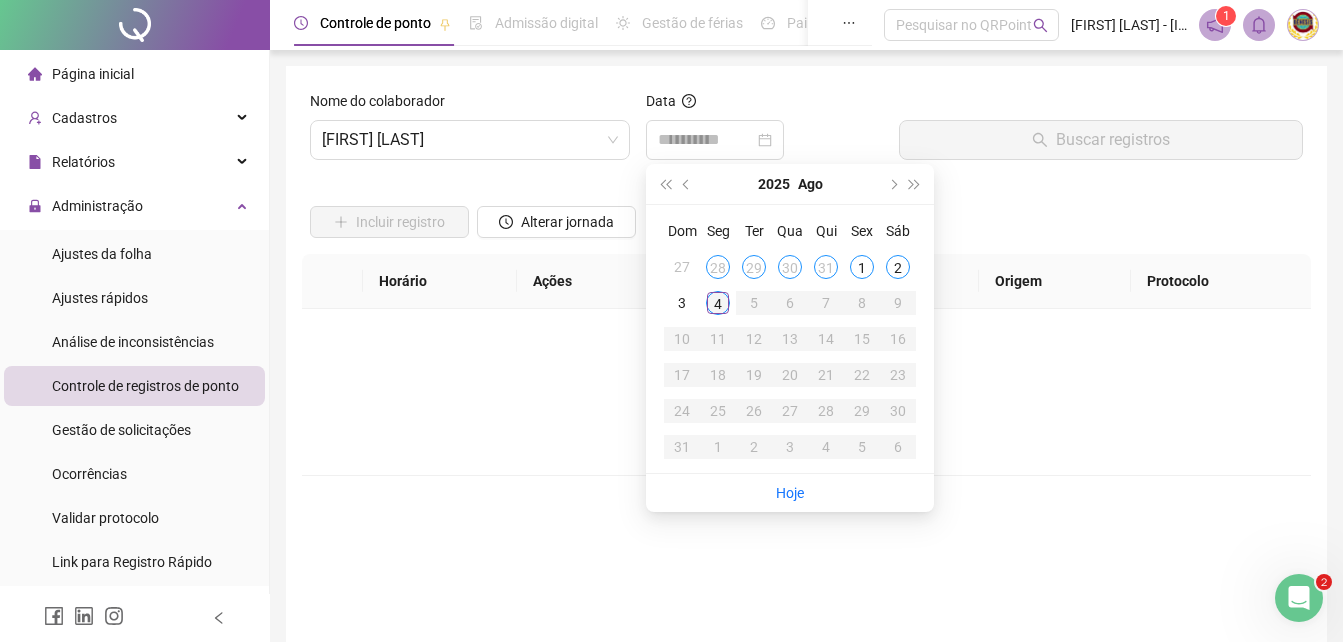 click on "4" at bounding box center [718, 303] 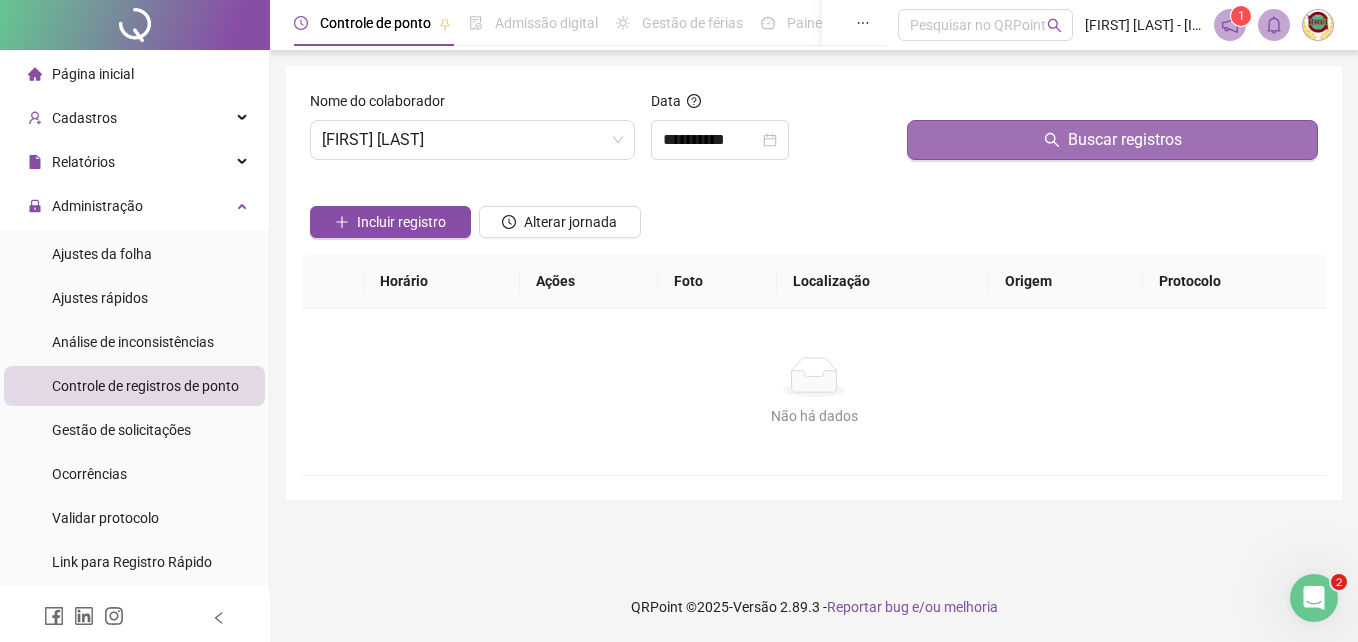 click on "Buscar registros" at bounding box center (1125, 140) 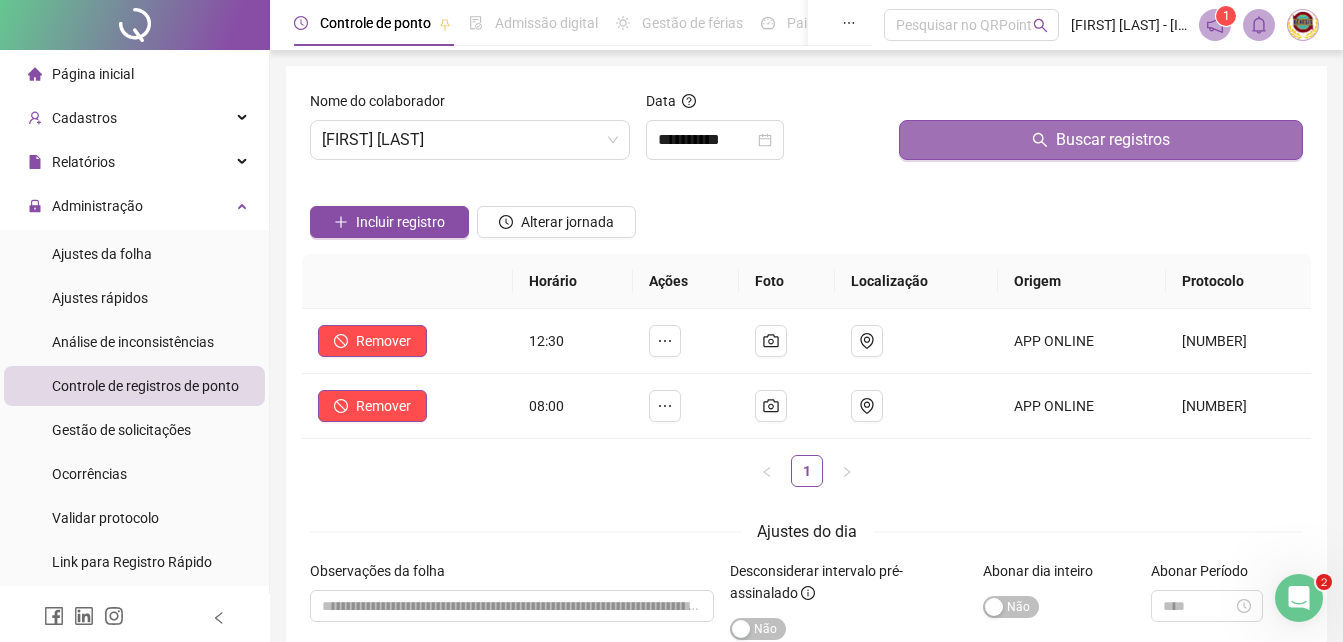 click on "Buscar registros" at bounding box center (1113, 140) 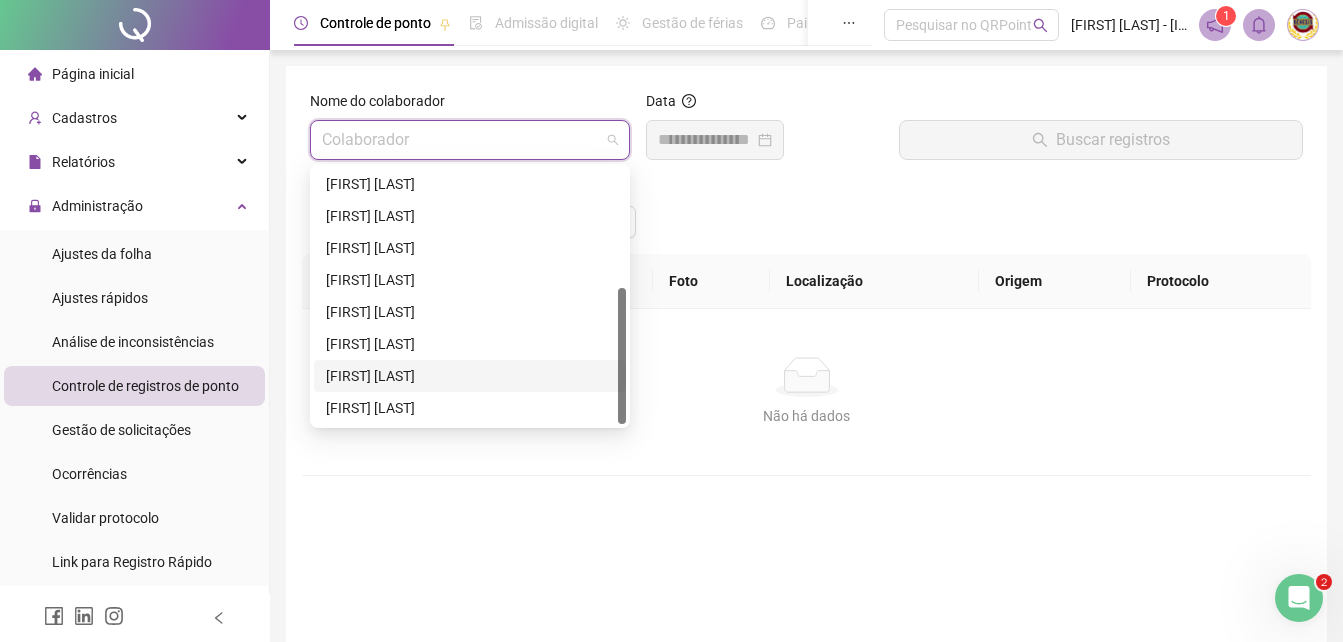 click at bounding box center (470, 140) 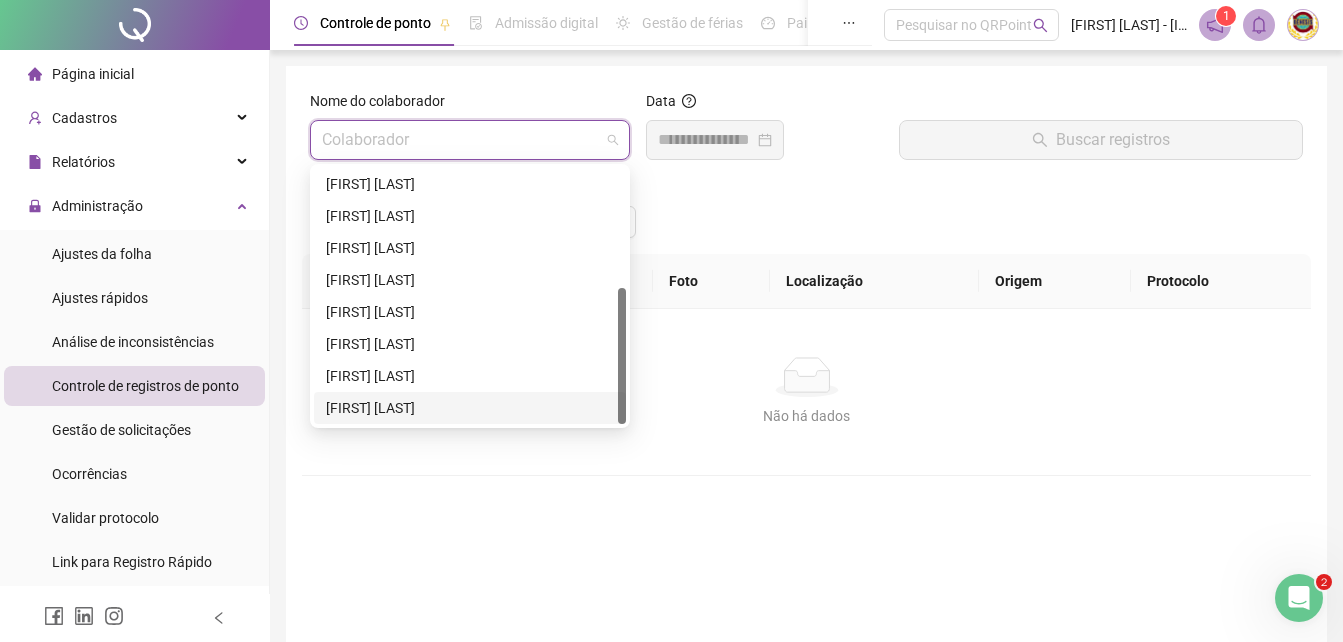 click on "[FIRST] [LAST]" at bounding box center [470, 408] 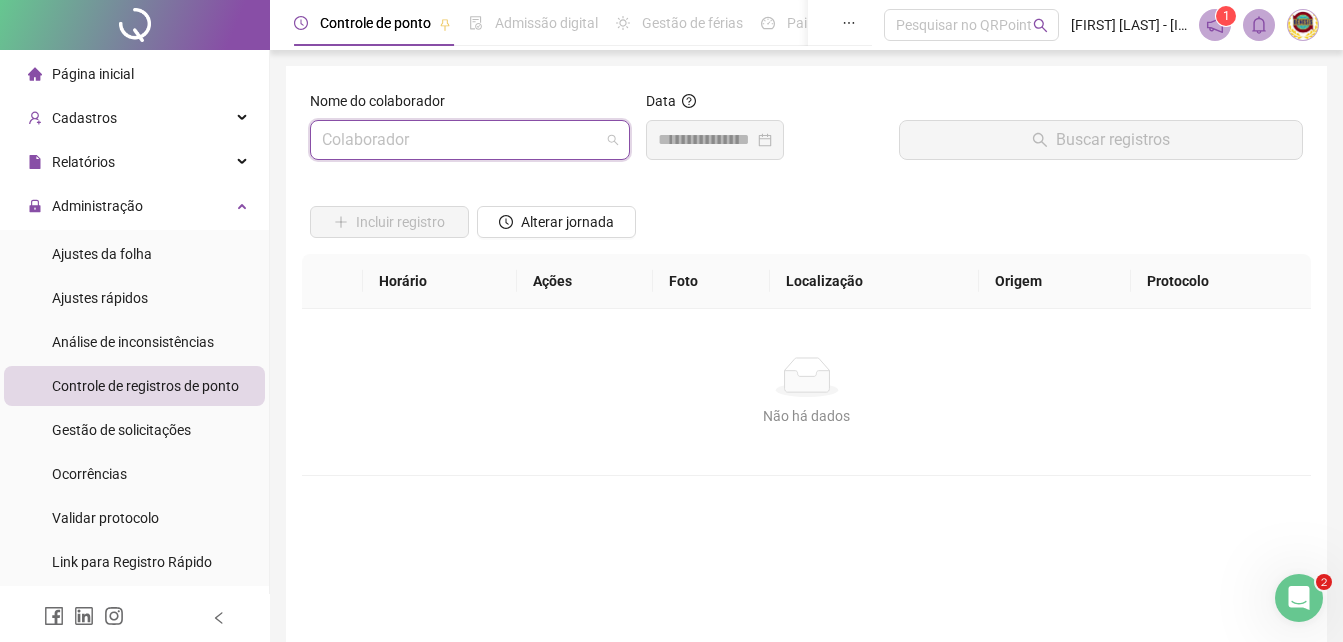 click at bounding box center (470, 140) 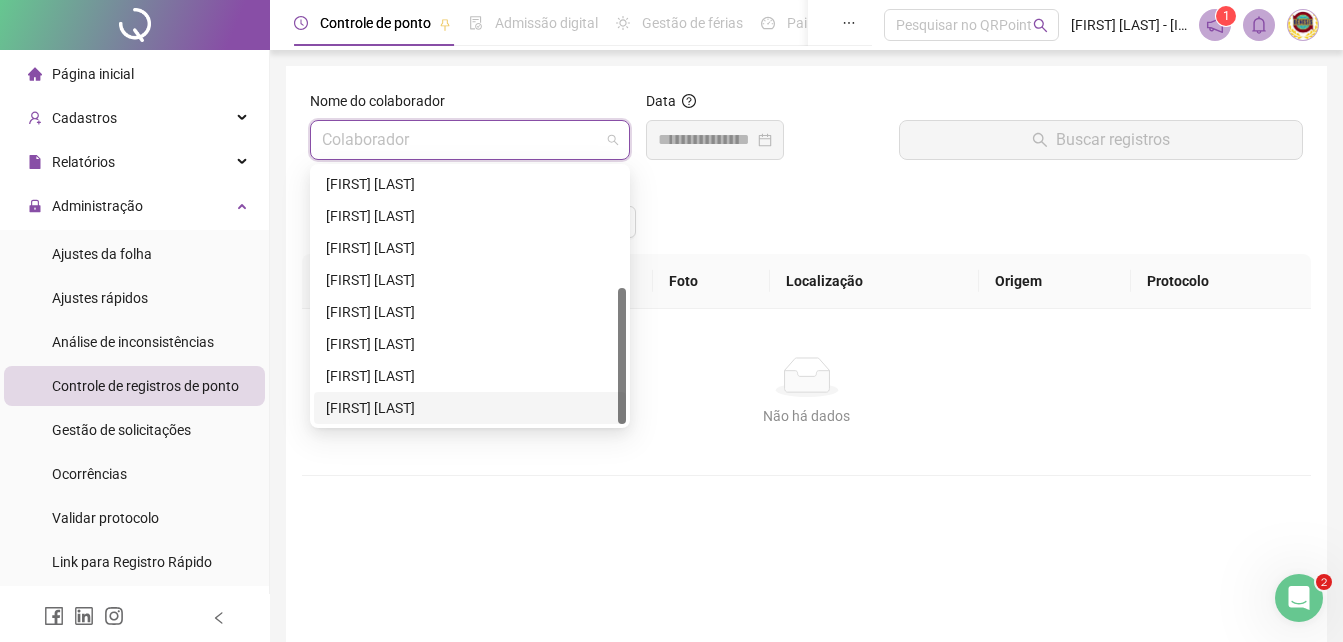 click on "[FIRST] [LAST]" at bounding box center [470, 408] 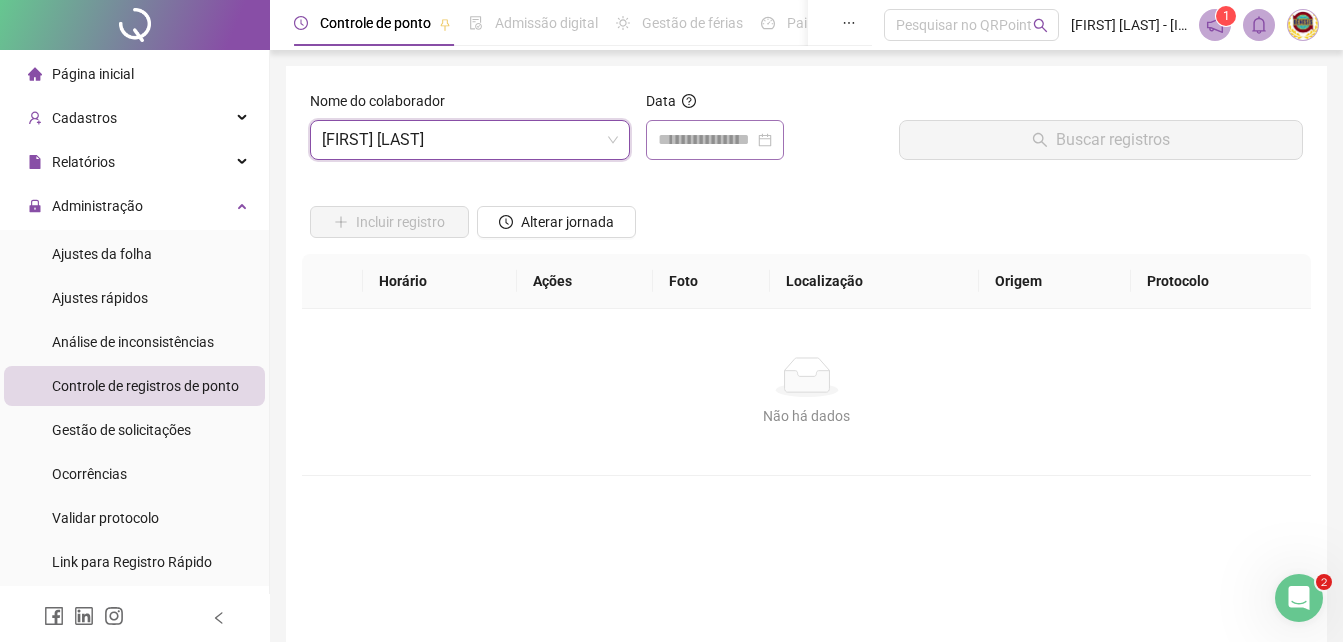 click at bounding box center (715, 140) 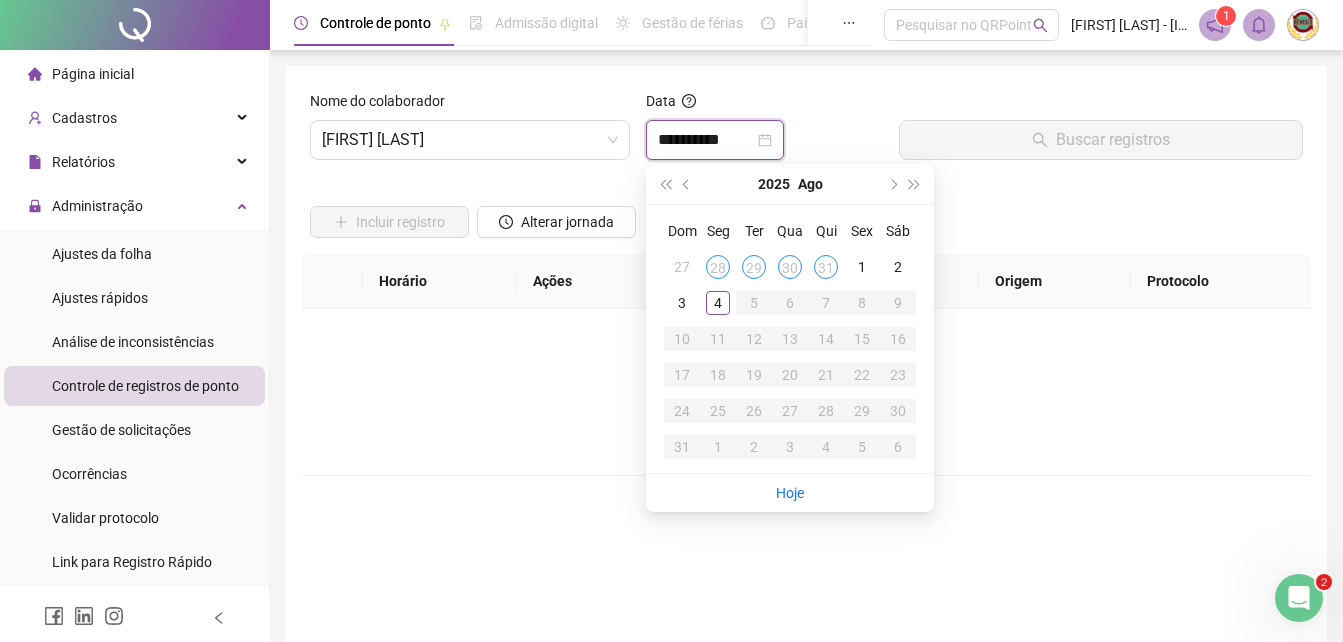 type on "**********" 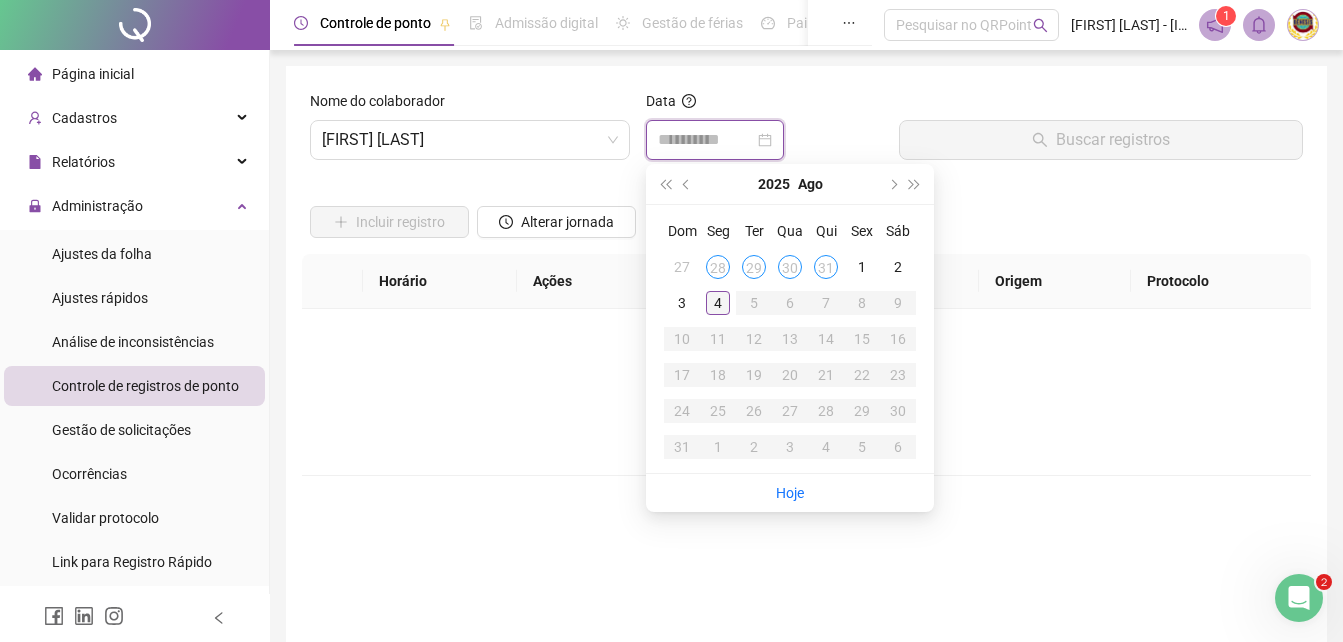 type on "**********" 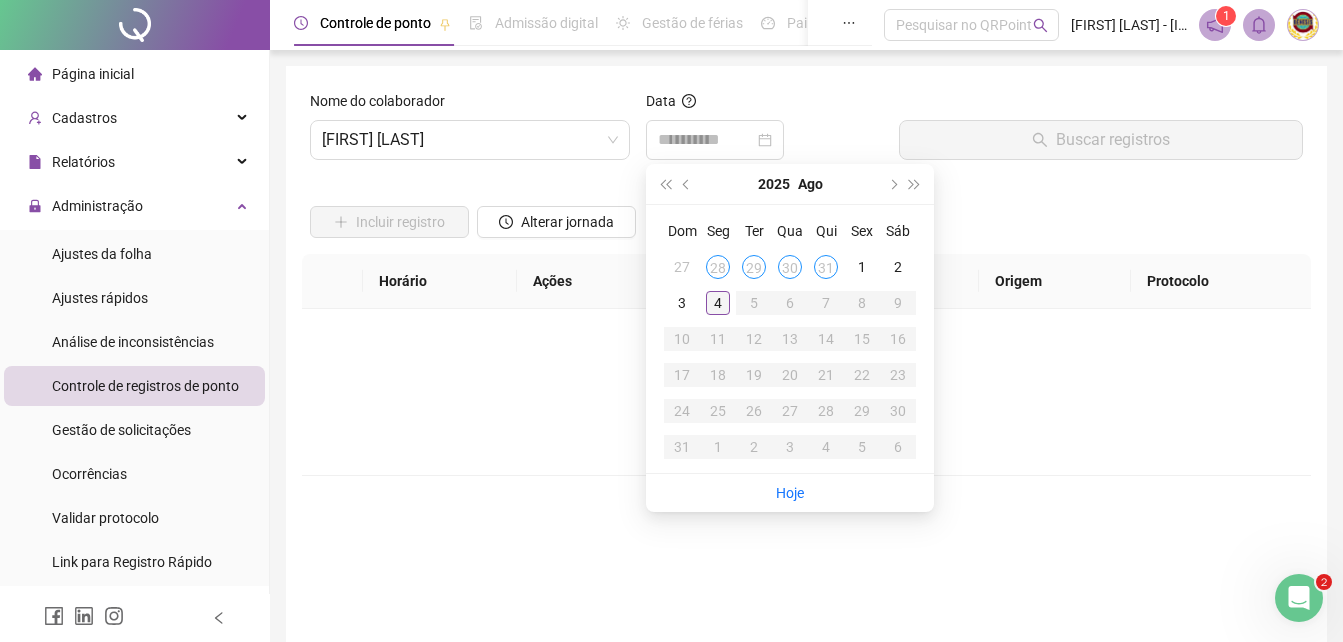 click on "4" at bounding box center [718, 303] 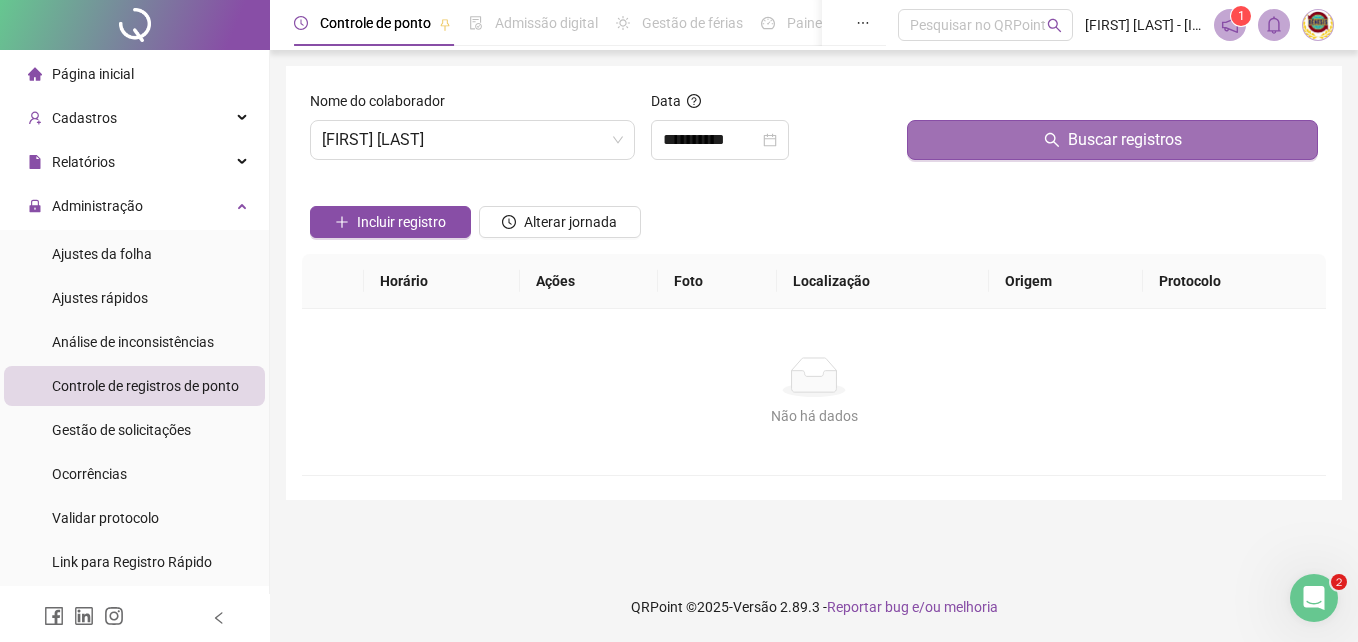 click on "Buscar registros" at bounding box center [1125, 140] 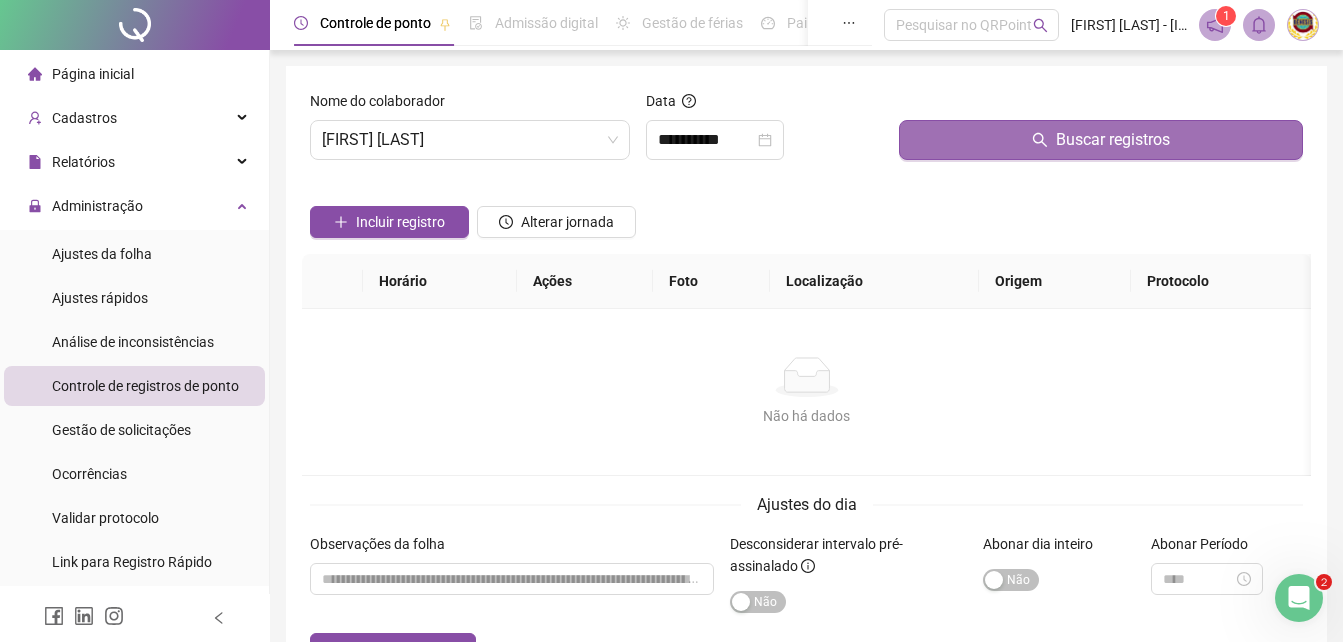 click on "Buscar registros" at bounding box center (1113, 140) 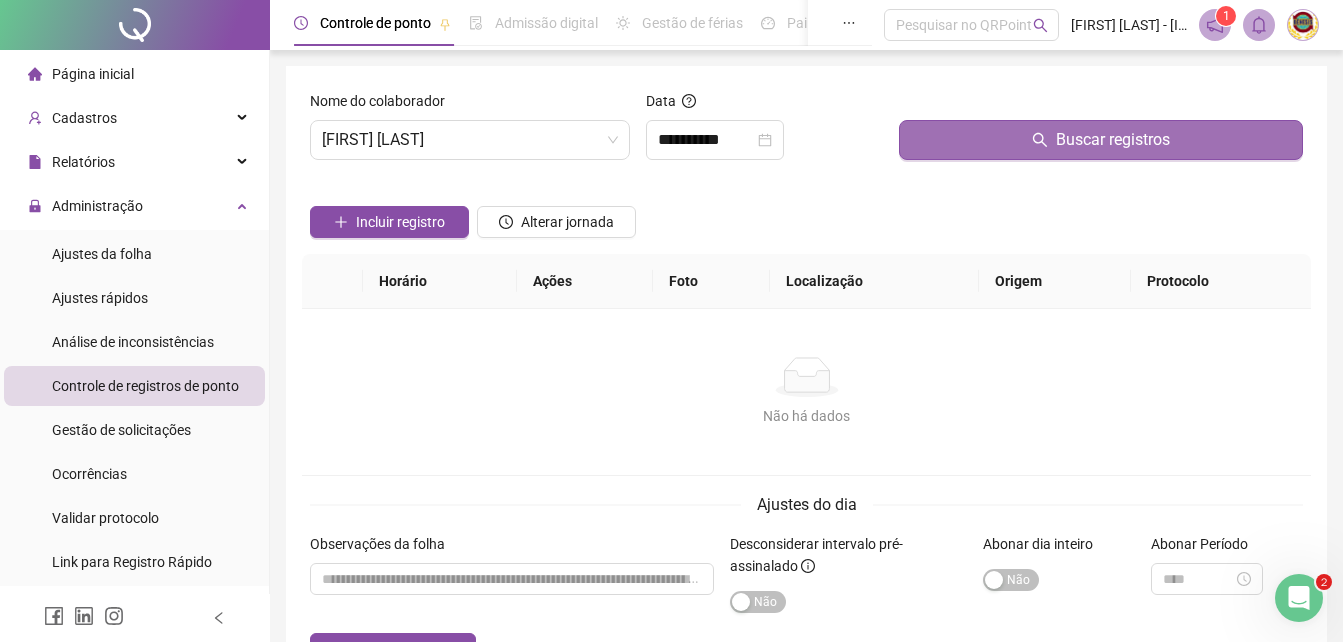 click on "Buscar registros" at bounding box center (1113, 140) 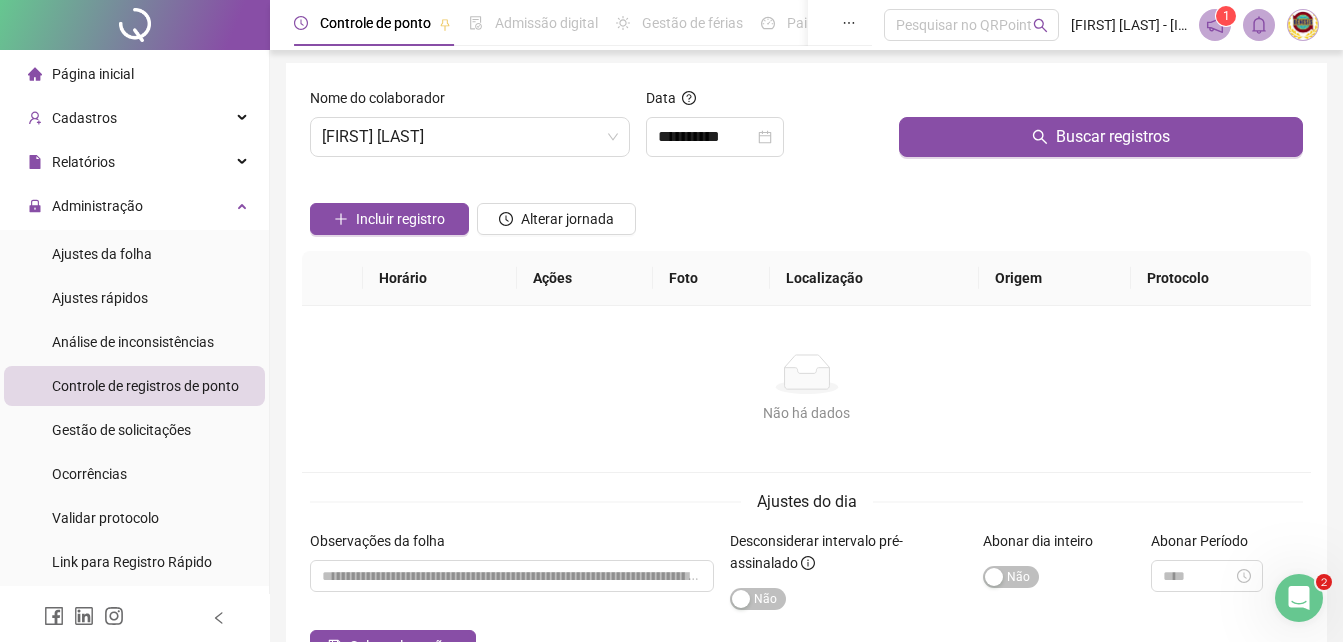 scroll, scrollTop: 0, scrollLeft: 0, axis: both 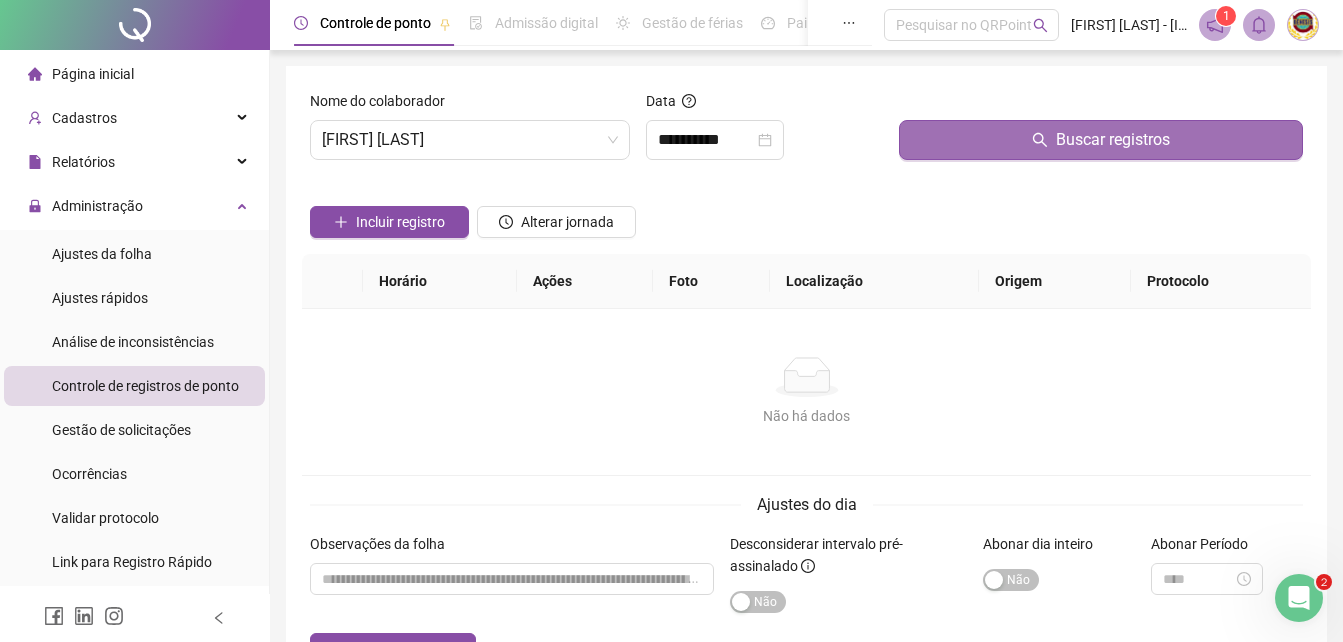 click on "Buscar registros" at bounding box center [1113, 140] 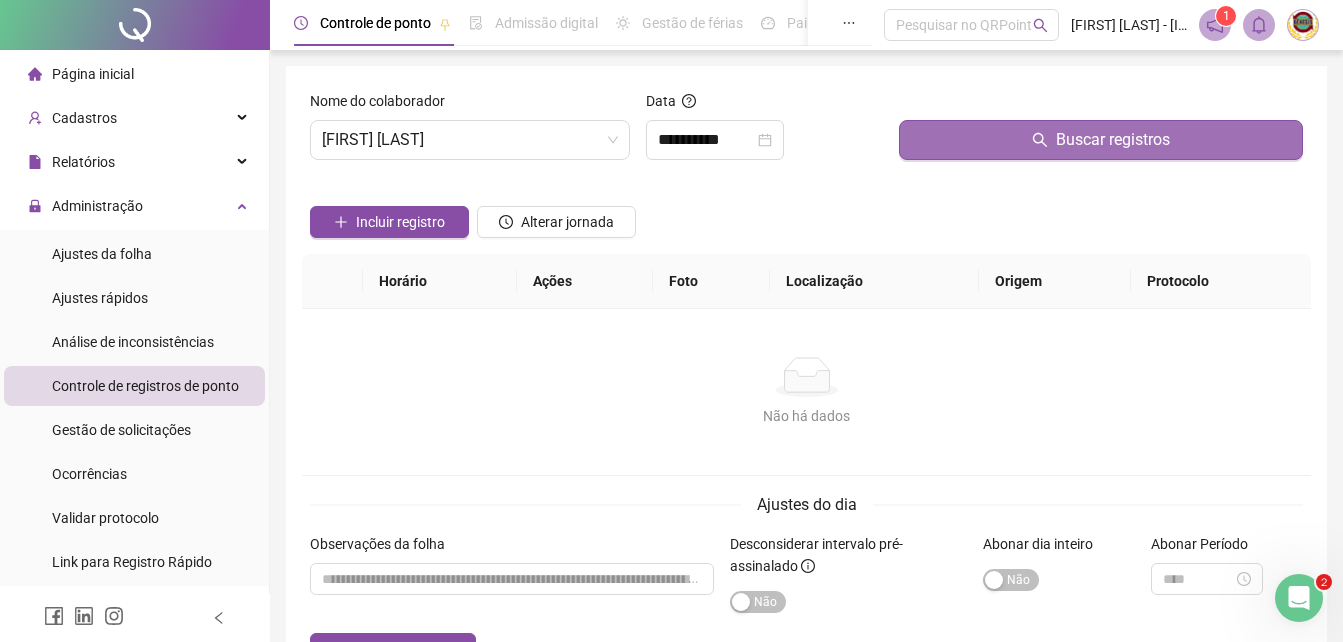 drag, startPoint x: 1092, startPoint y: 136, endPoint x: 1106, endPoint y: 129, distance: 15.652476 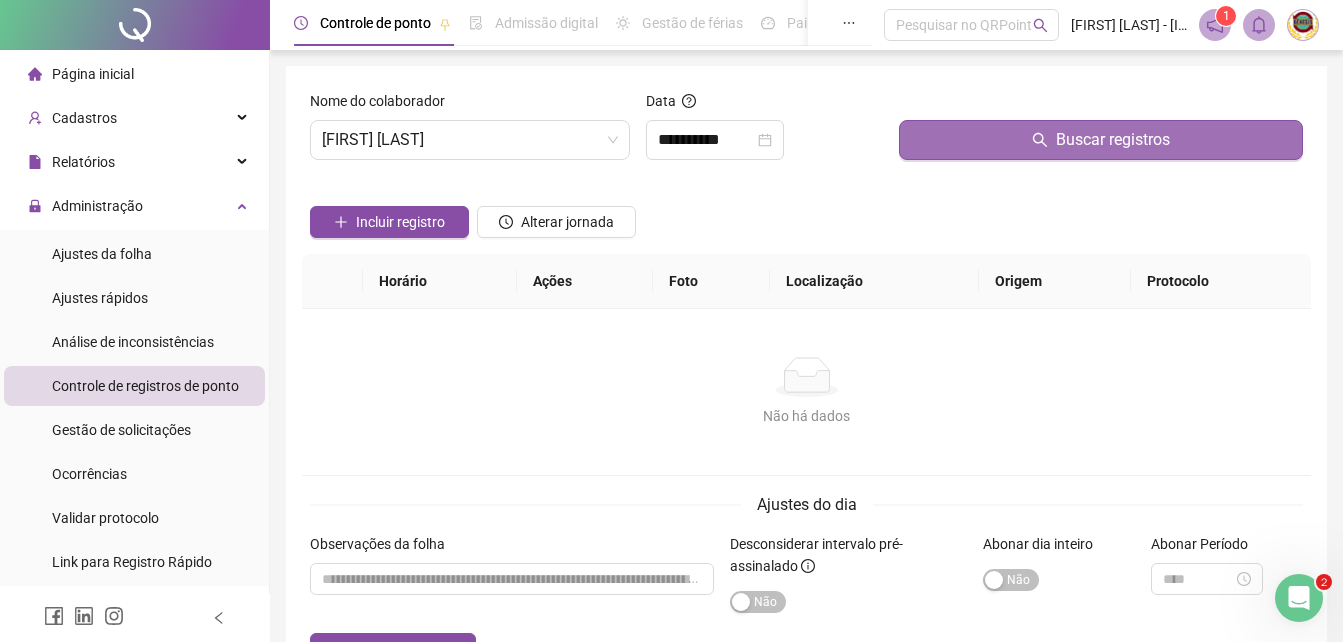 click on "Buscar registros" at bounding box center (1113, 140) 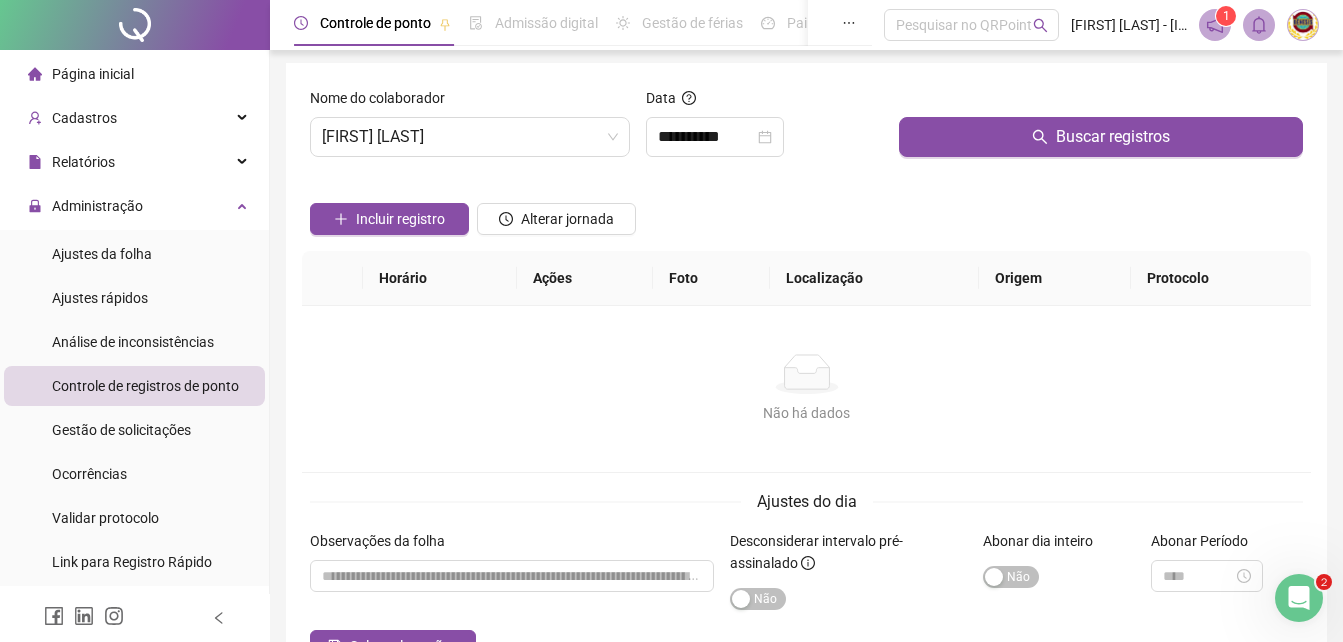 scroll, scrollTop: 0, scrollLeft: 0, axis: both 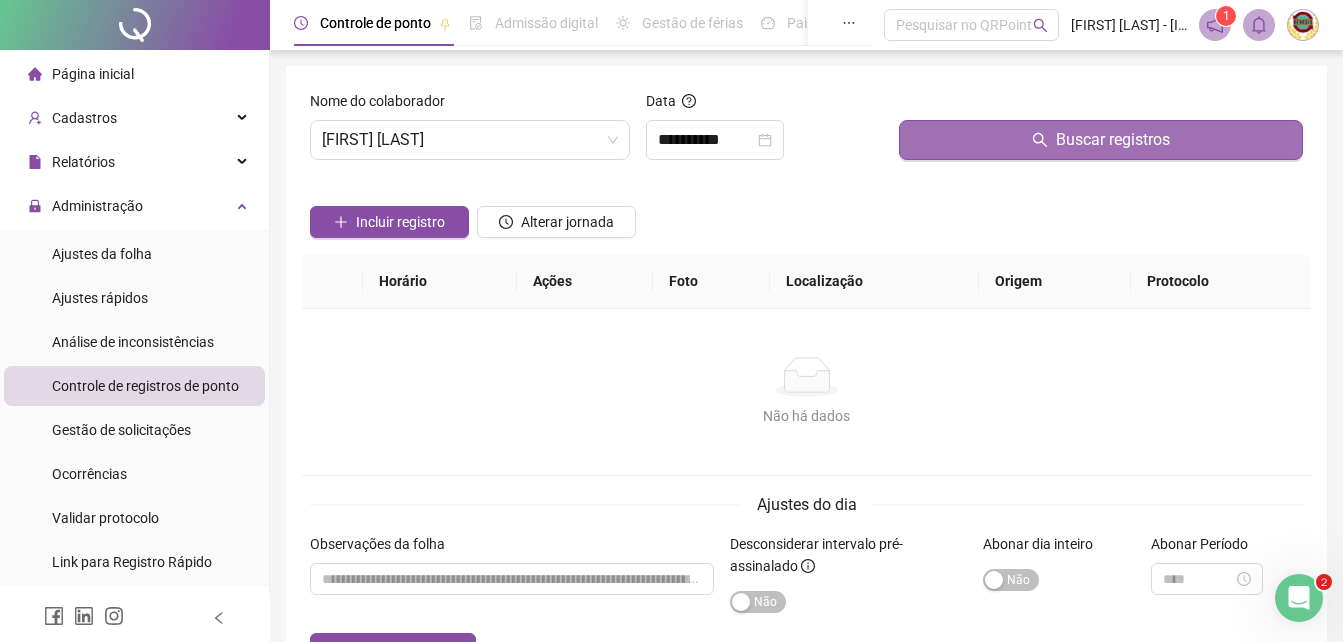 click on "Buscar registros" at bounding box center (1113, 140) 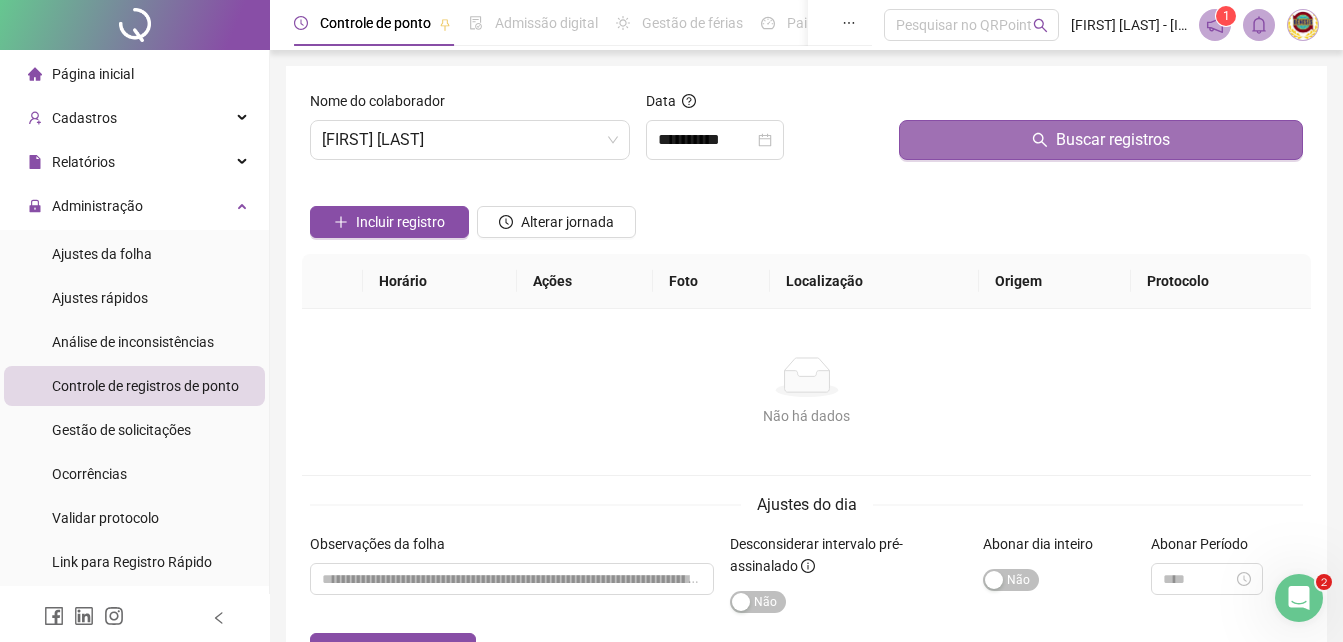 click on "Buscar registros" at bounding box center (1113, 140) 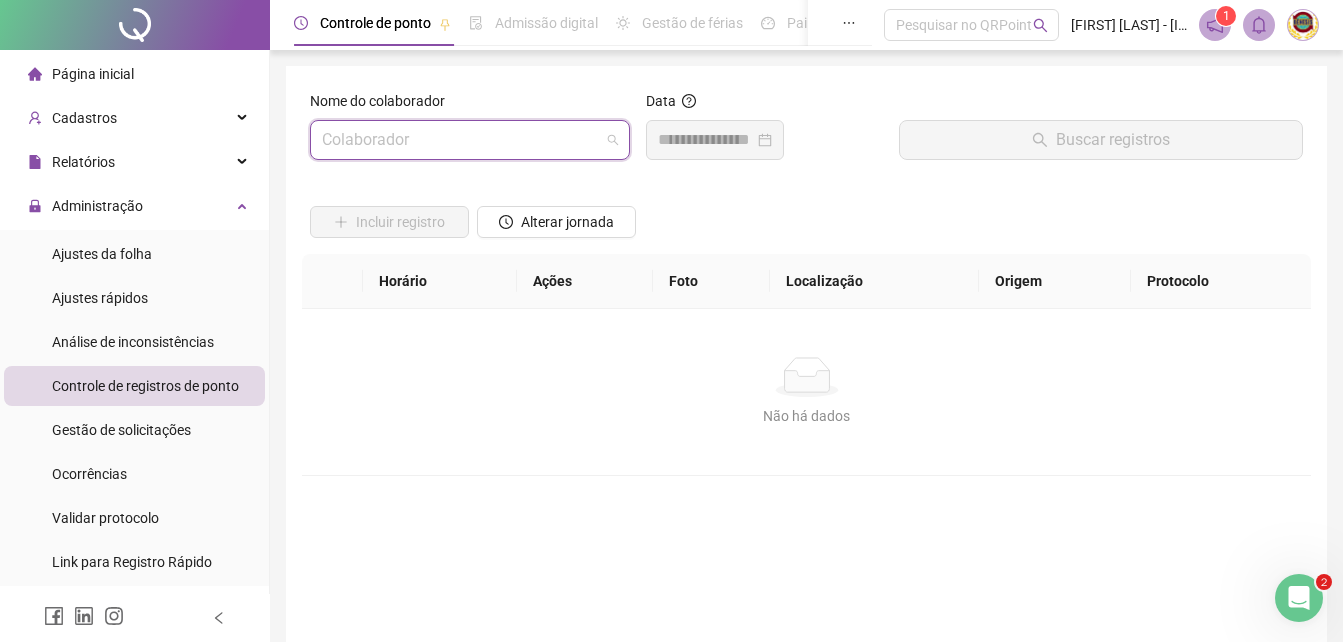 click on "Colaborador" at bounding box center (470, 140) 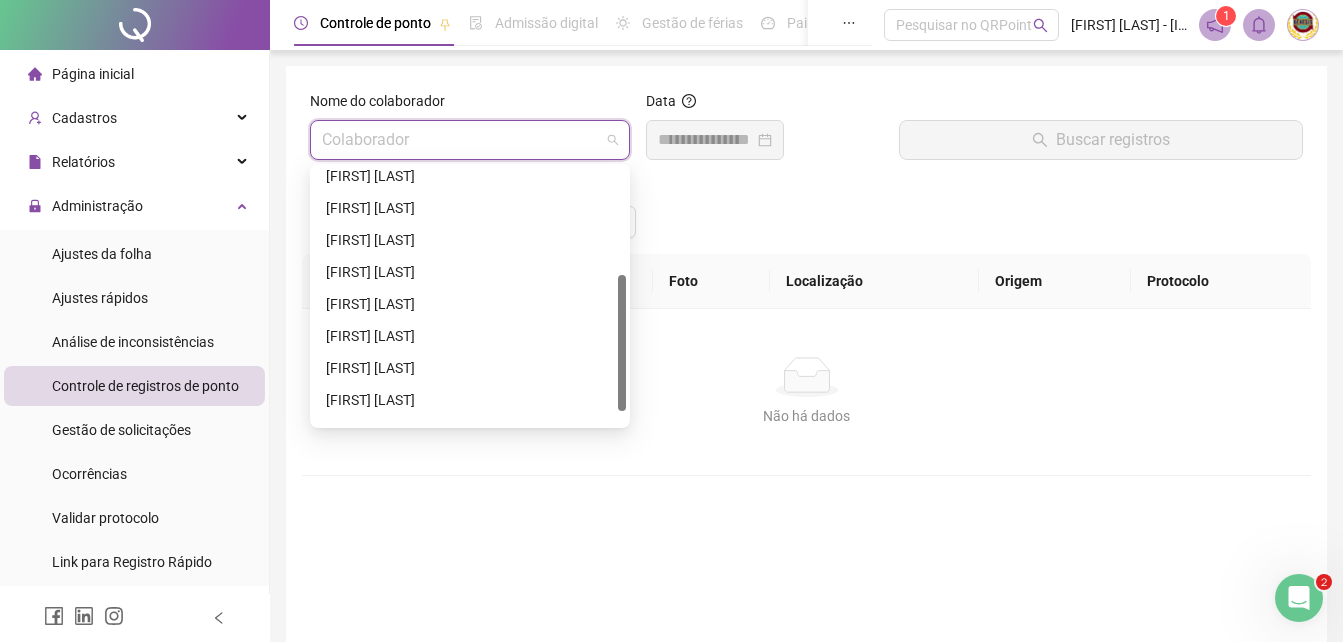 scroll, scrollTop: 200, scrollLeft: 0, axis: vertical 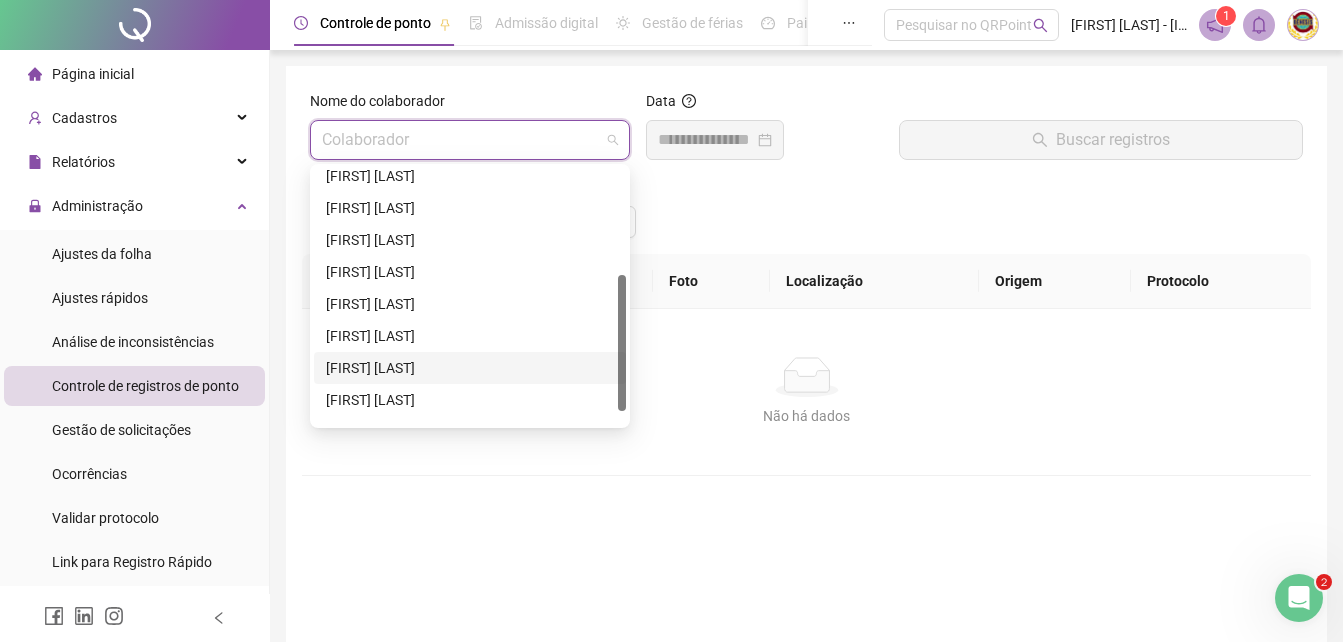 click on "[FIRST] [LAST]" at bounding box center (470, 368) 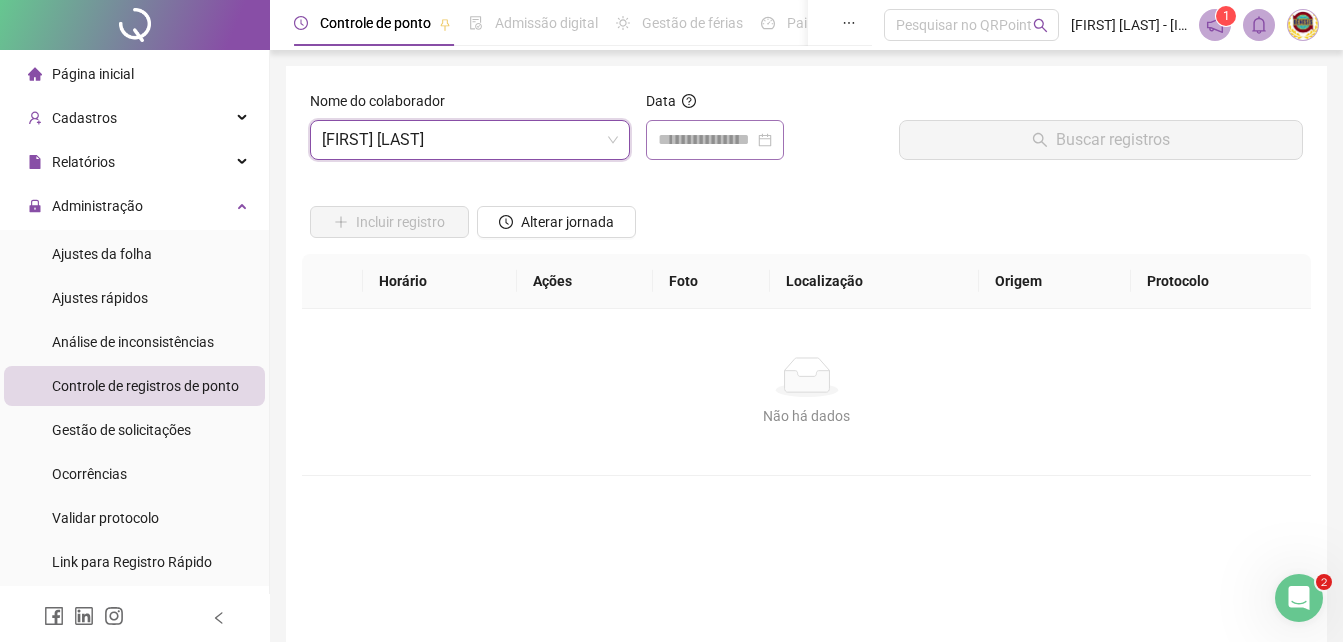 click at bounding box center (715, 140) 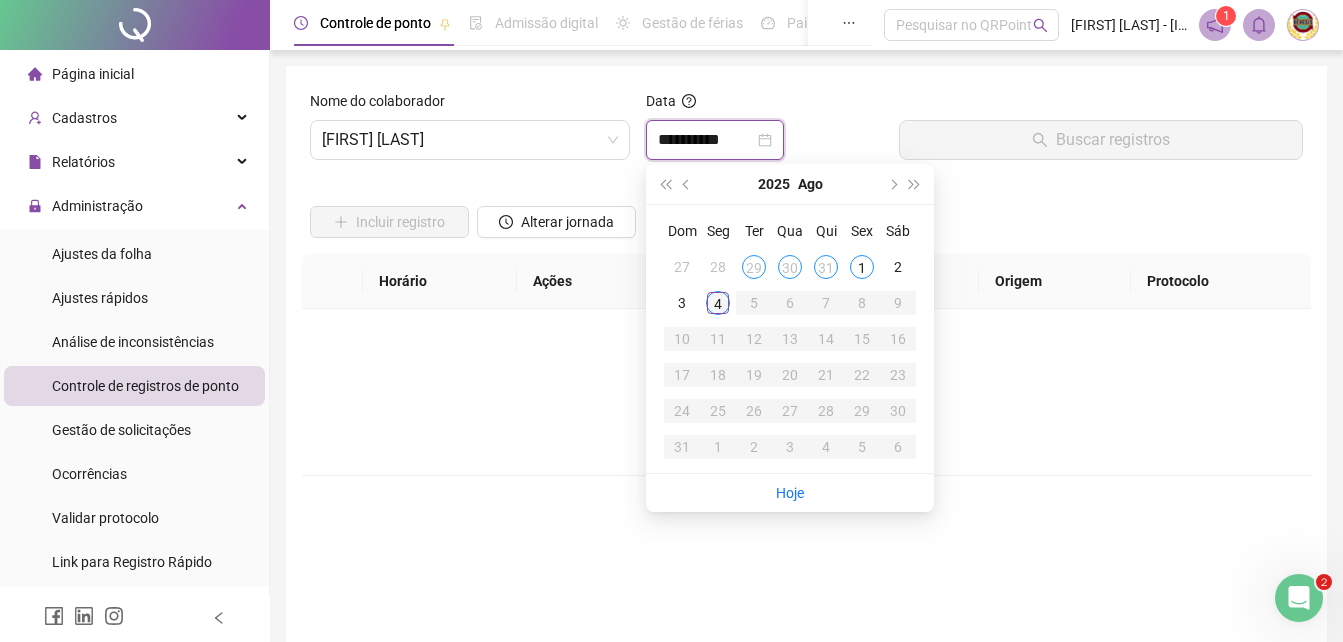 type on "**********" 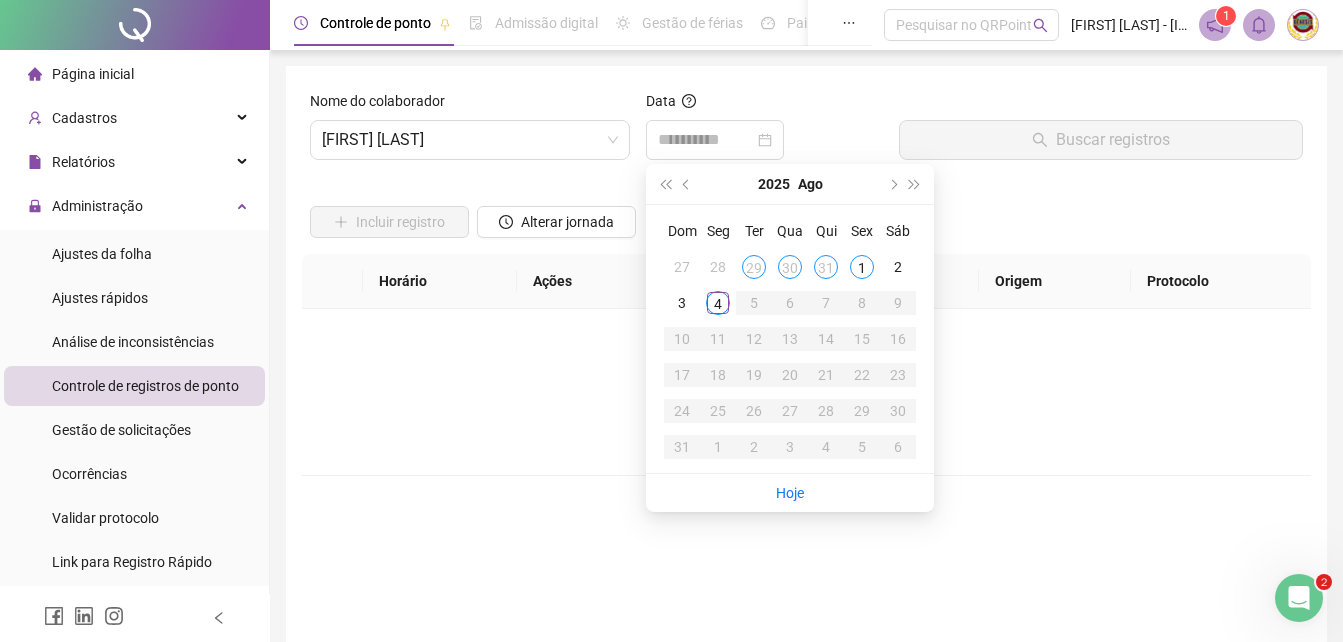 click on "4" at bounding box center (718, 303) 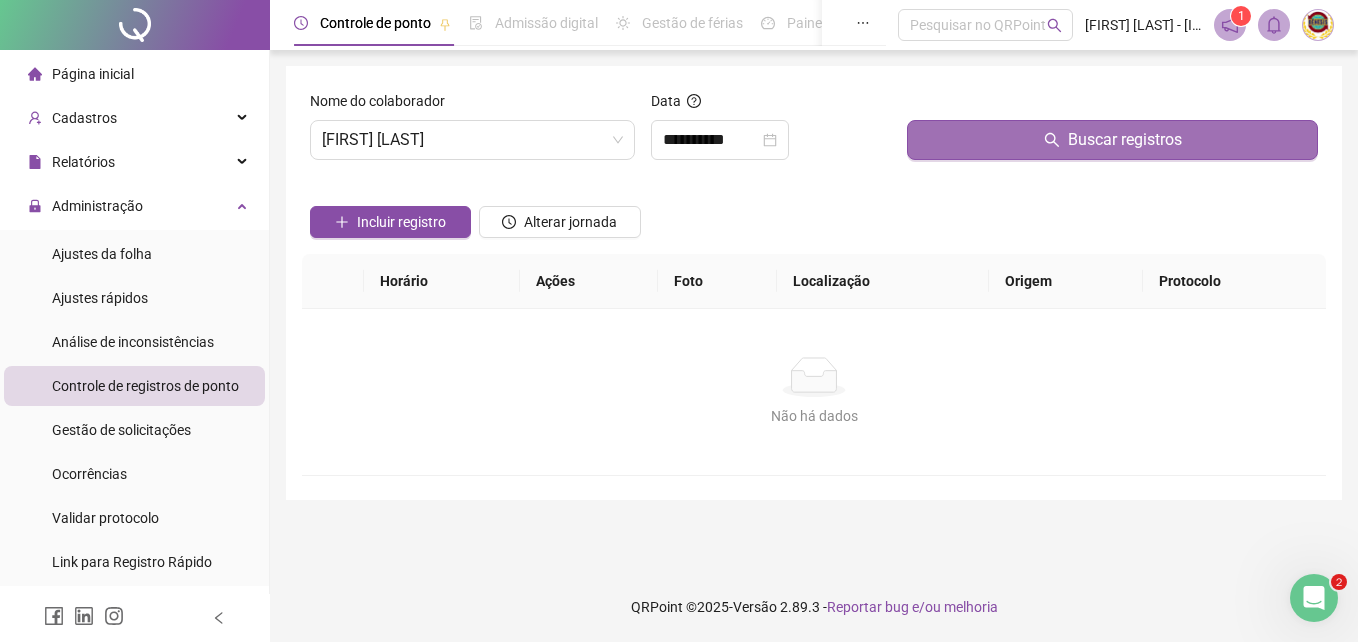 click on "Buscar registros" at bounding box center (1125, 140) 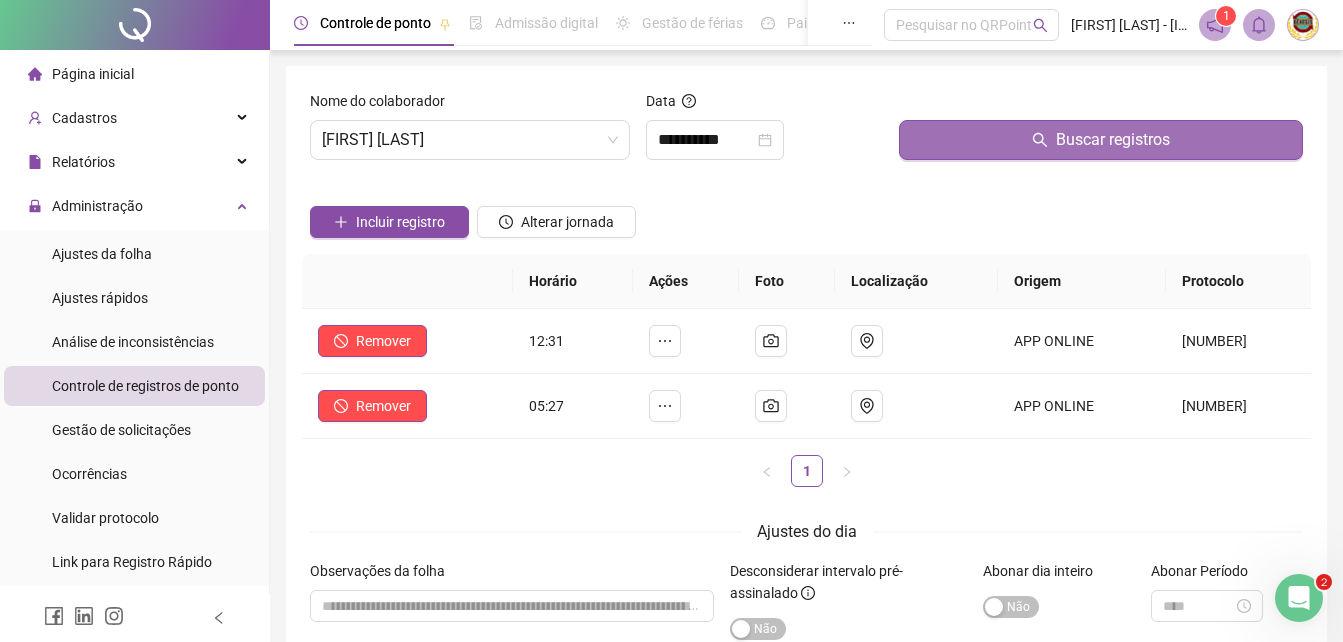 click on "Buscar registros" at bounding box center [1113, 140] 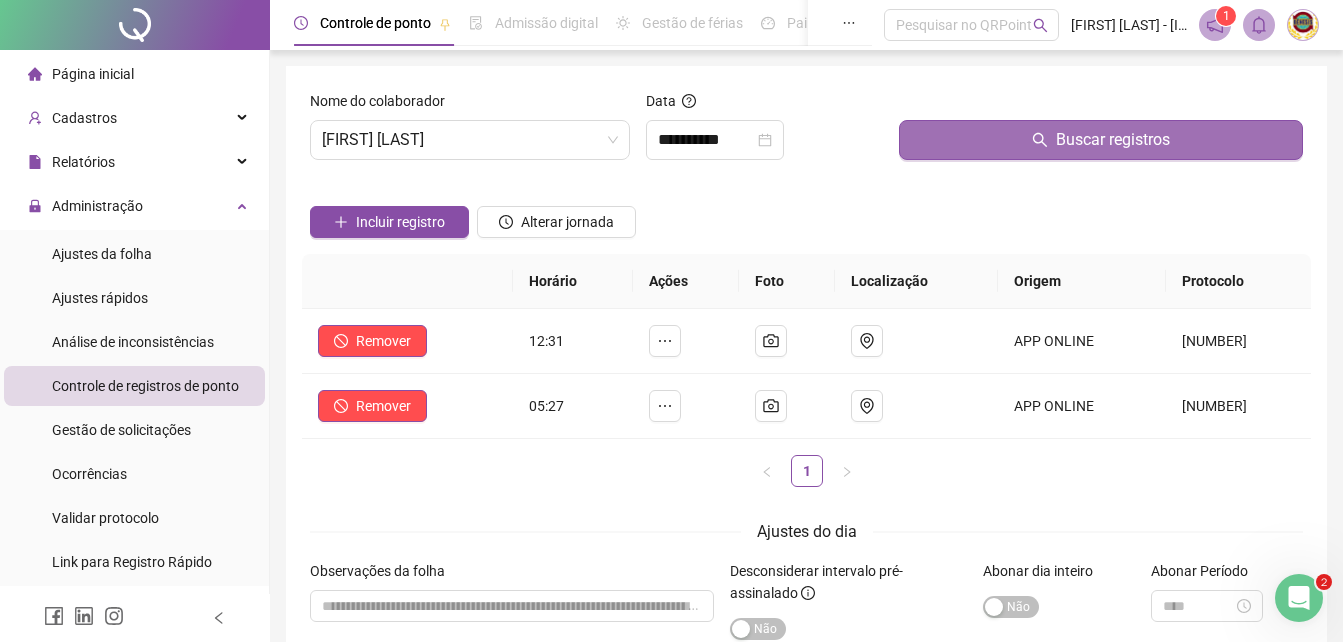 click on "Buscar registros" at bounding box center (1101, 140) 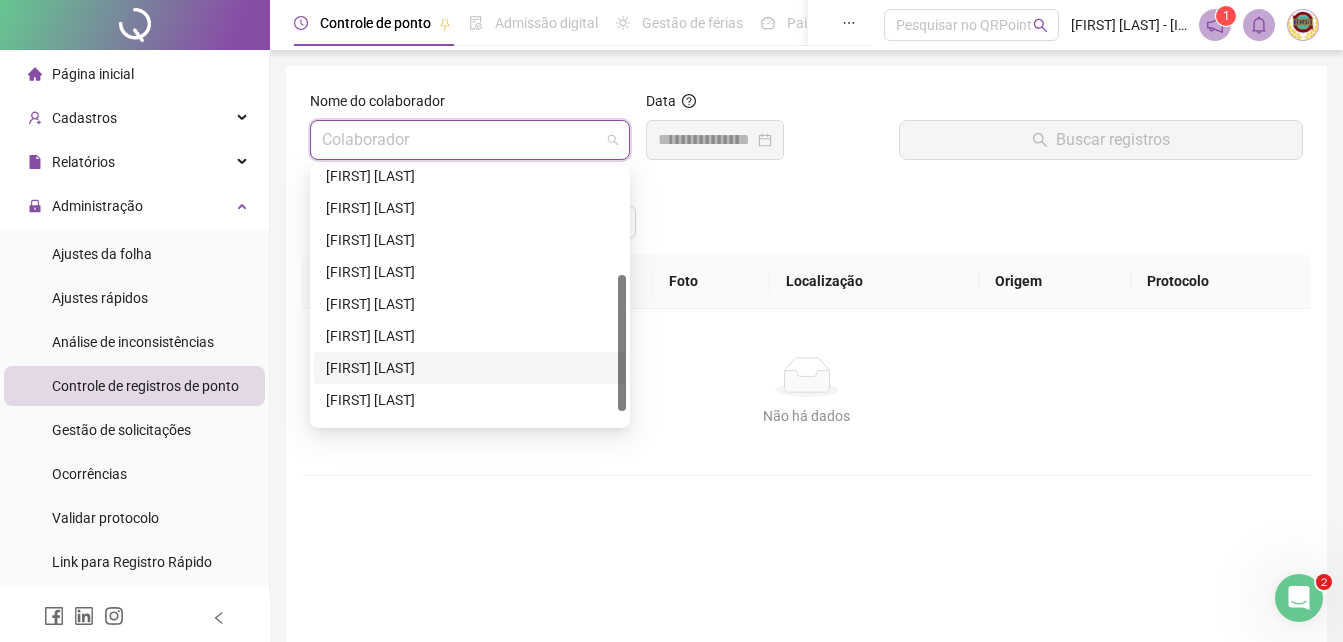 click at bounding box center [470, 140] 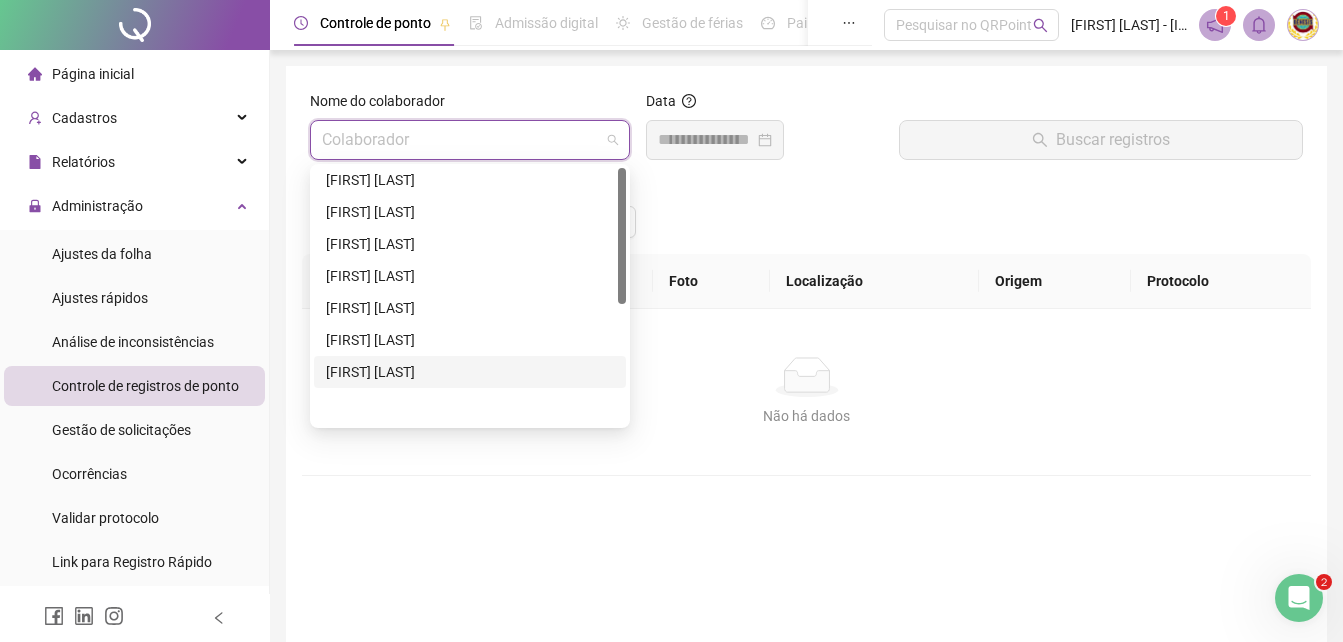 scroll, scrollTop: 0, scrollLeft: 0, axis: both 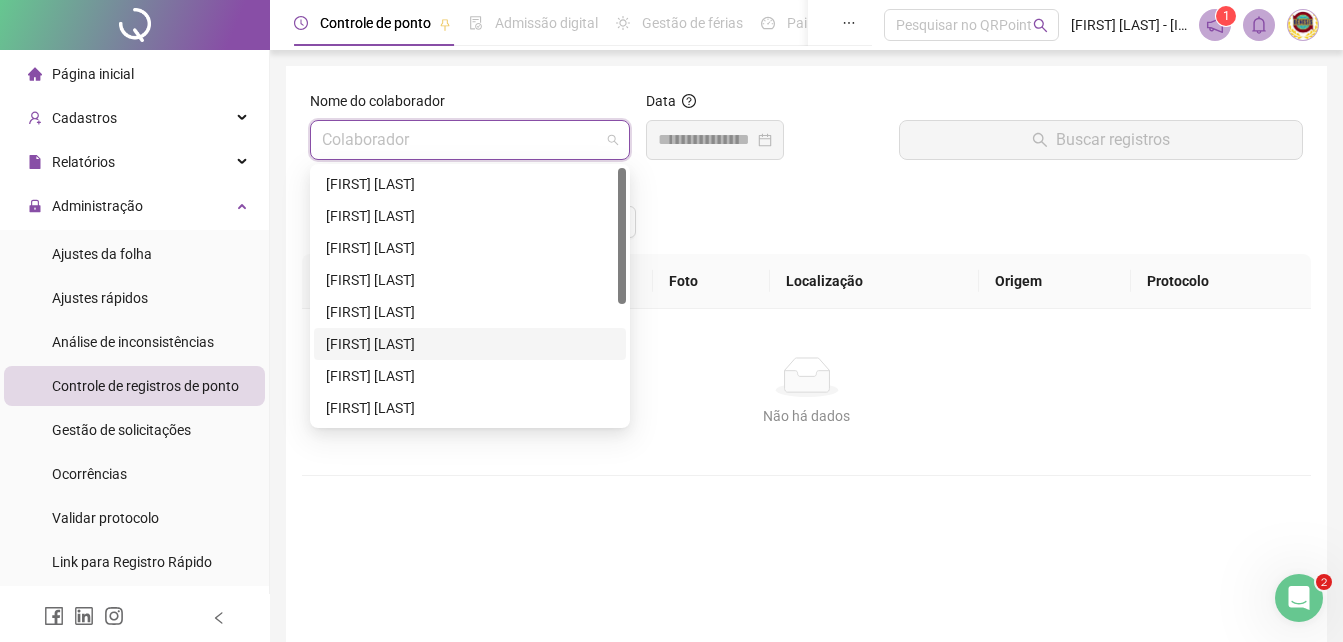click on "[FIRST] [LAST]" at bounding box center [470, 344] 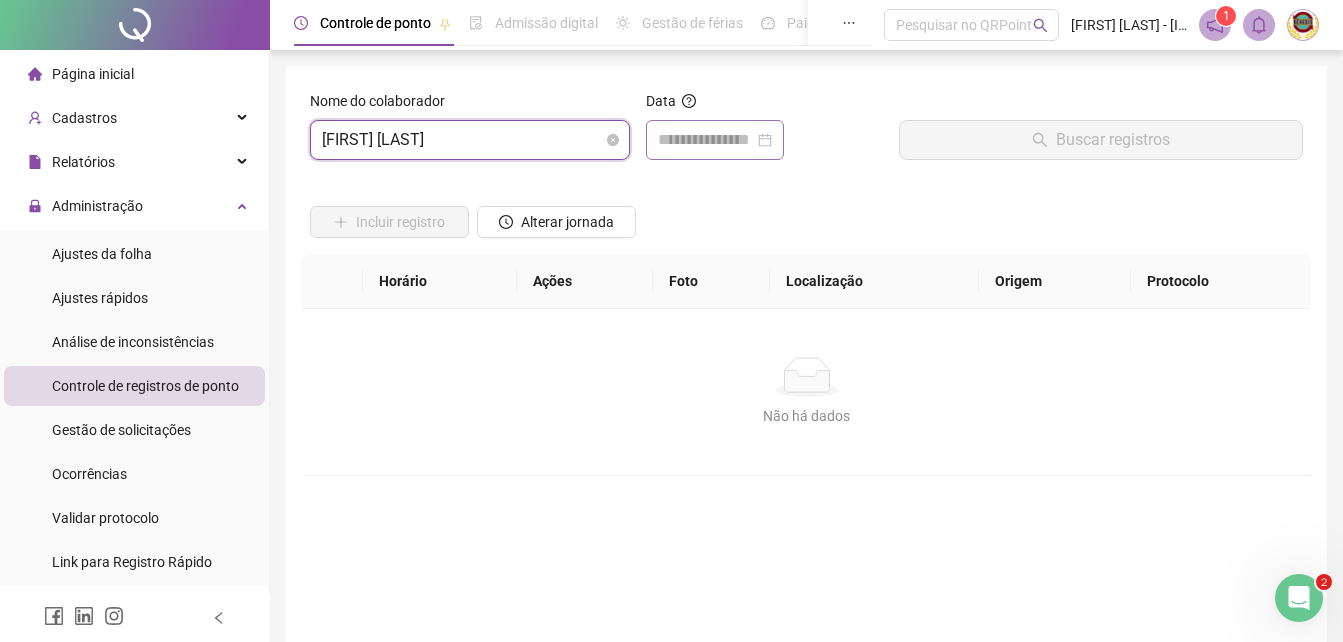 click at bounding box center (715, 140) 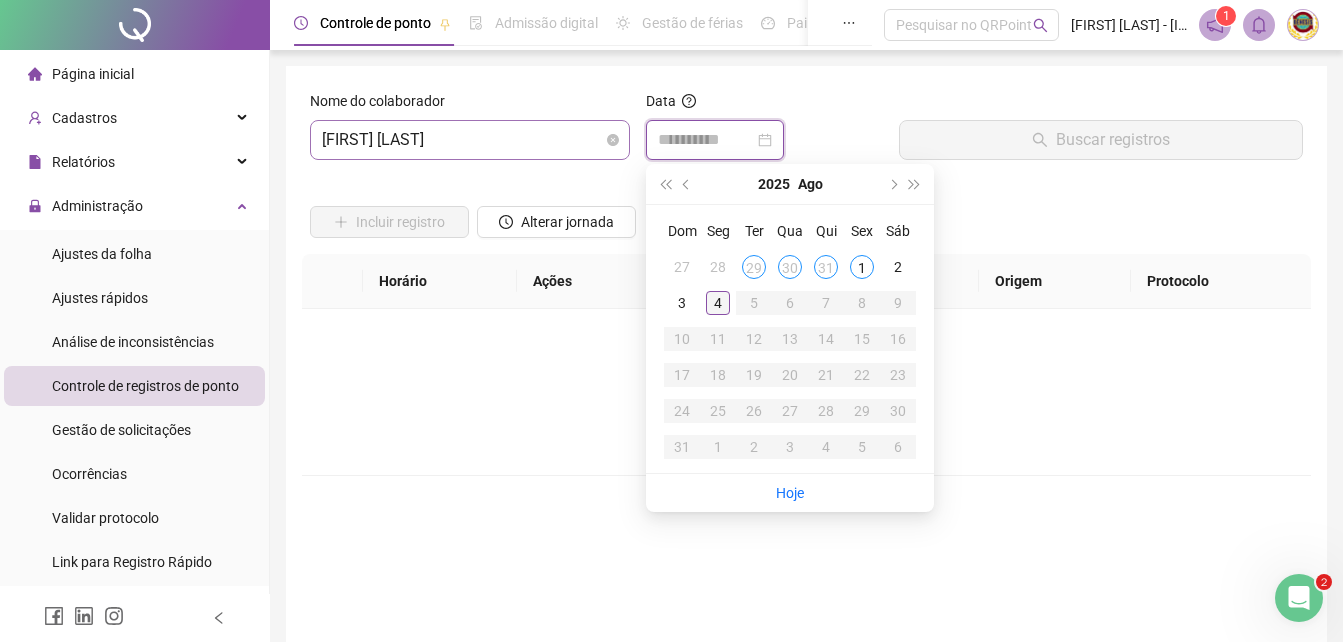 type on "**********" 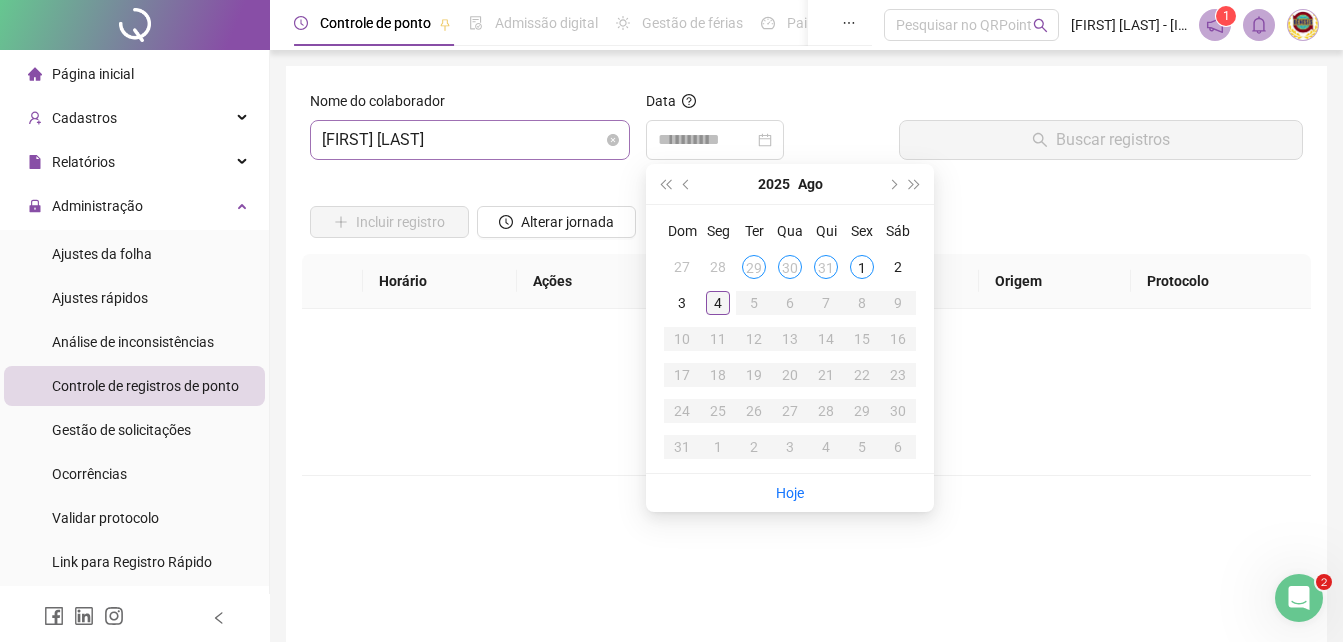 click on "4" at bounding box center (718, 303) 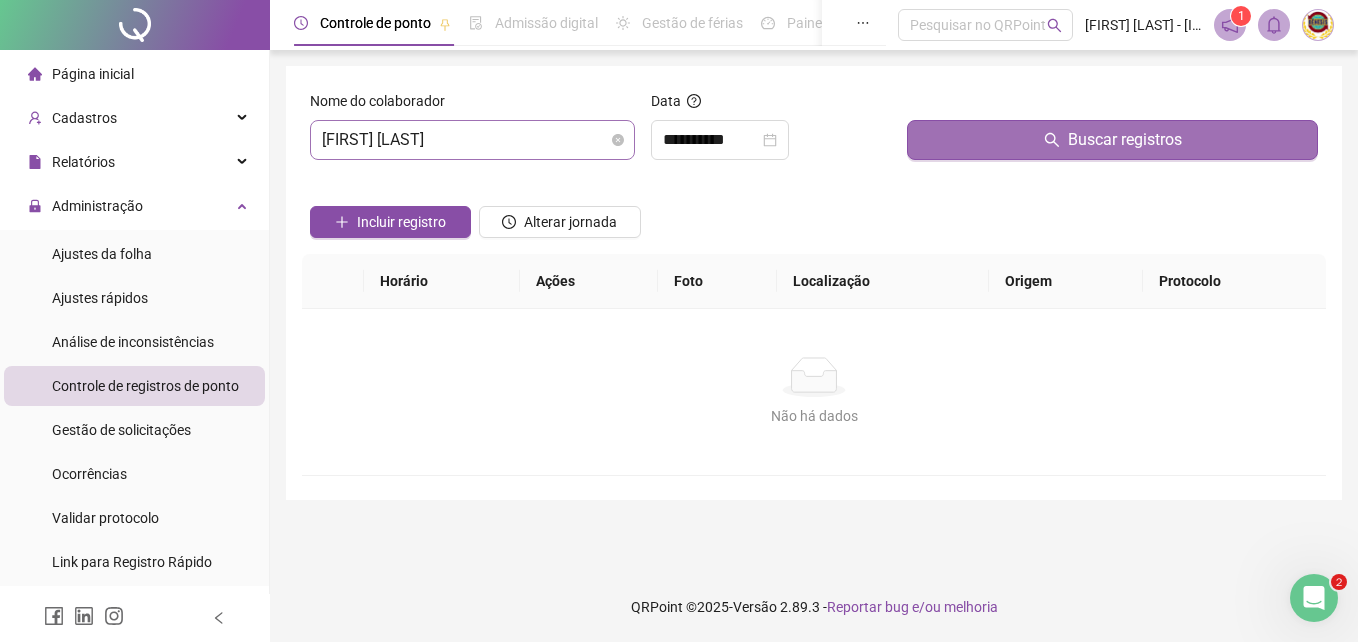 click on "Buscar registros" at bounding box center (1125, 140) 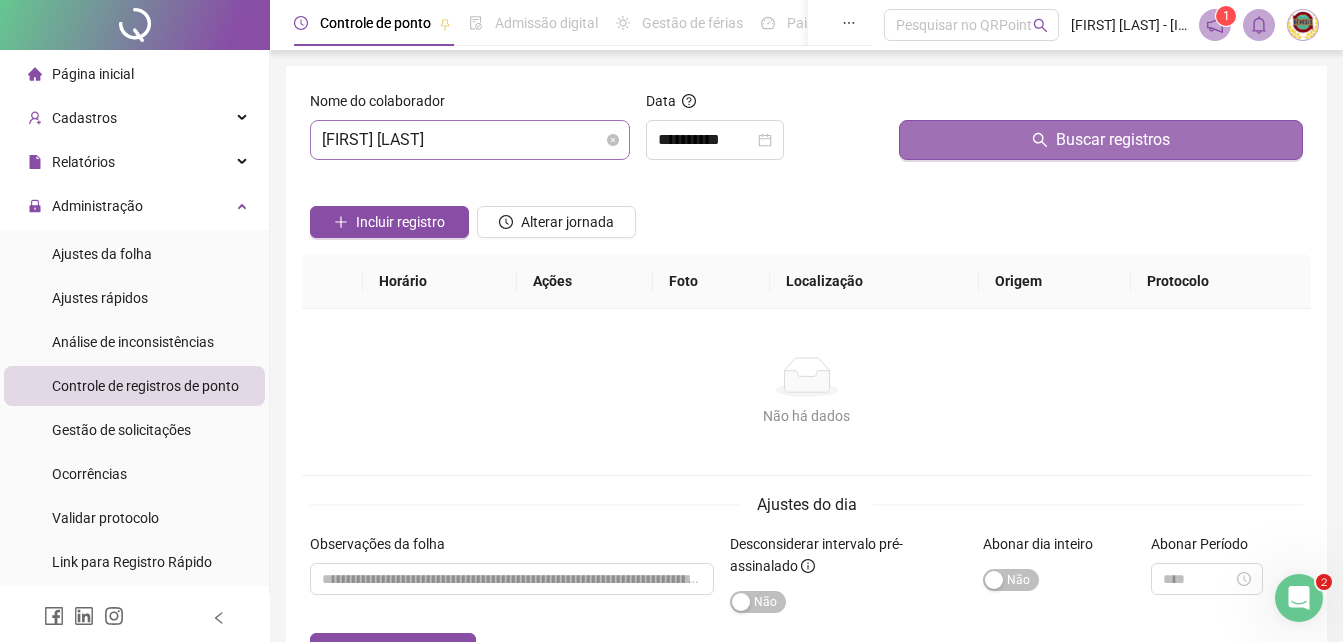 click on "Buscar registros" at bounding box center (1113, 140) 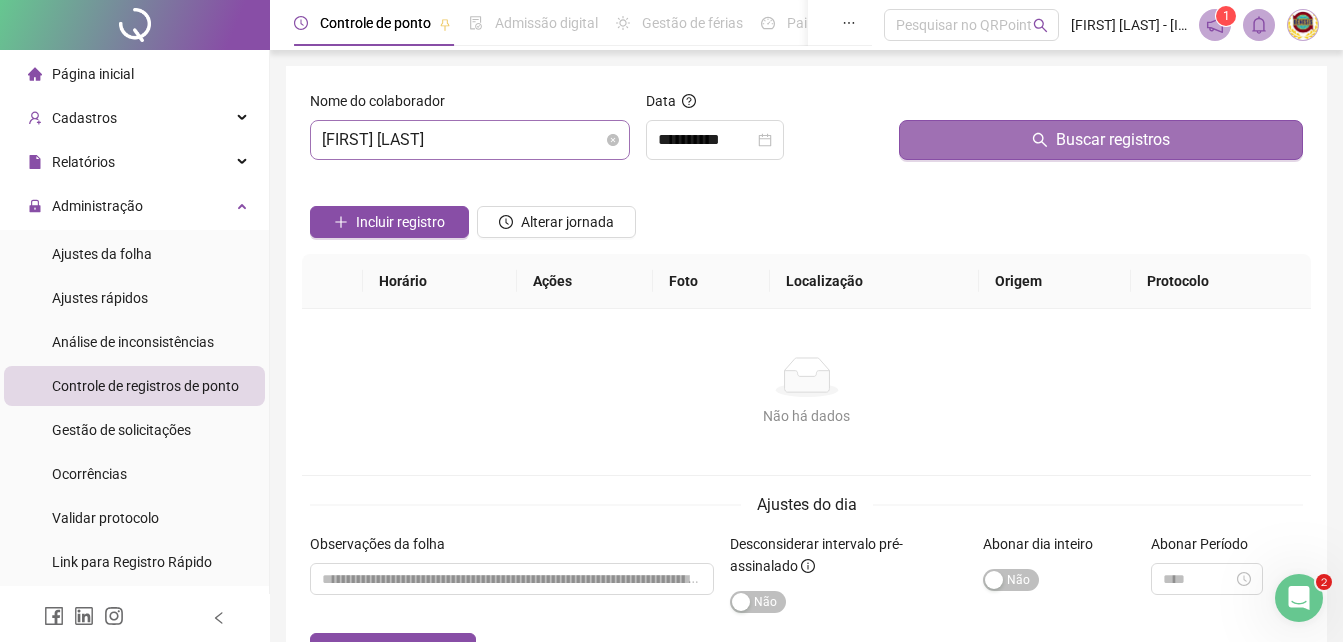 click on "Buscar registros" at bounding box center [1113, 140] 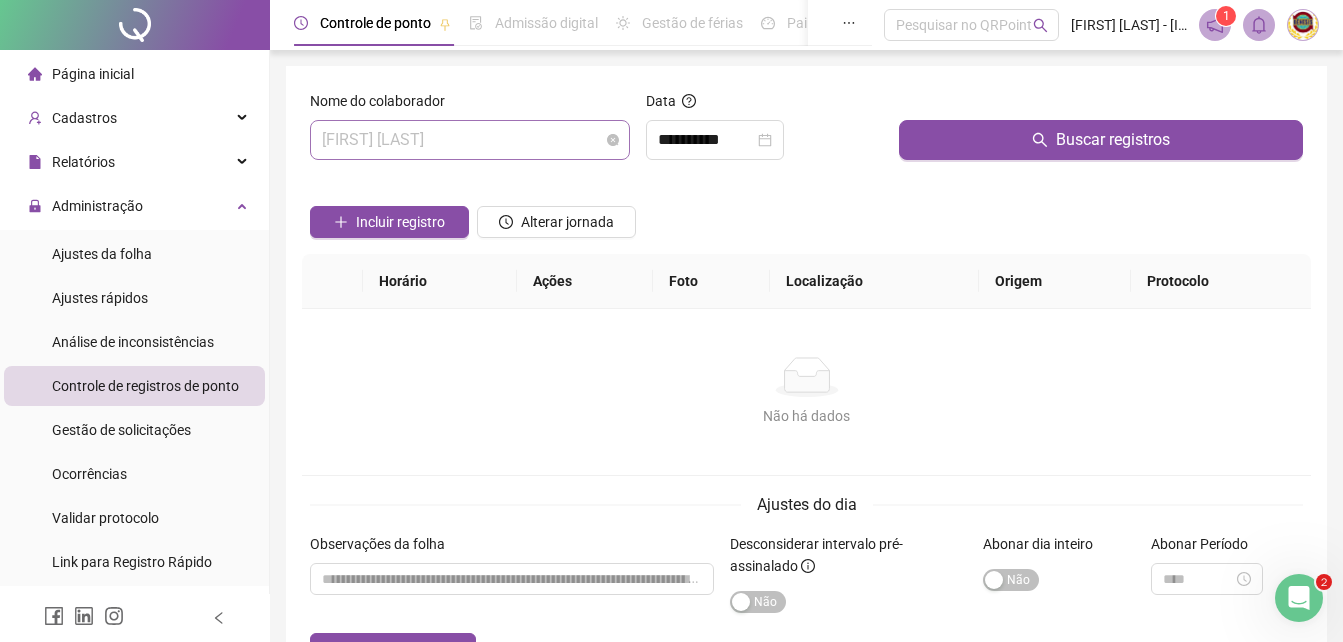 click on "[FIRST] [LAST]" at bounding box center (470, 140) 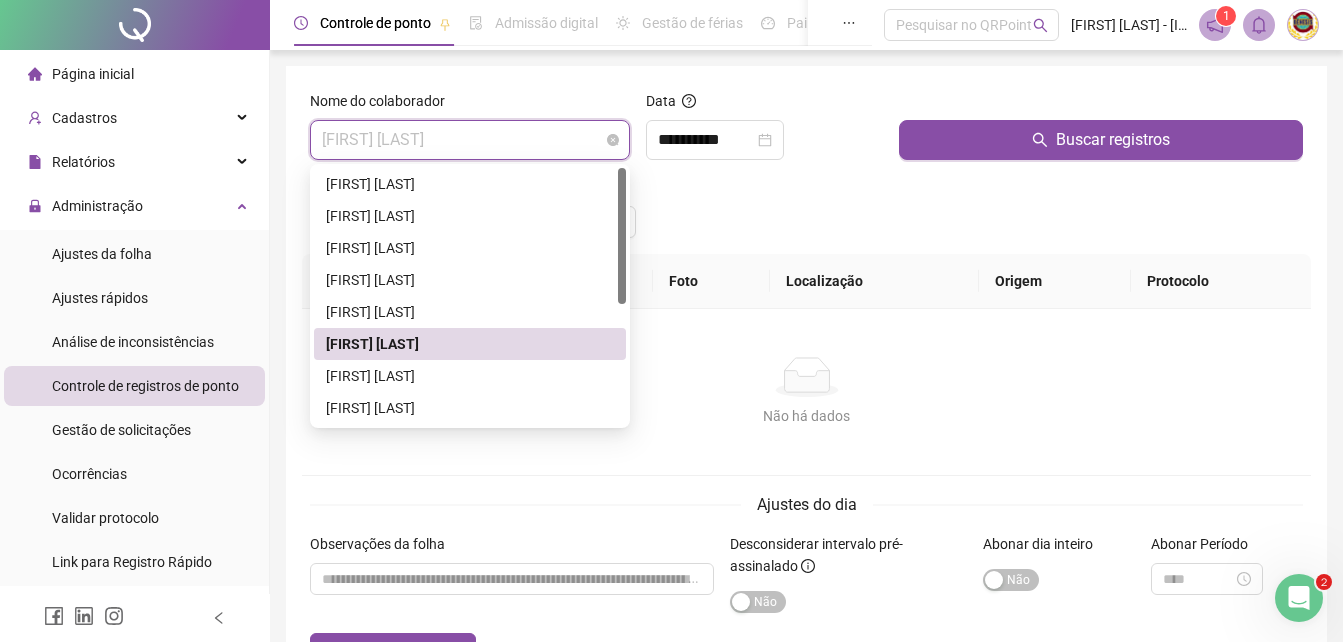click on "[FIRST] [LAST]" at bounding box center (470, 140) 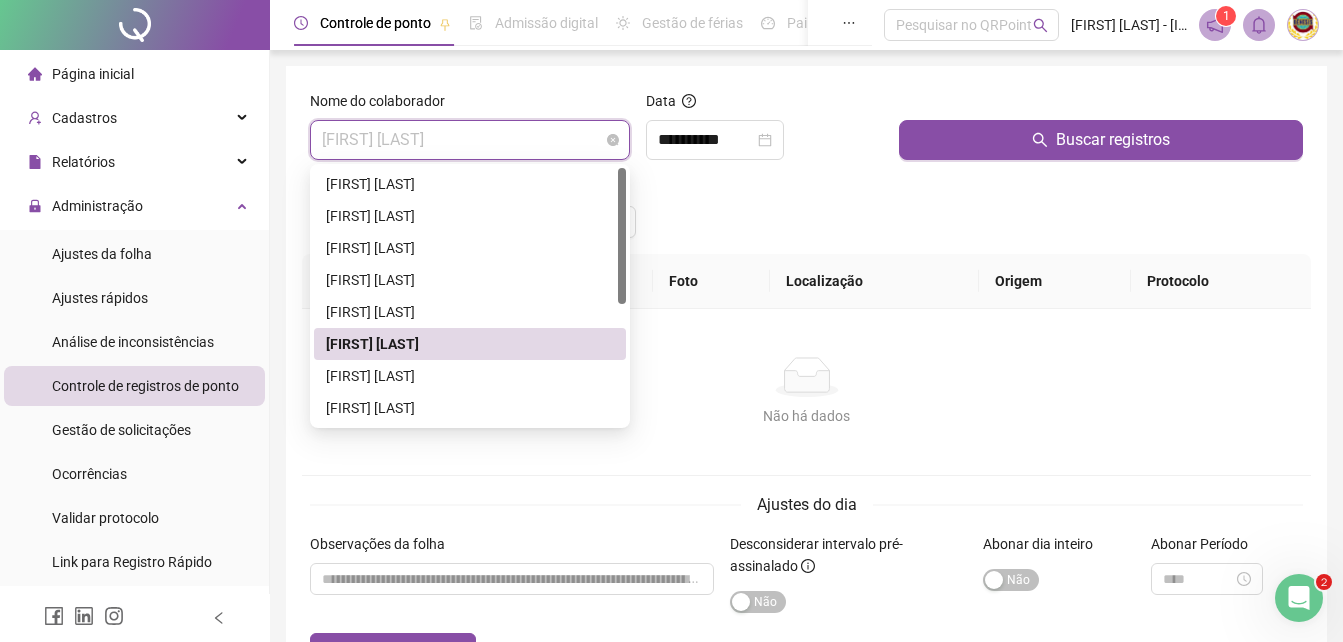 click on "[FIRST] [LAST]" at bounding box center (470, 140) 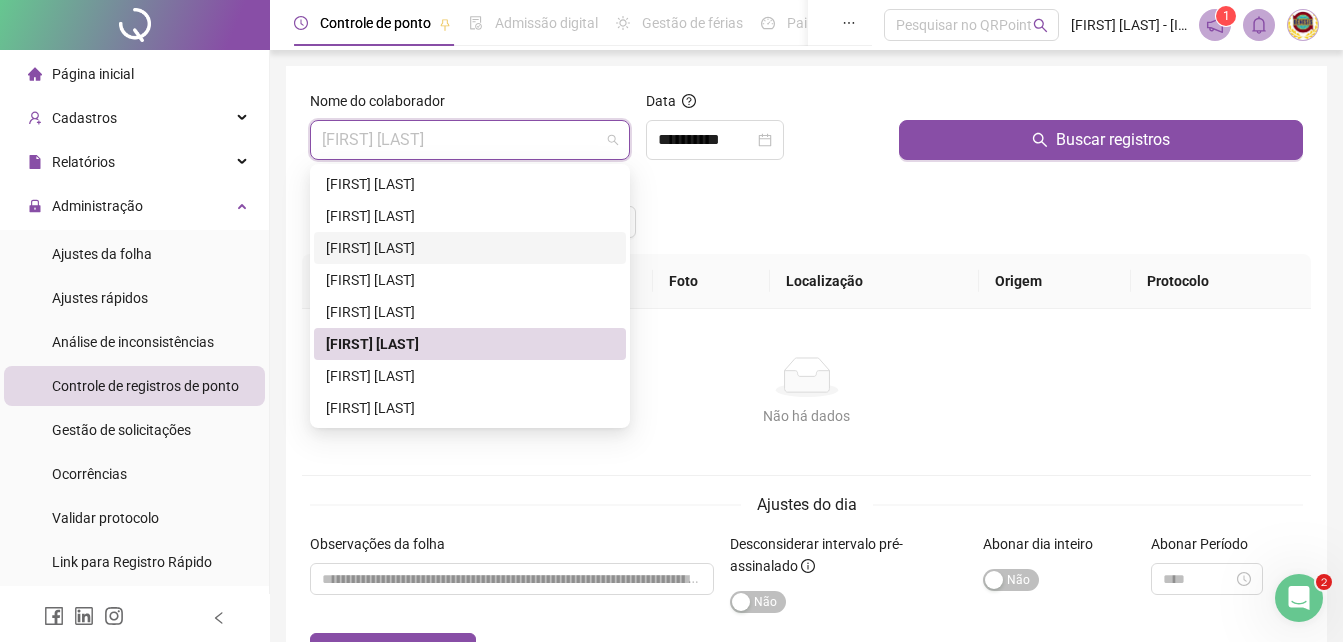 scroll, scrollTop: 100, scrollLeft: 0, axis: vertical 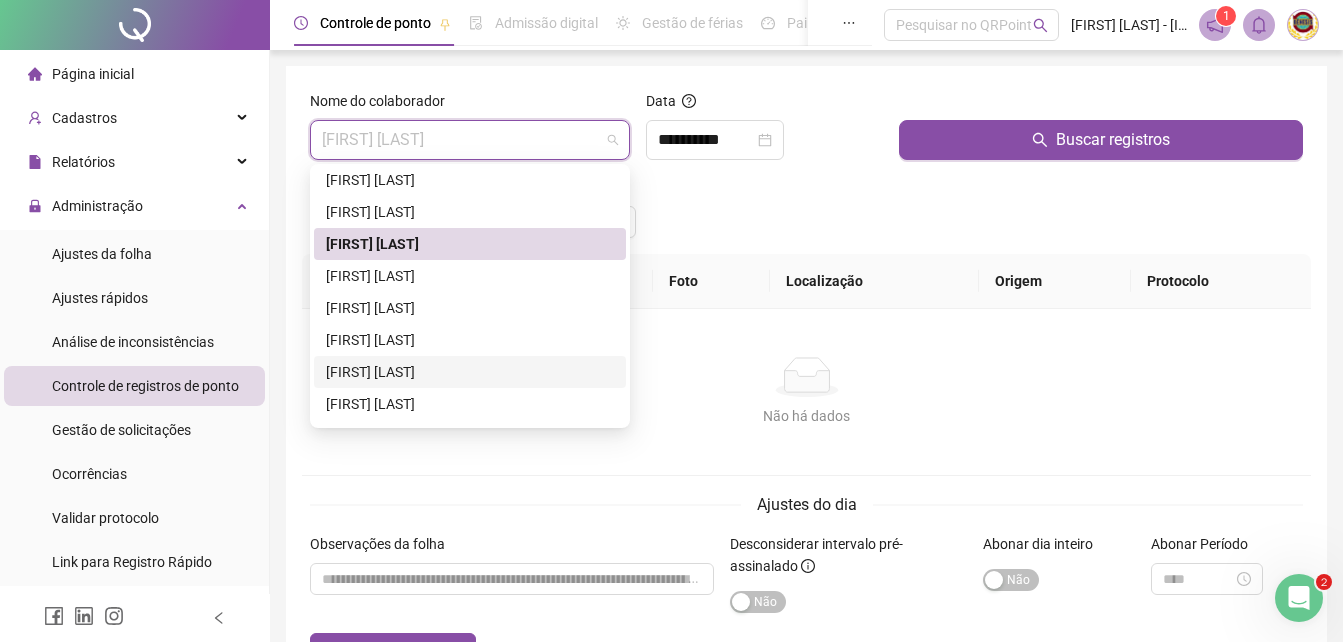 click on "[FIRST] [LAST]" at bounding box center [470, 372] 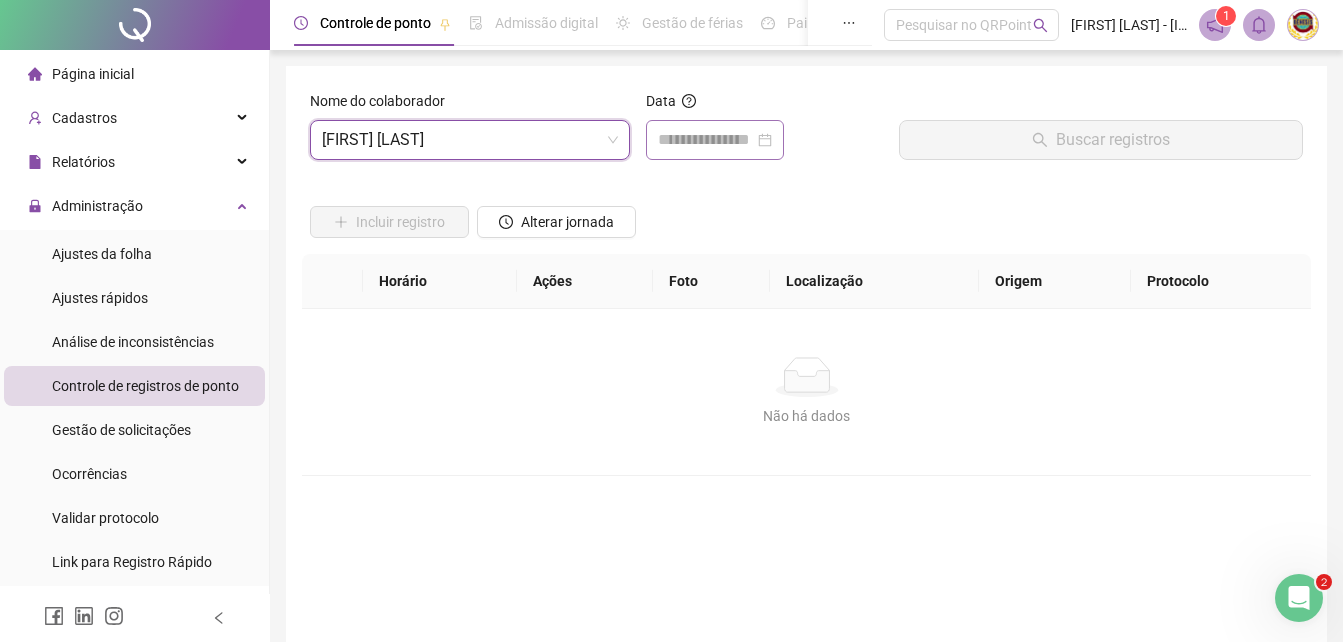 click at bounding box center [715, 140] 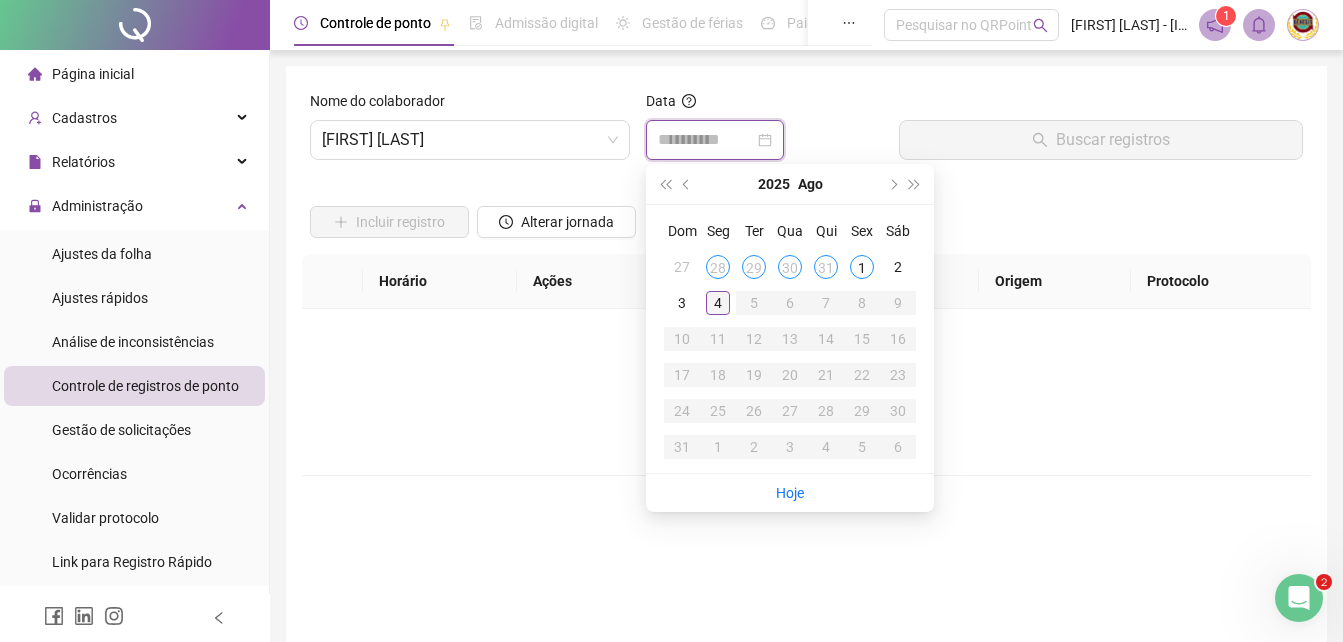 type on "**********" 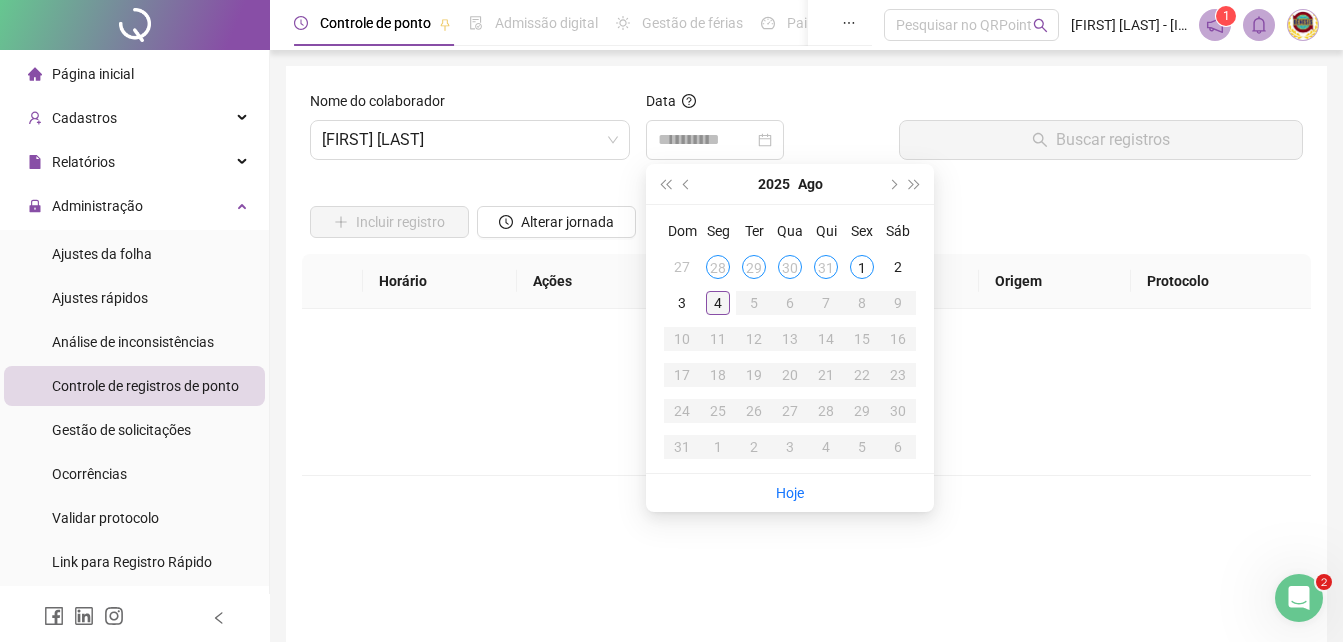 click on "4" at bounding box center (718, 303) 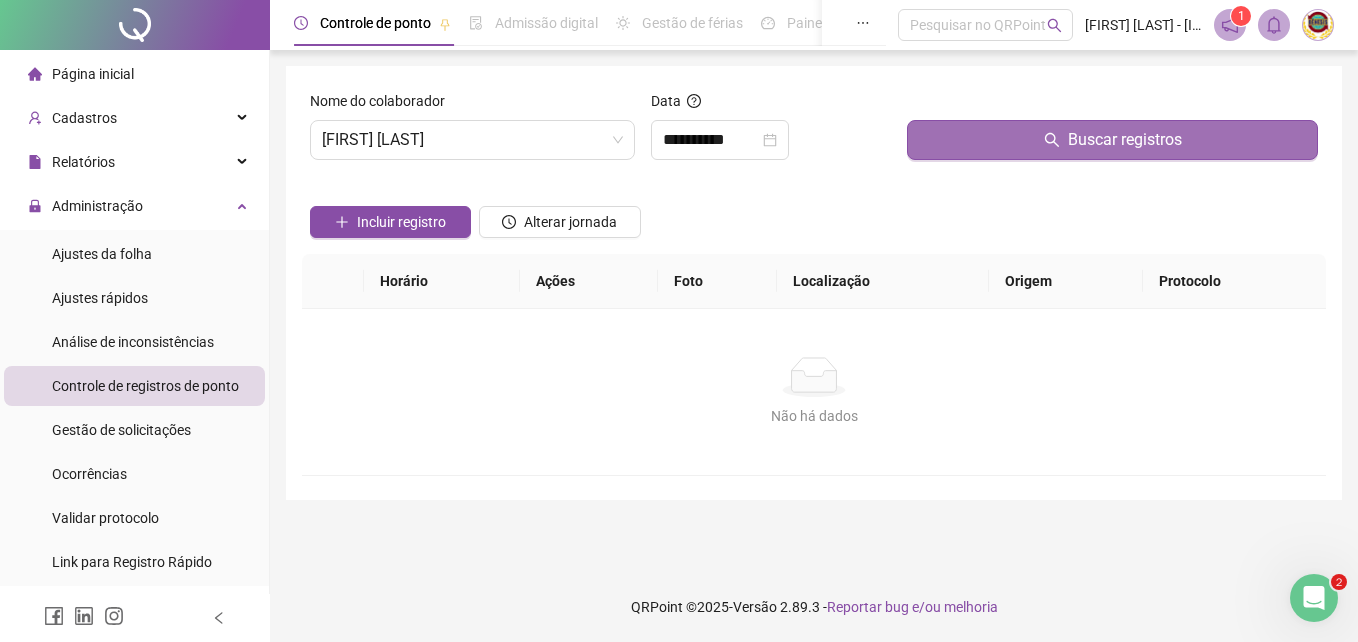 click on "Buscar registros" at bounding box center [1125, 140] 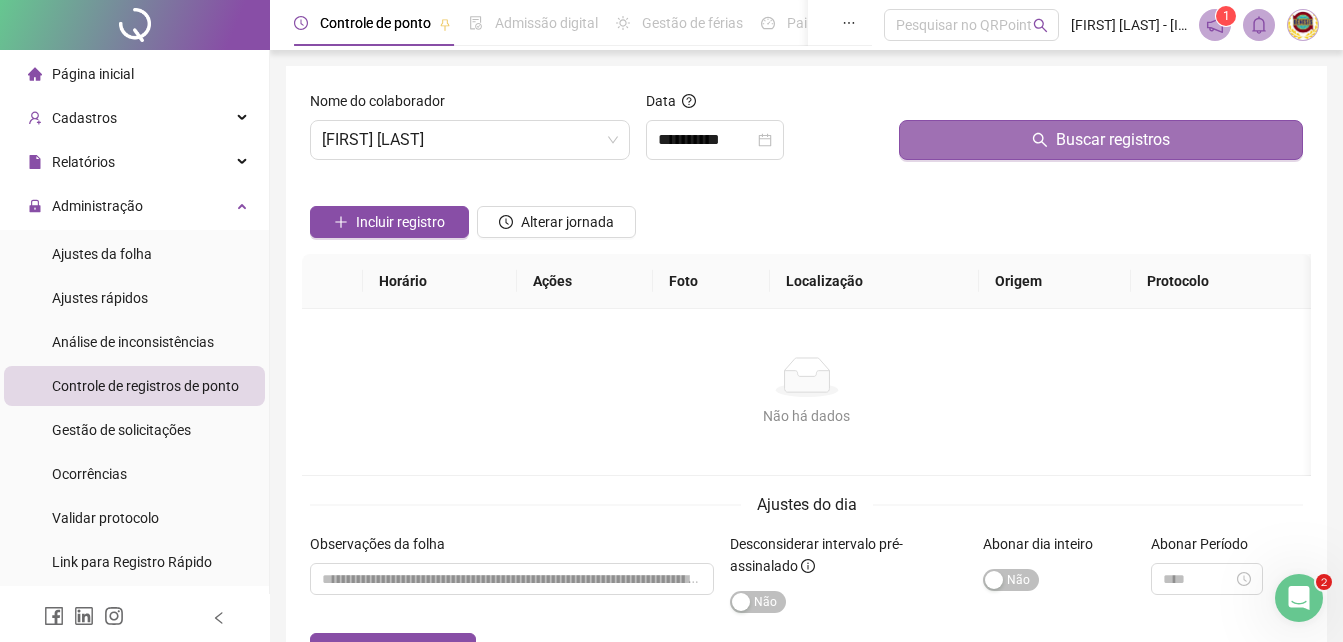 drag, startPoint x: 1128, startPoint y: 133, endPoint x: 1133, endPoint y: 158, distance: 25.495098 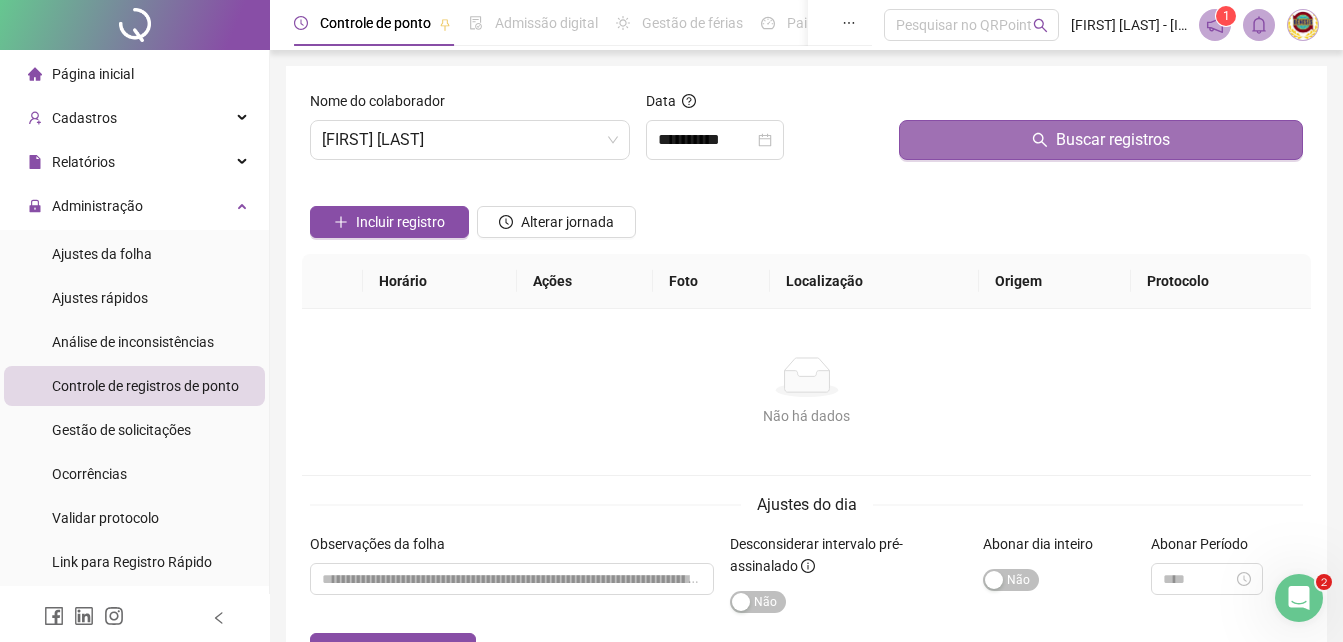 click on "Buscar registros" at bounding box center [1113, 140] 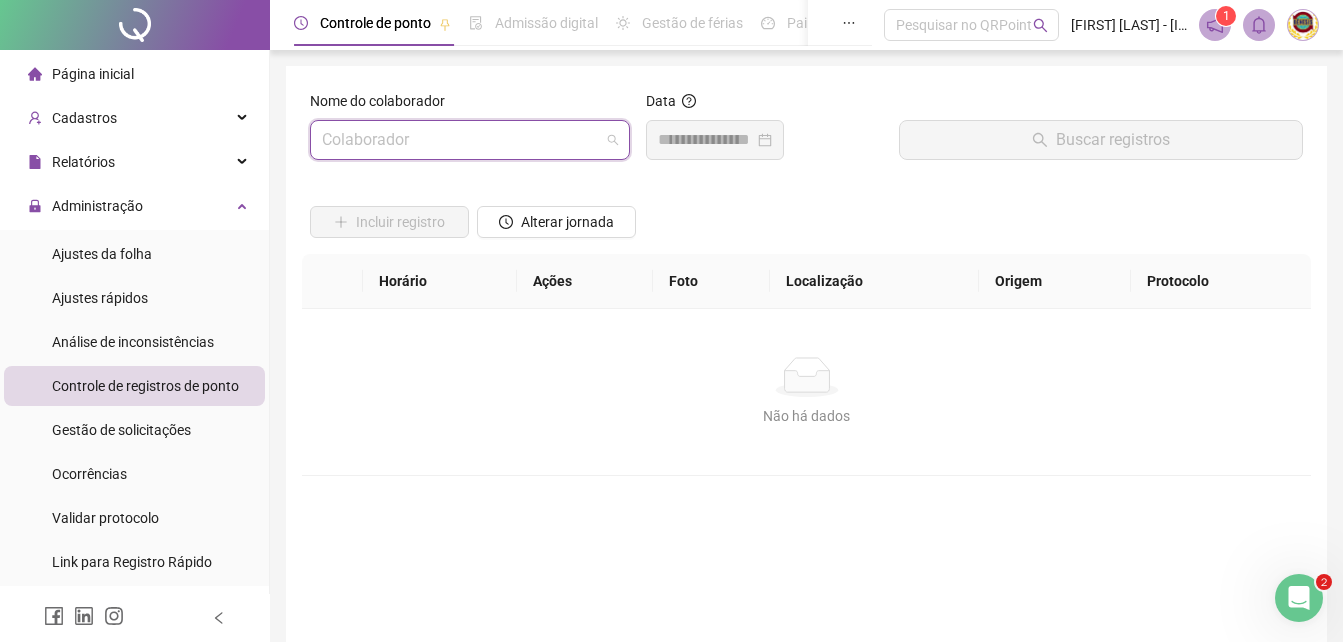 drag, startPoint x: 617, startPoint y: 138, endPoint x: 617, endPoint y: 157, distance: 19 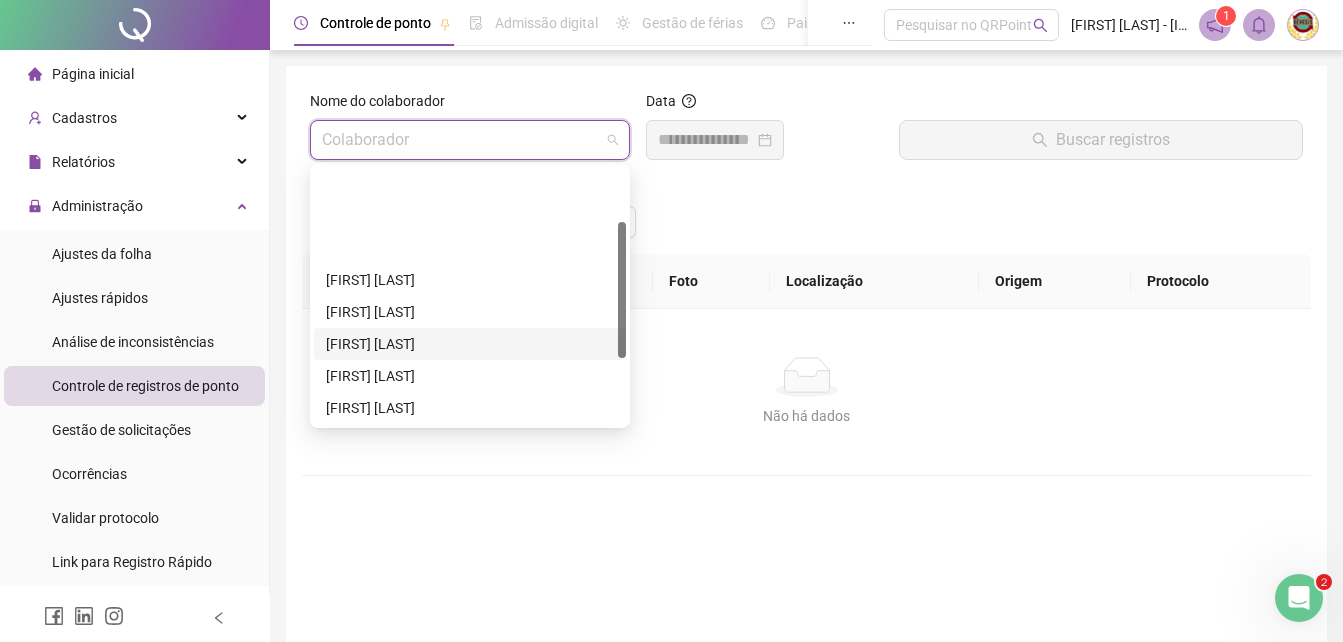 scroll, scrollTop: 100, scrollLeft: 0, axis: vertical 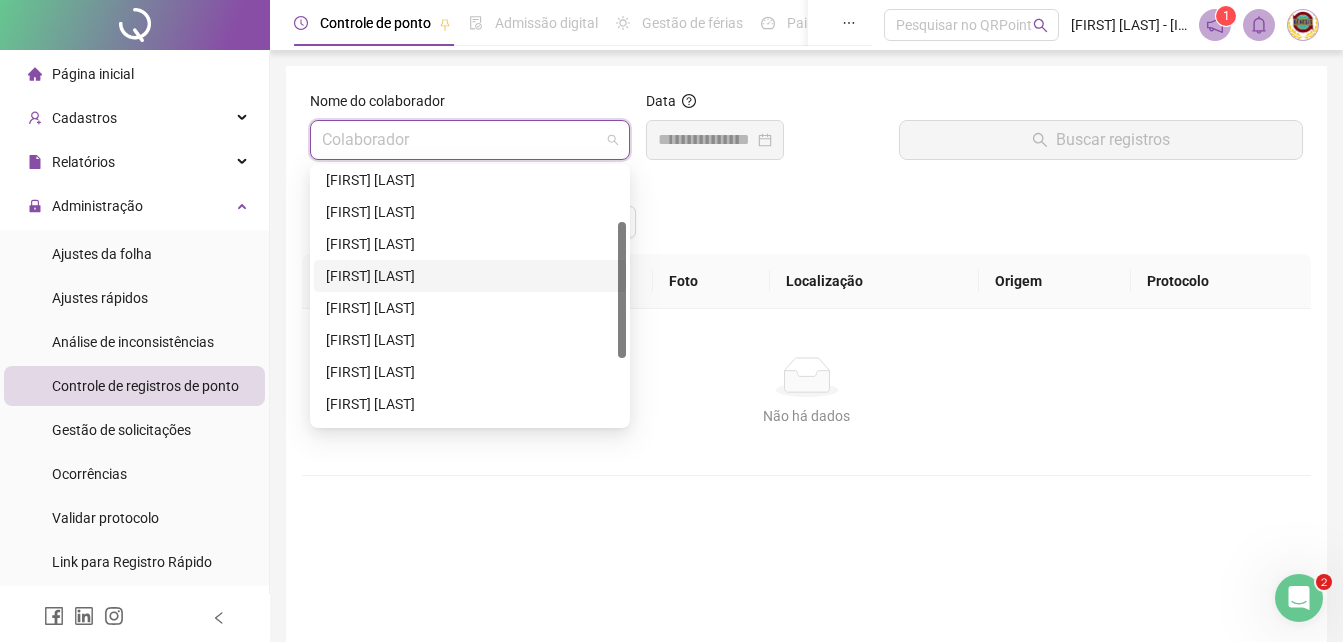 click on "[FIRST] [LAST]" at bounding box center [470, 276] 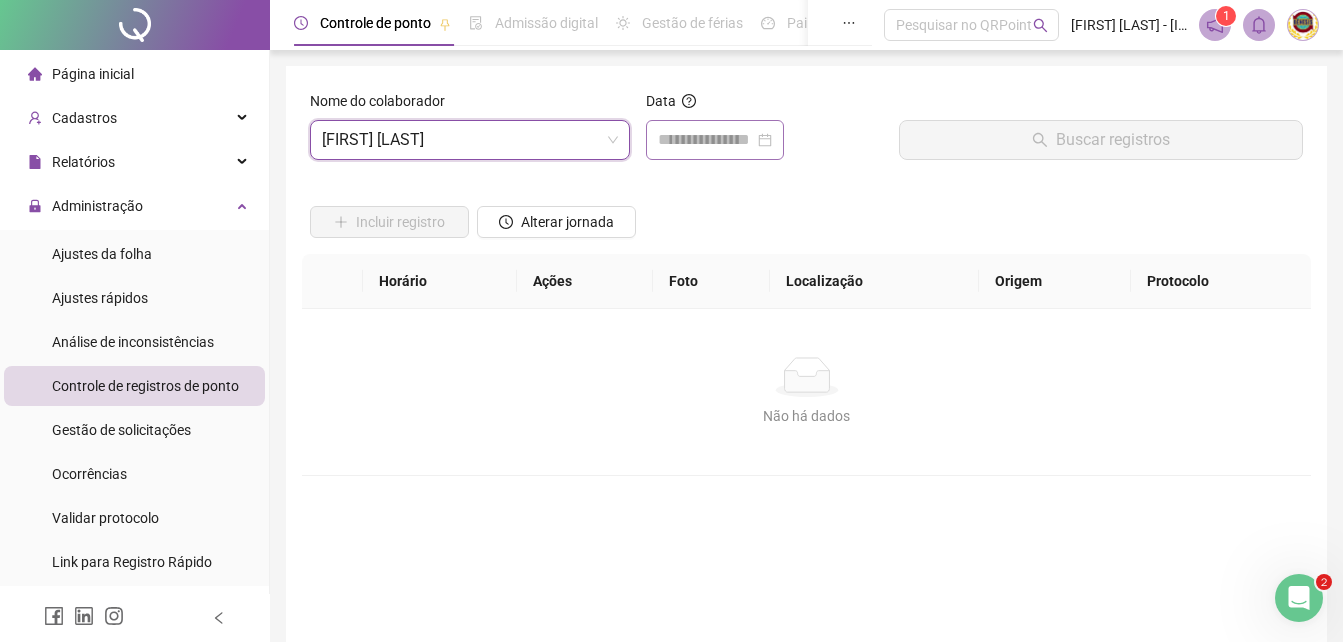 click at bounding box center [715, 140] 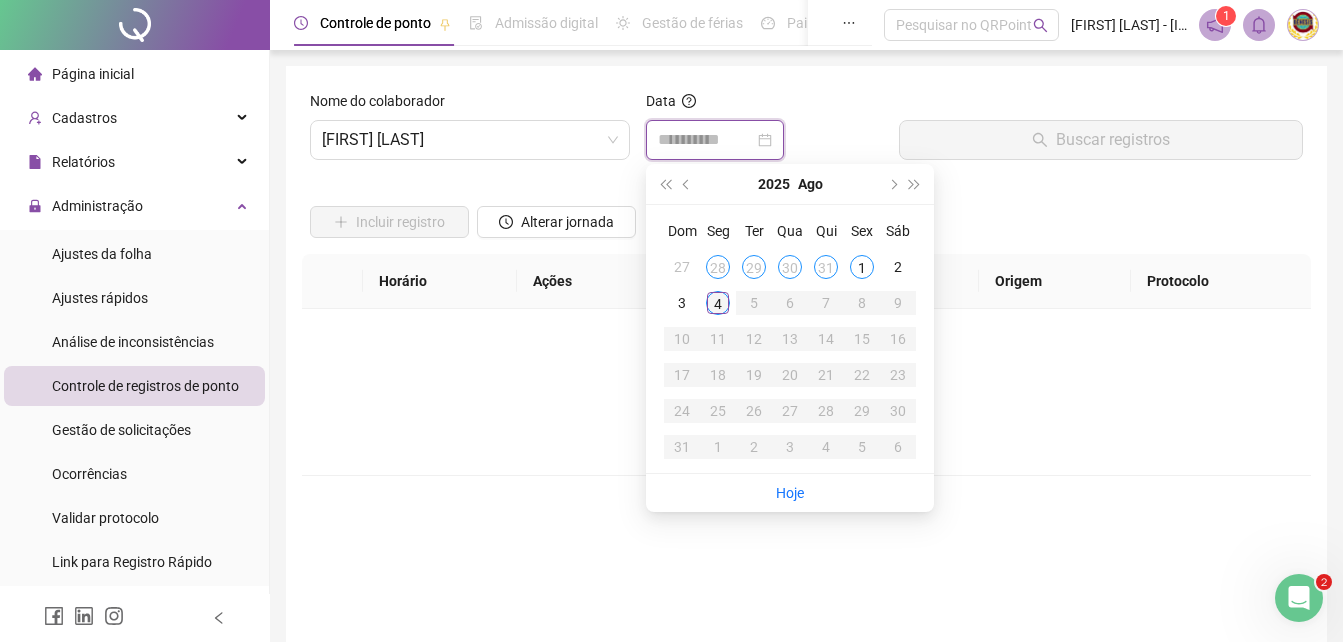 type on "**********" 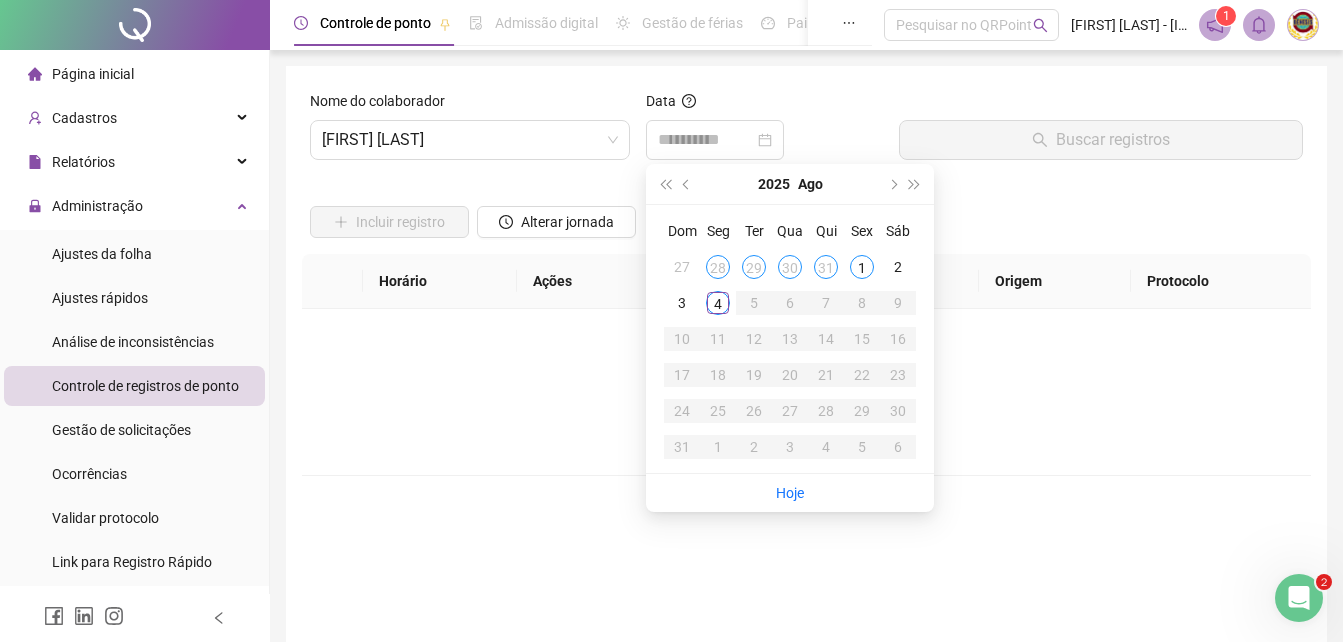 click on "4" at bounding box center (718, 303) 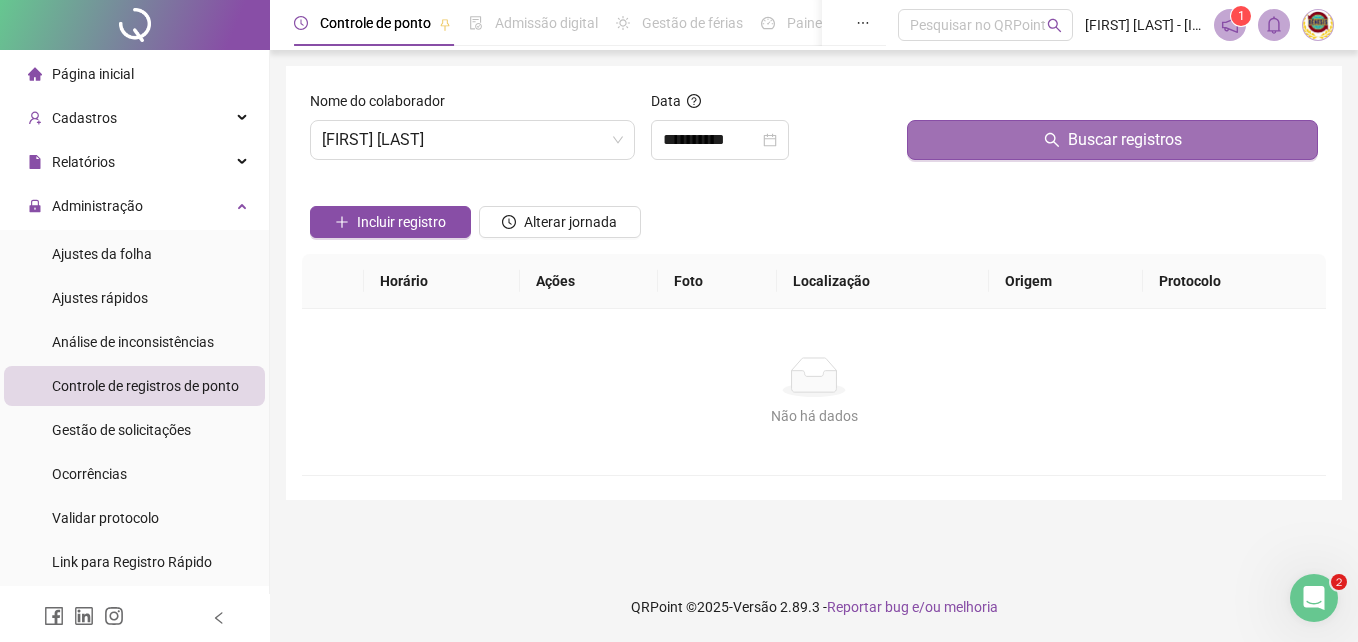 click on "Buscar registros" at bounding box center (1125, 140) 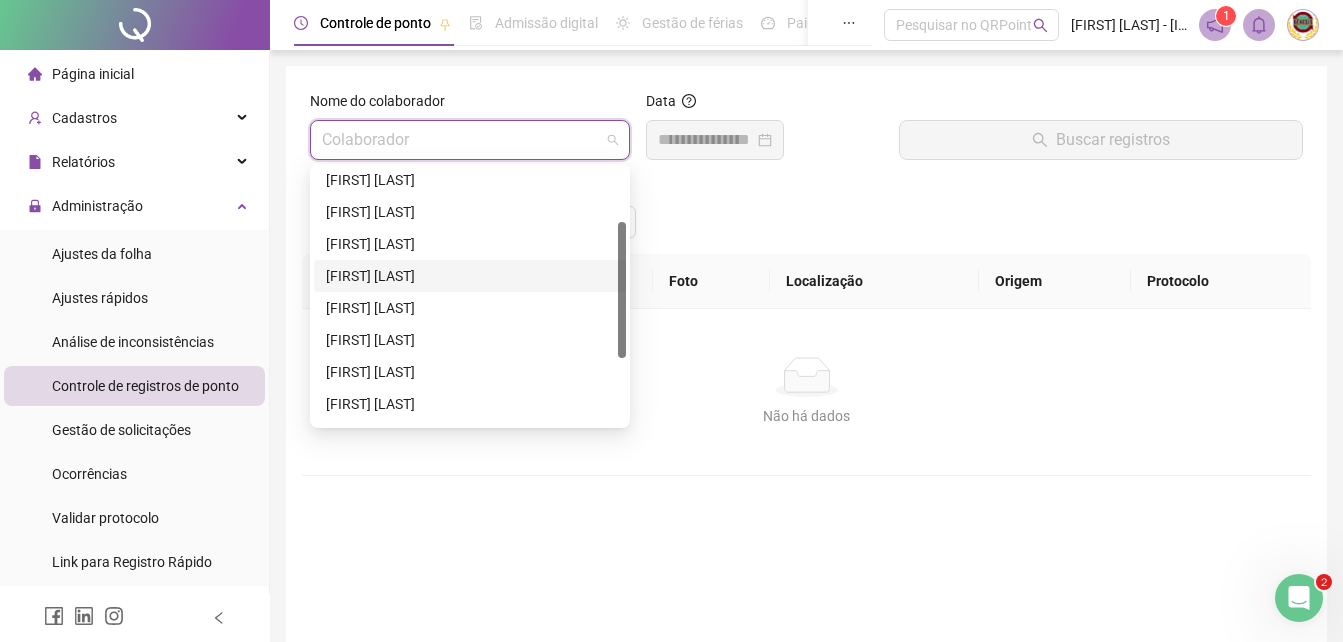click at bounding box center (470, 140) 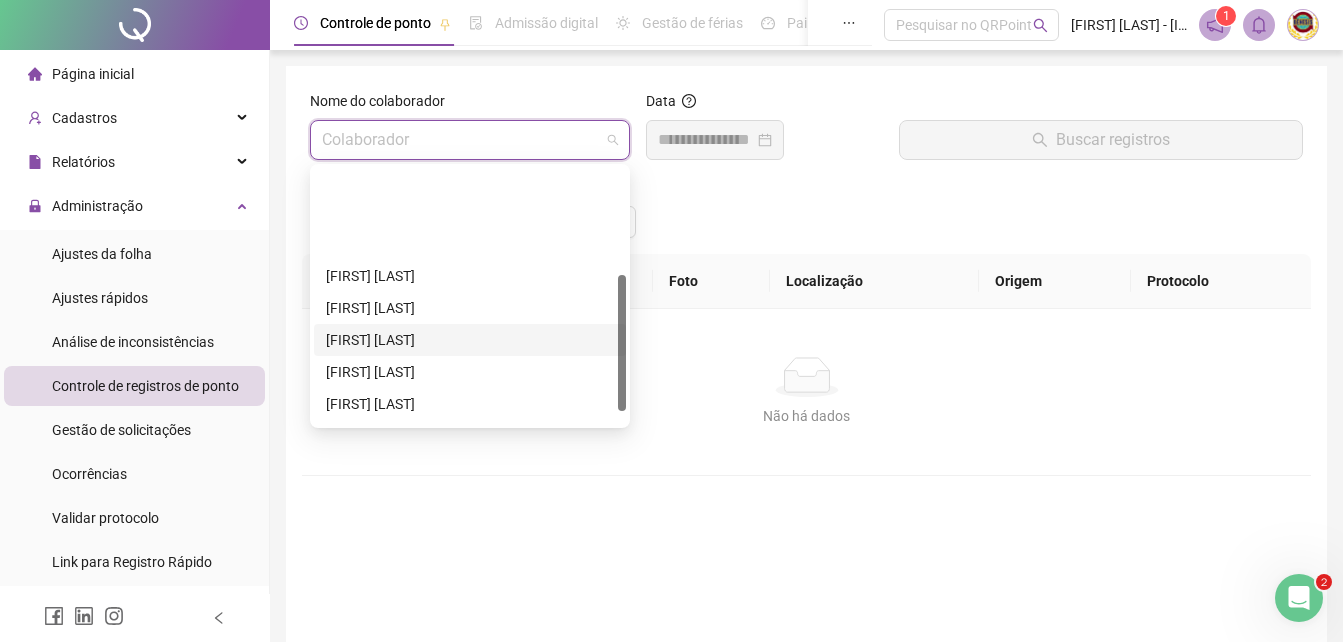 scroll, scrollTop: 224, scrollLeft: 0, axis: vertical 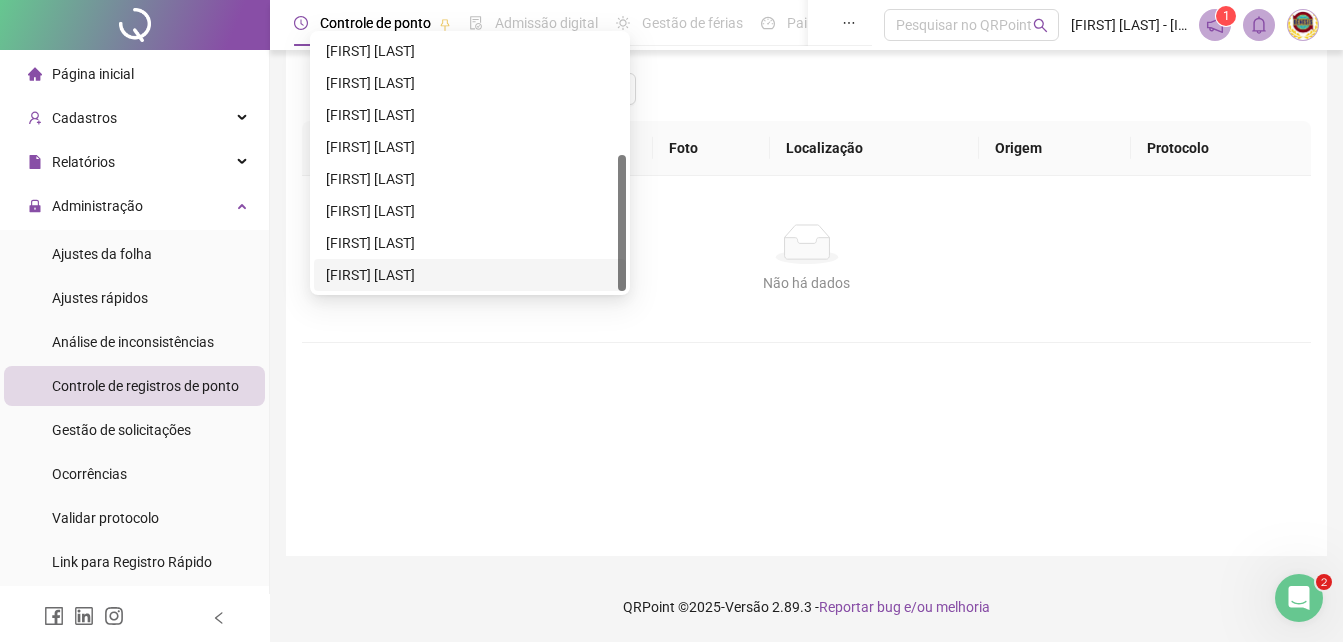 click on "[FIRST] [LAST]" at bounding box center (470, 275) 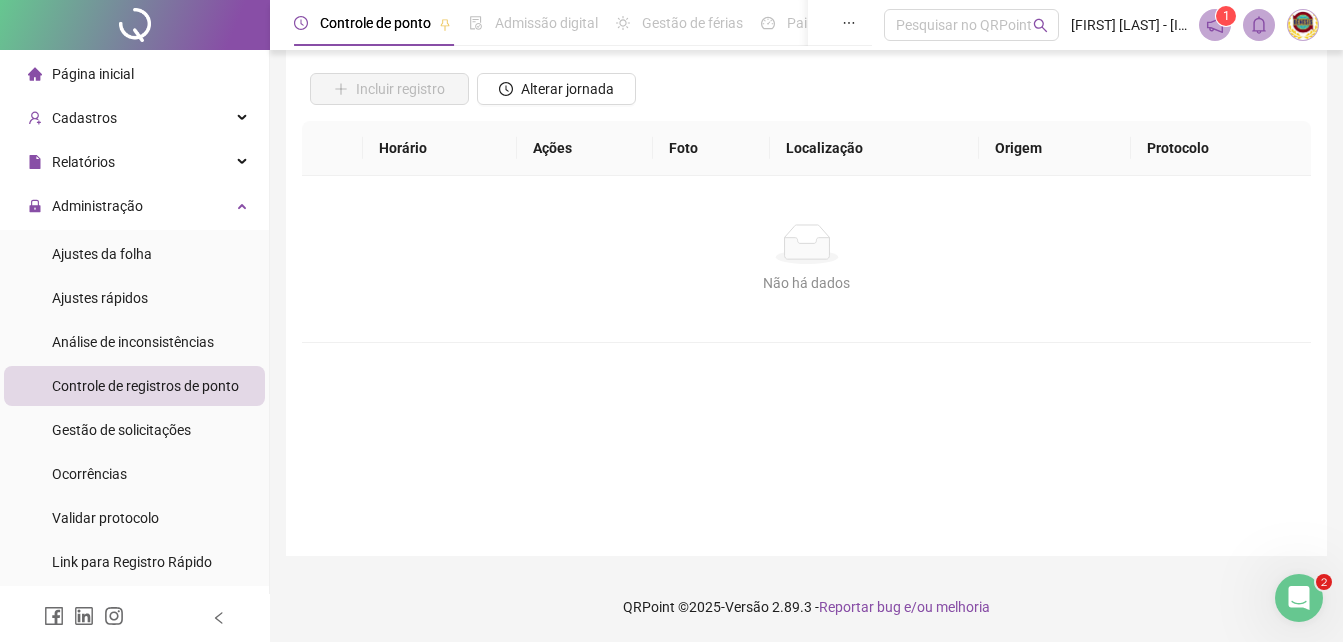 scroll, scrollTop: 0, scrollLeft: 0, axis: both 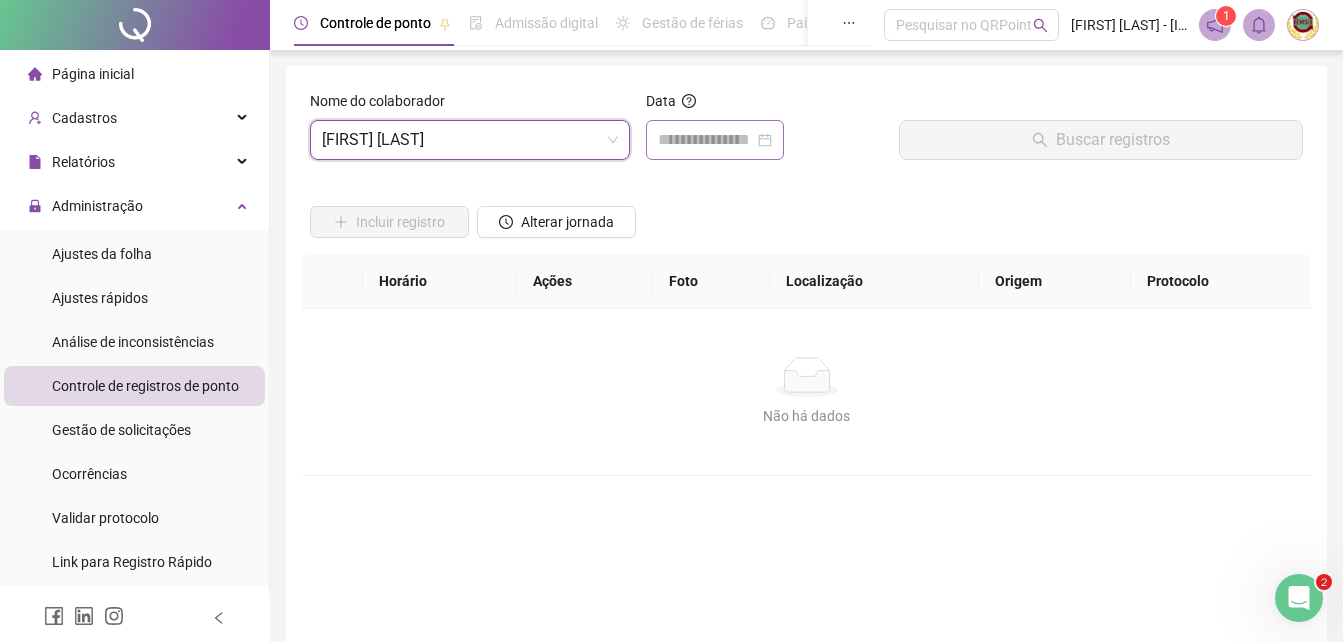 click at bounding box center (715, 140) 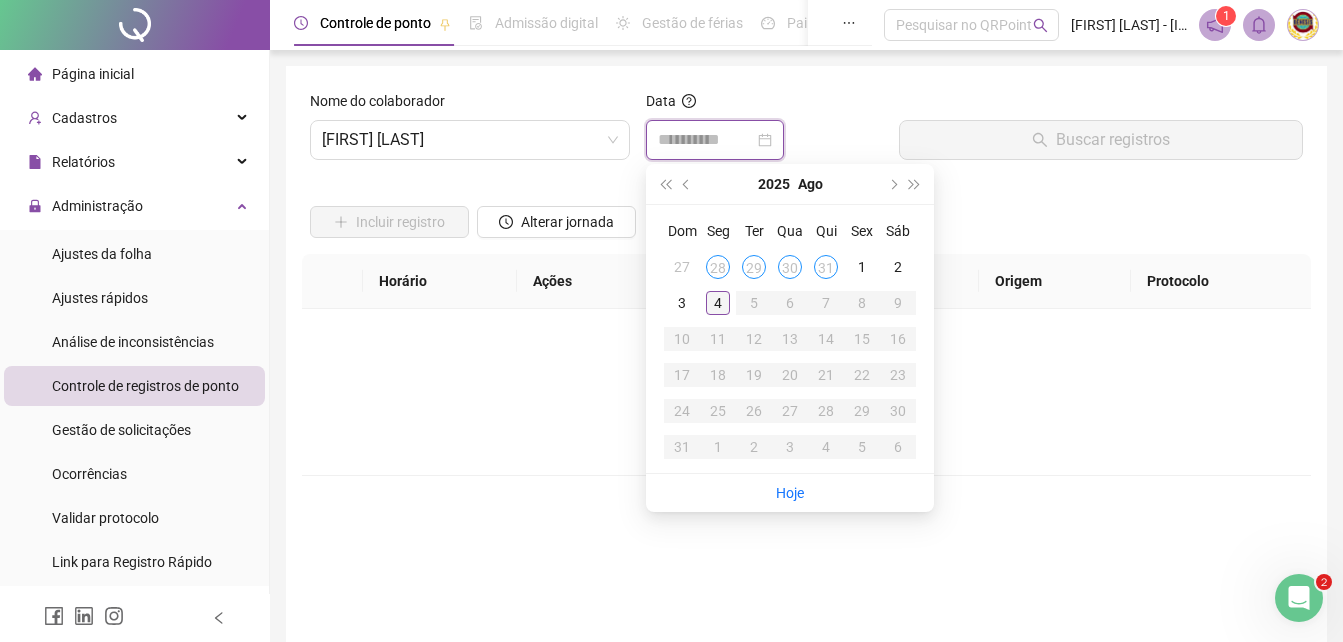 type on "**********" 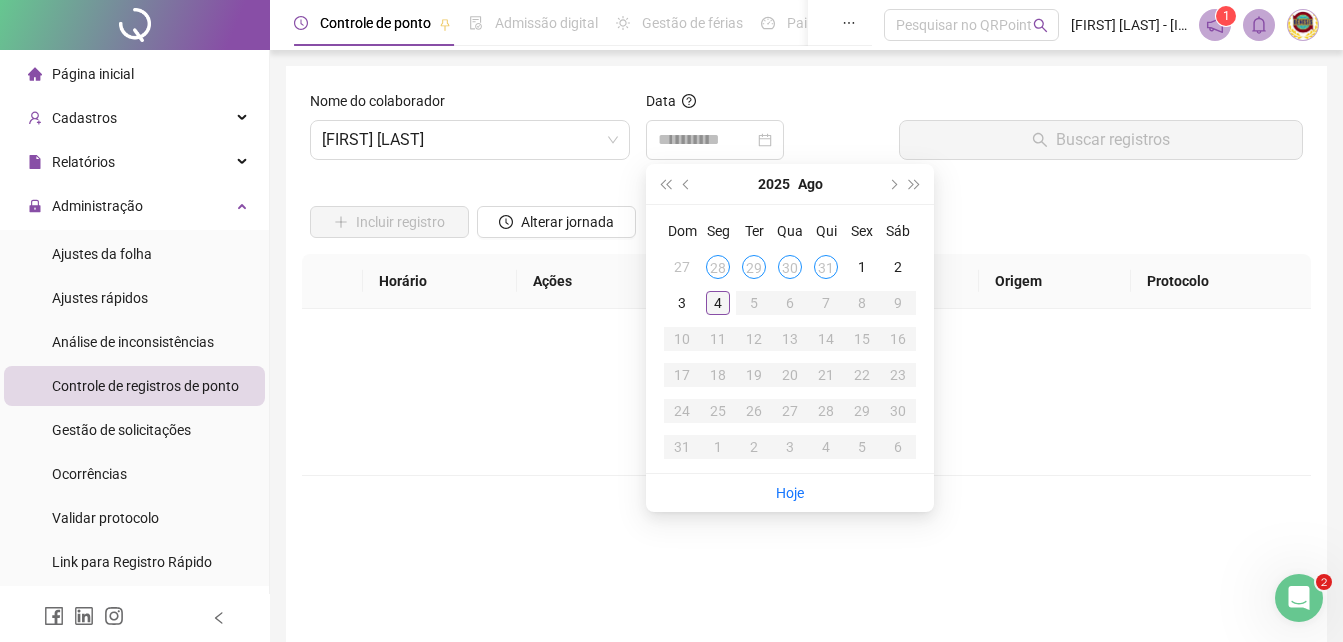 click on "4" at bounding box center (718, 303) 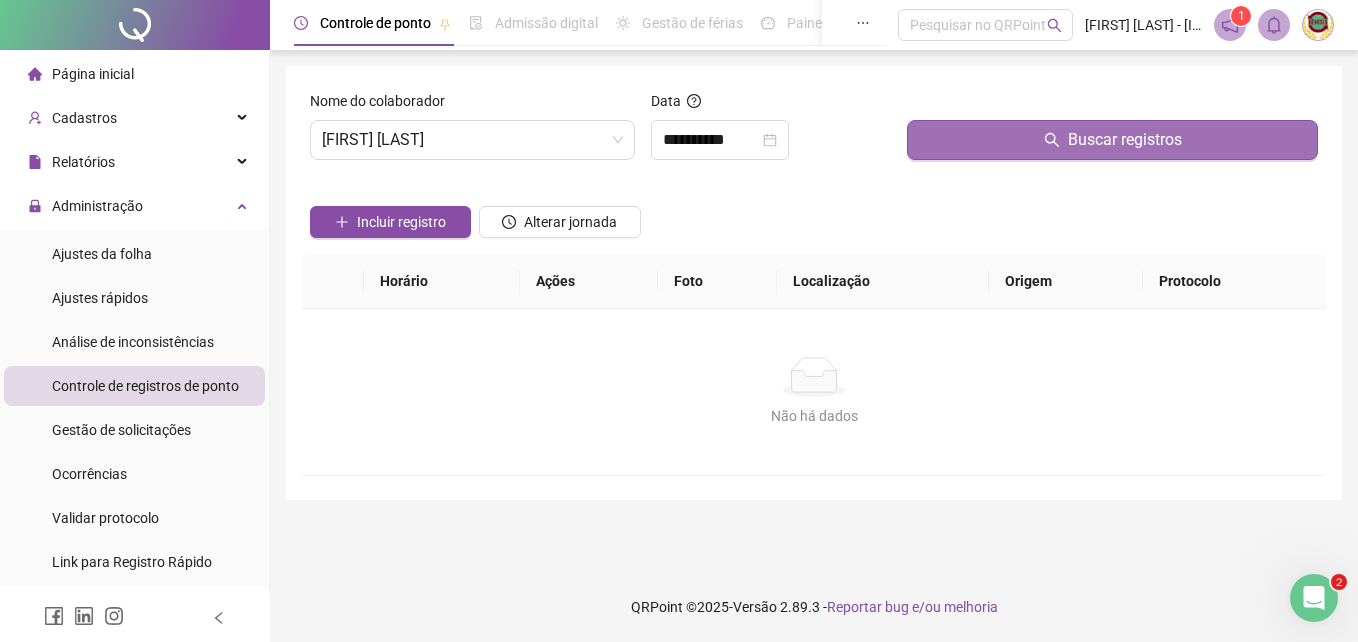 click on "Buscar registros" at bounding box center [1125, 140] 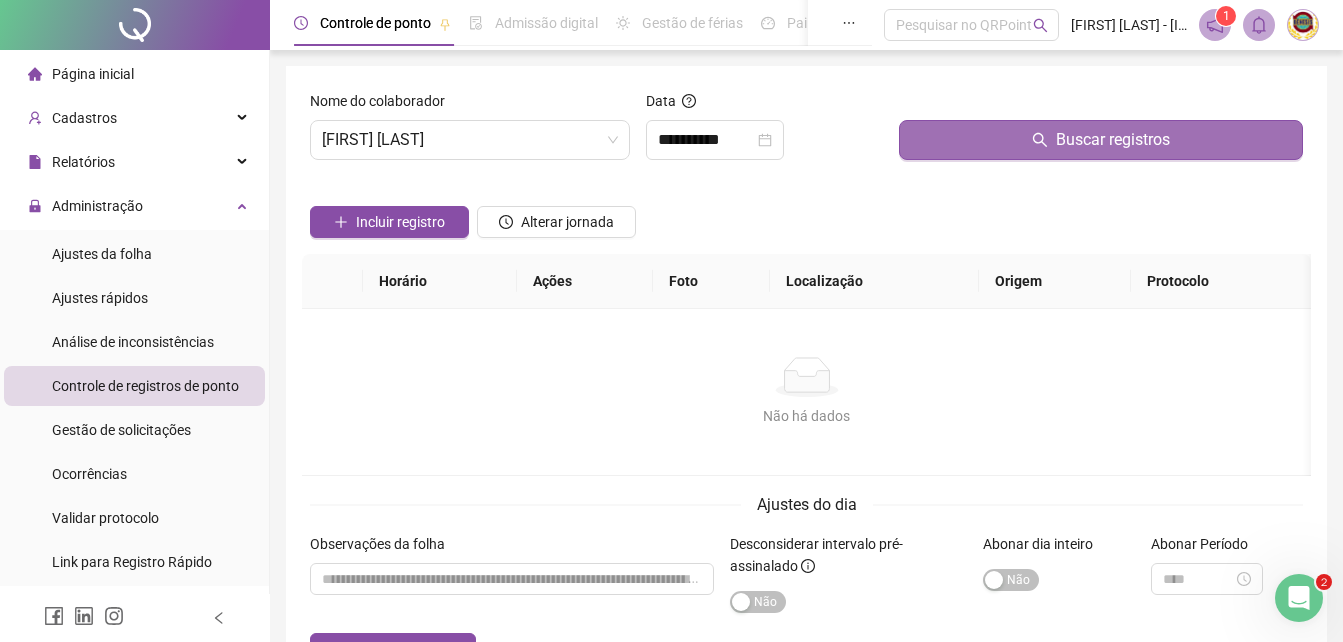 click on "Buscar registros" at bounding box center (1113, 140) 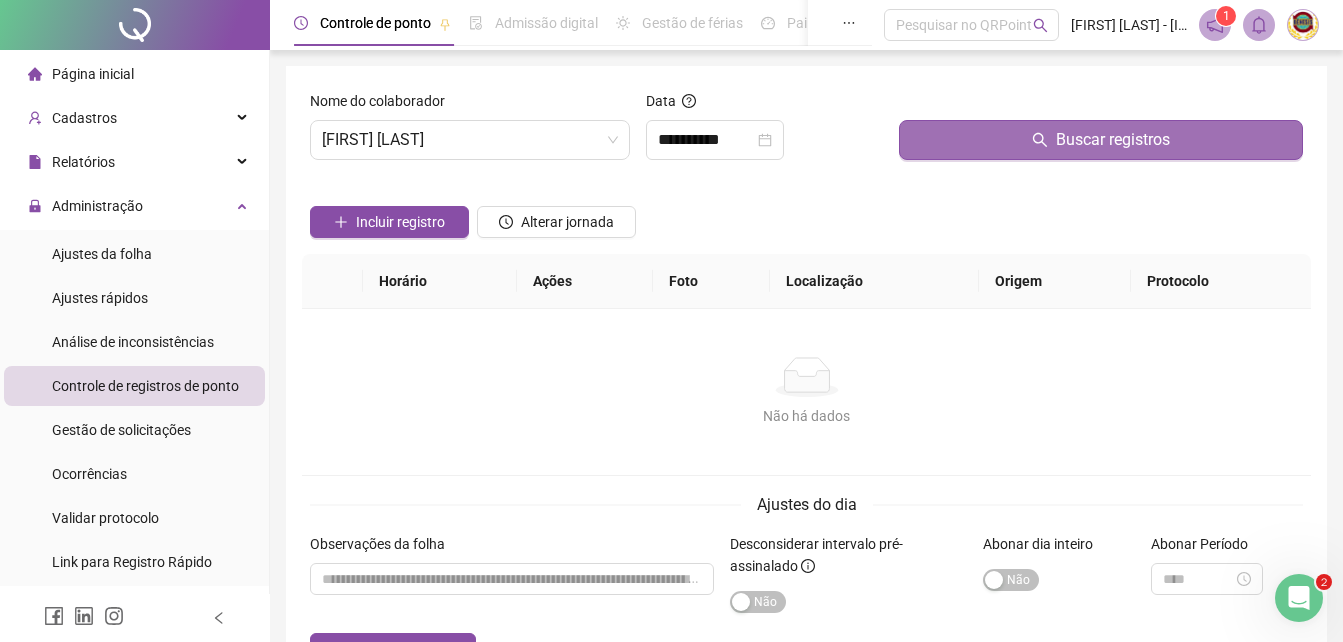 click on "Buscar registros" at bounding box center [1113, 140] 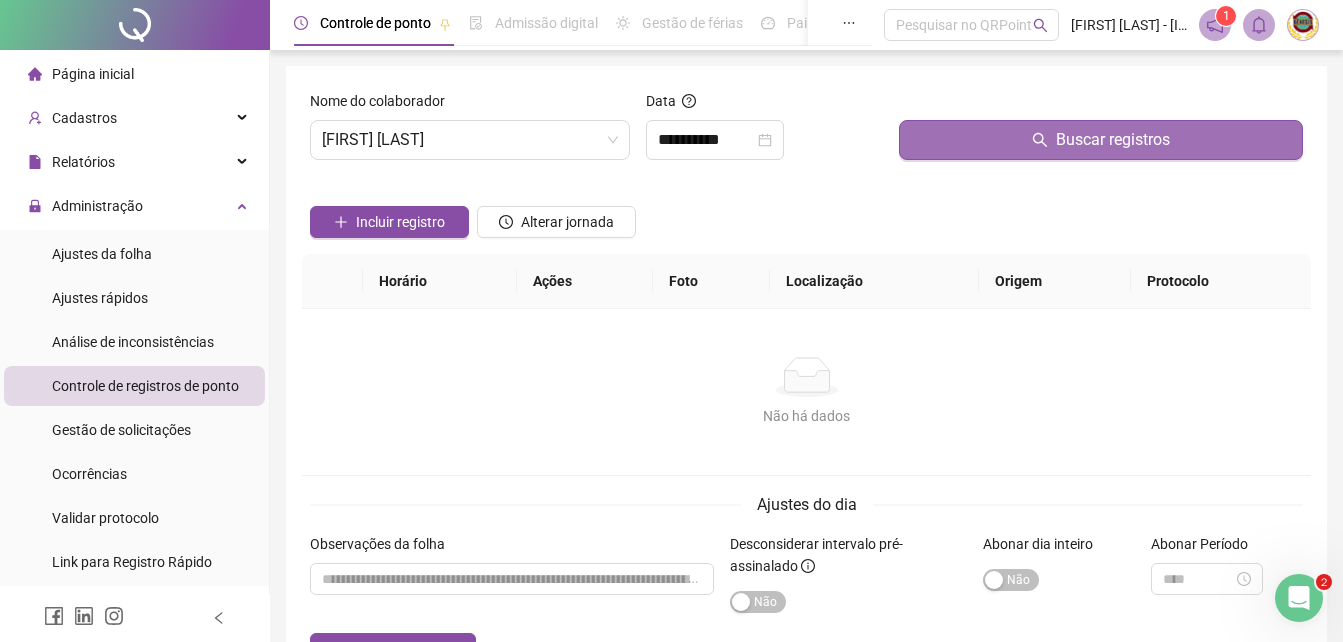 click on "Buscar registros" at bounding box center [1113, 140] 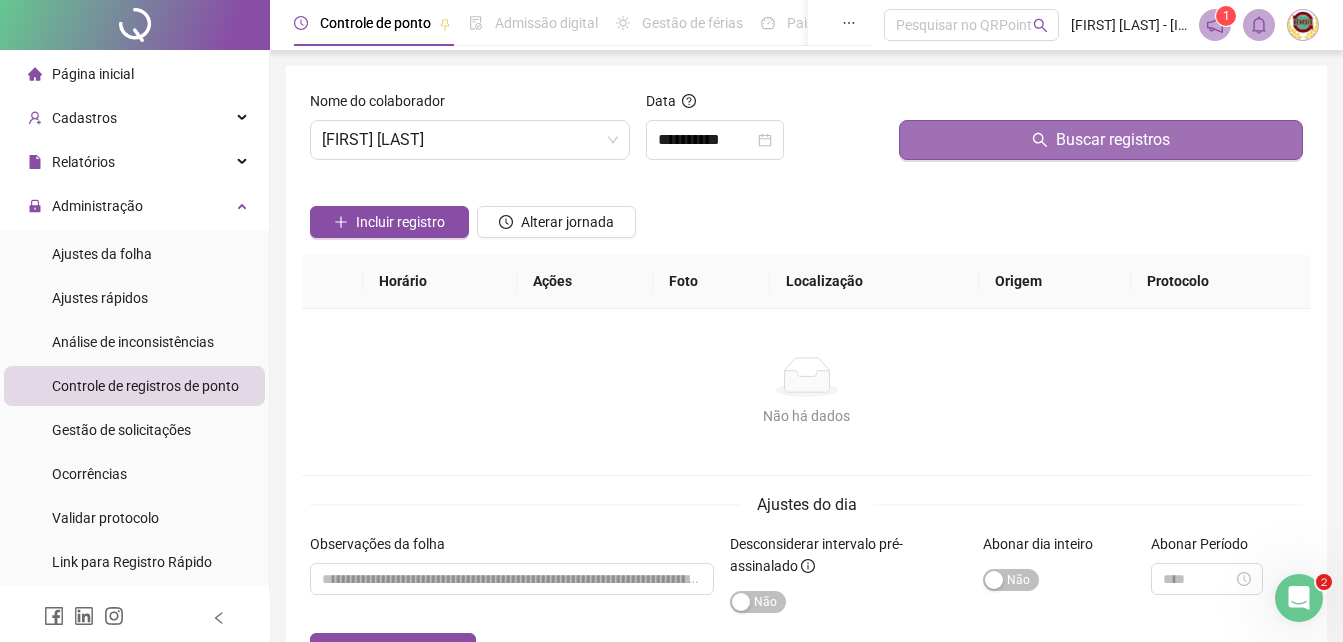click on "Buscar registros" at bounding box center (1113, 140) 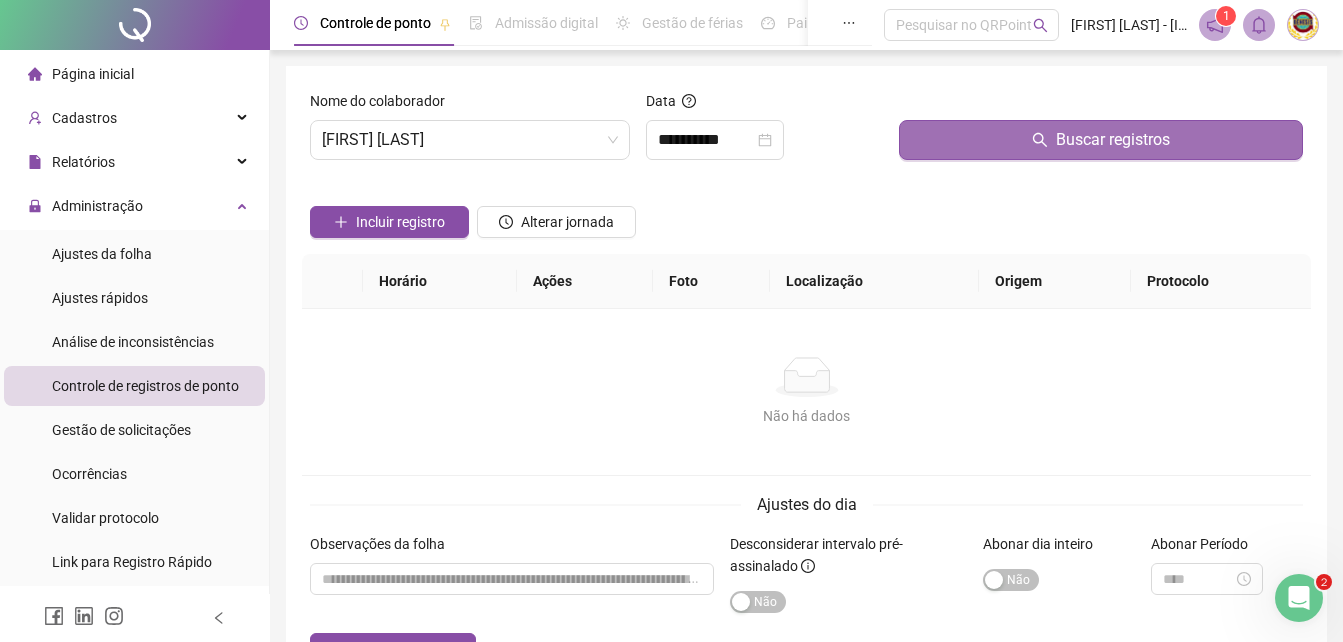 click on "Buscar registros" at bounding box center [1113, 140] 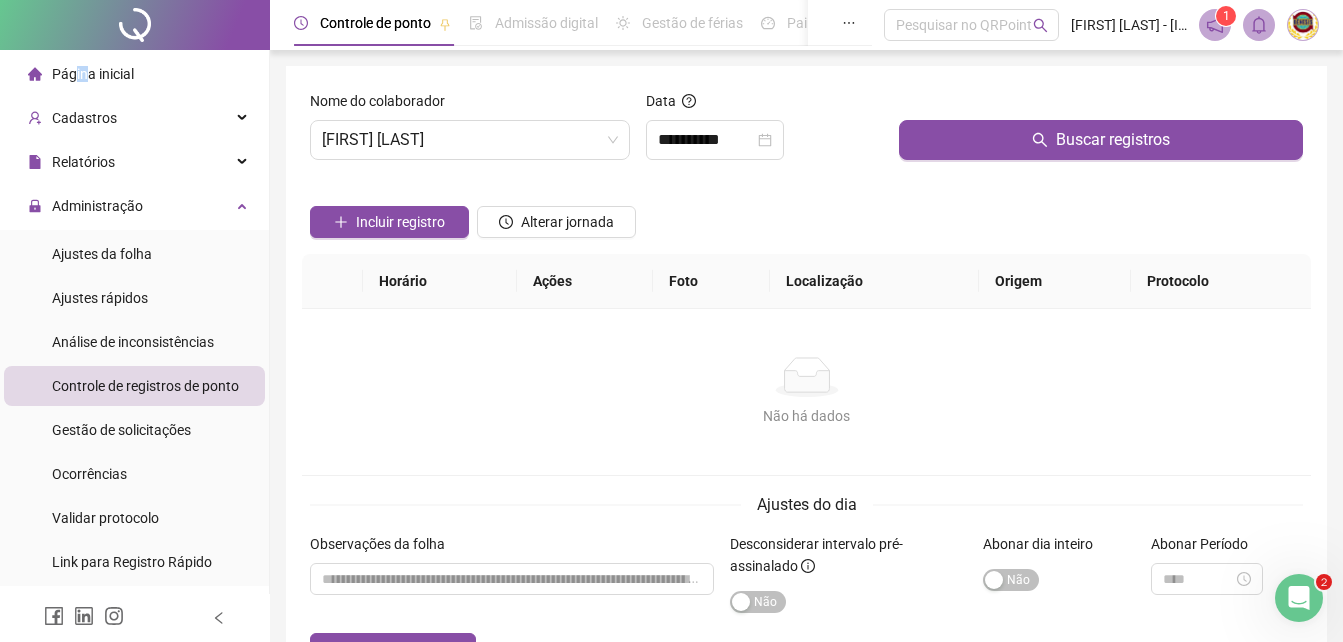 click on "Página inicial" at bounding box center (93, 74) 